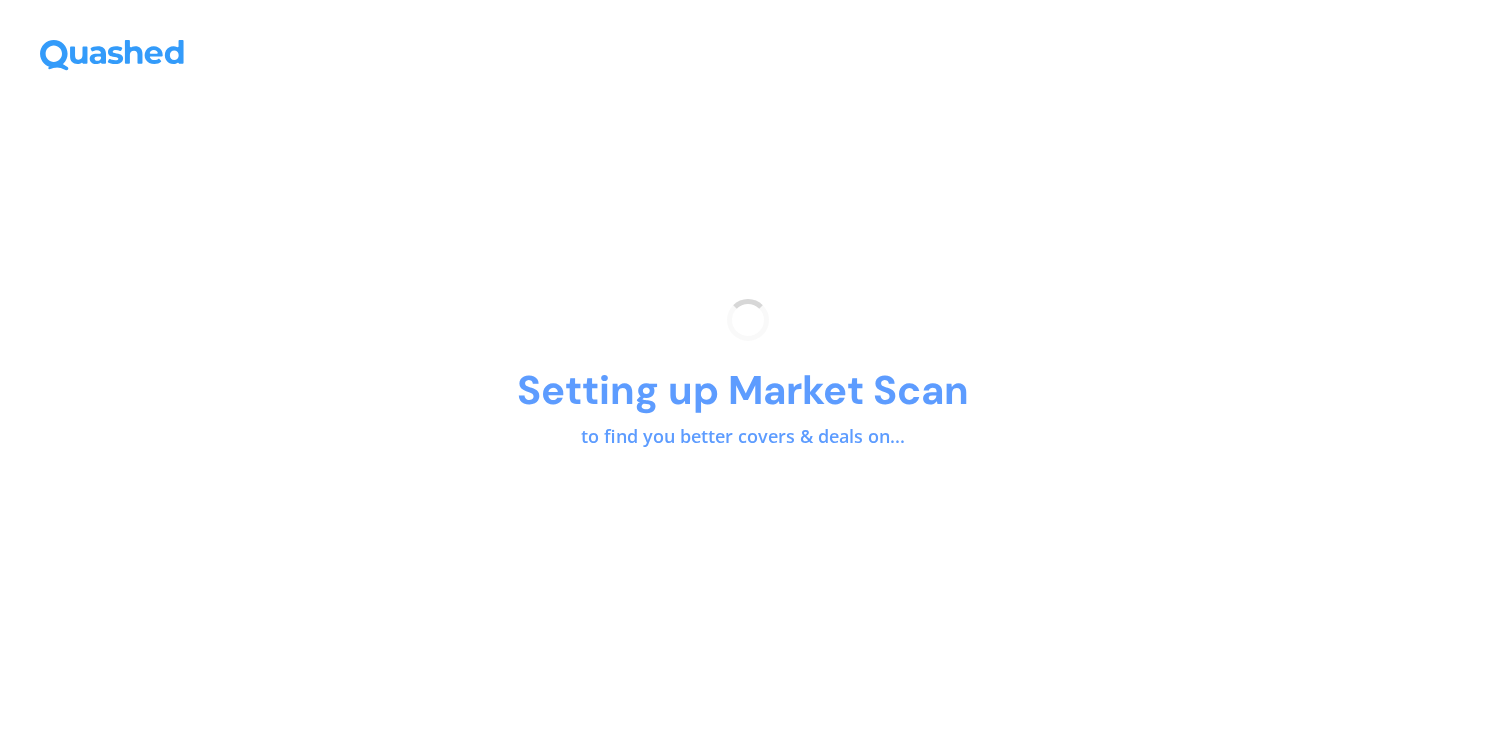 scroll, scrollTop: 0, scrollLeft: 0, axis: both 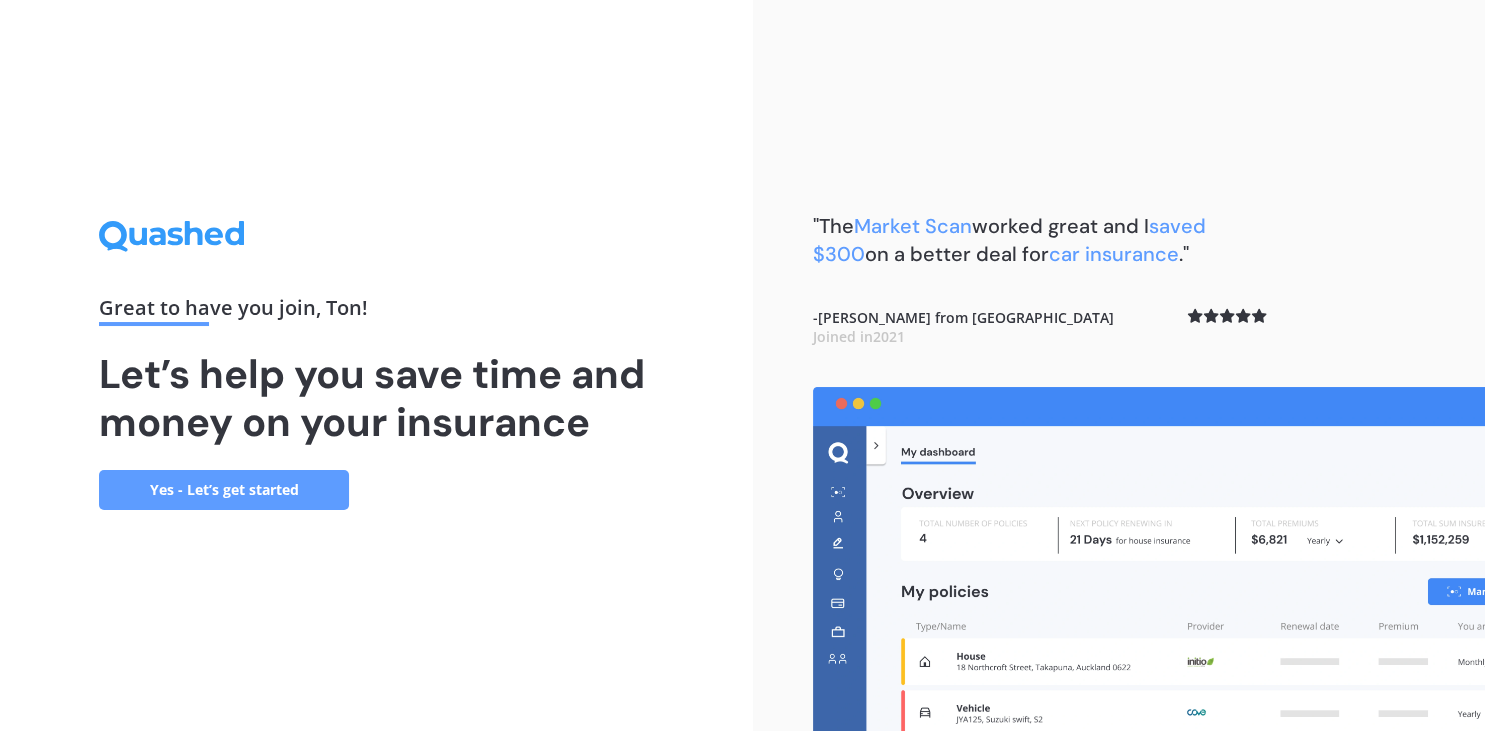 click on "Yes - Let’s get started" at bounding box center [224, 490] 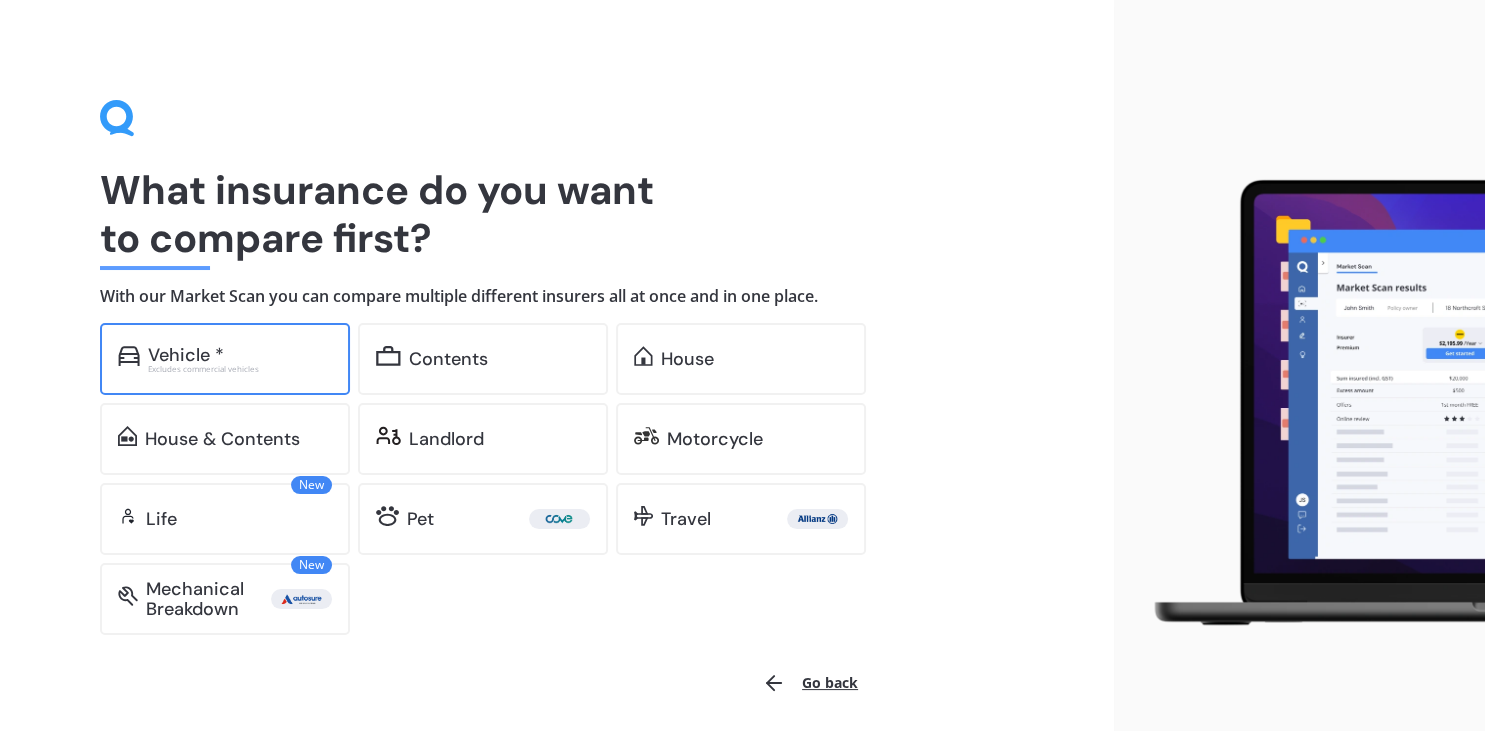 click on "Vehicle *" at bounding box center [240, 355] 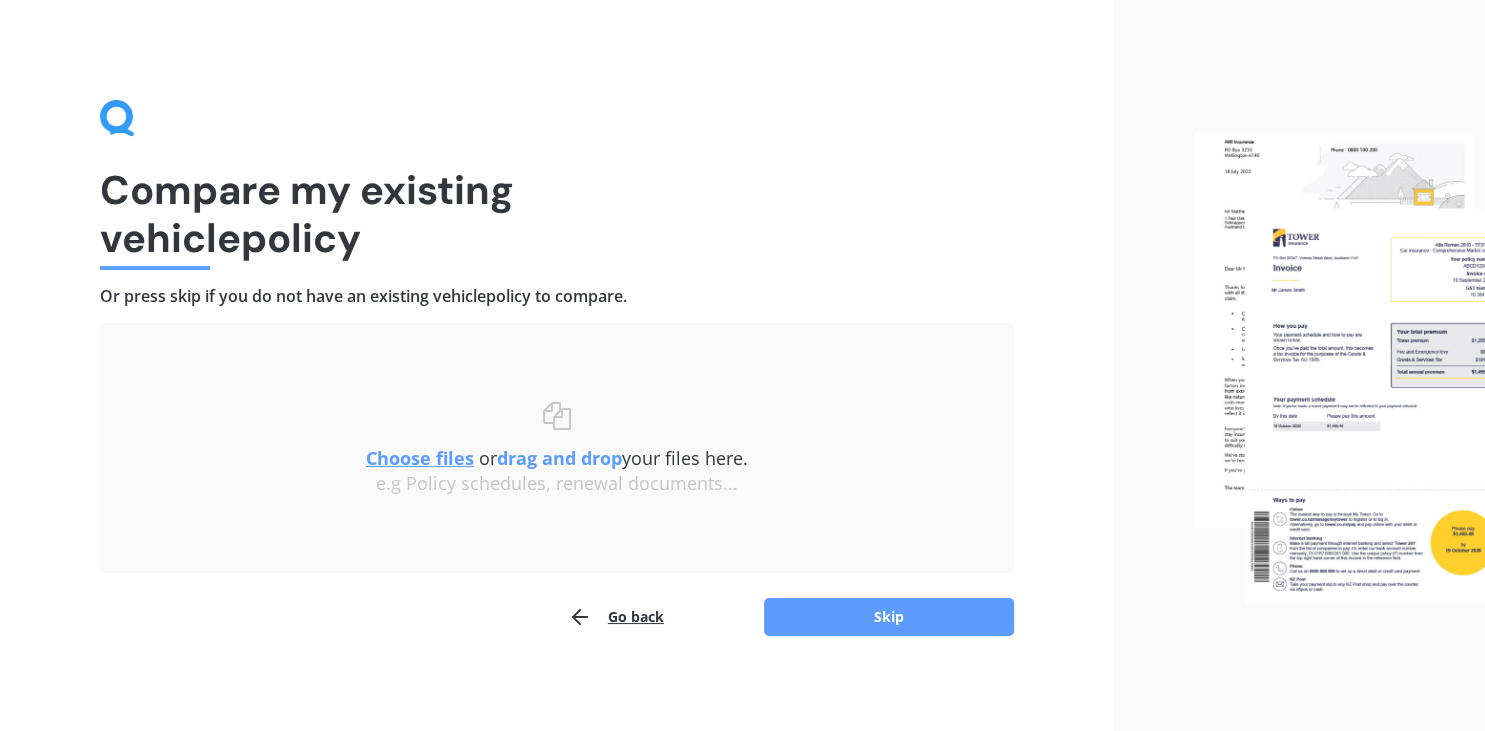 scroll, scrollTop: 4, scrollLeft: 0, axis: vertical 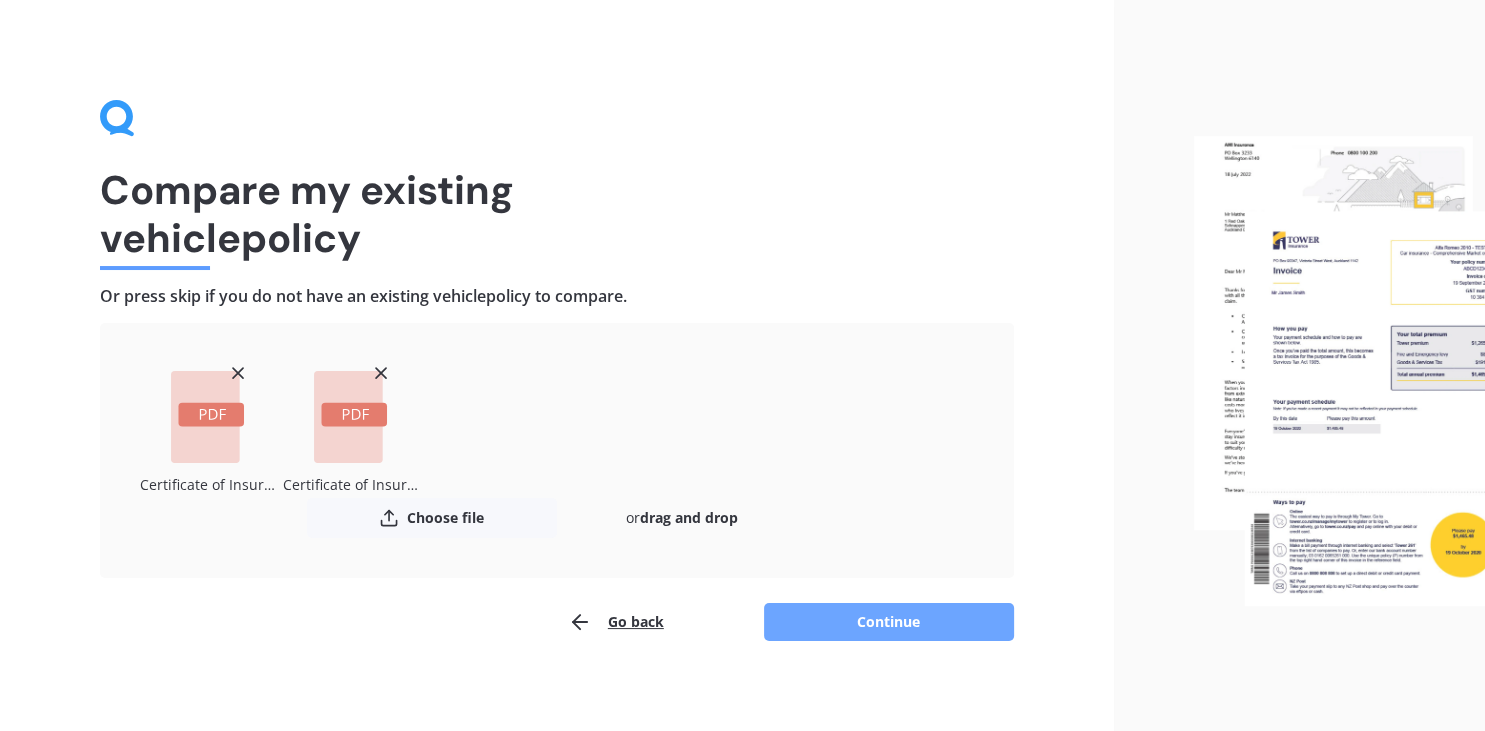click on "Continue" at bounding box center (889, 622) 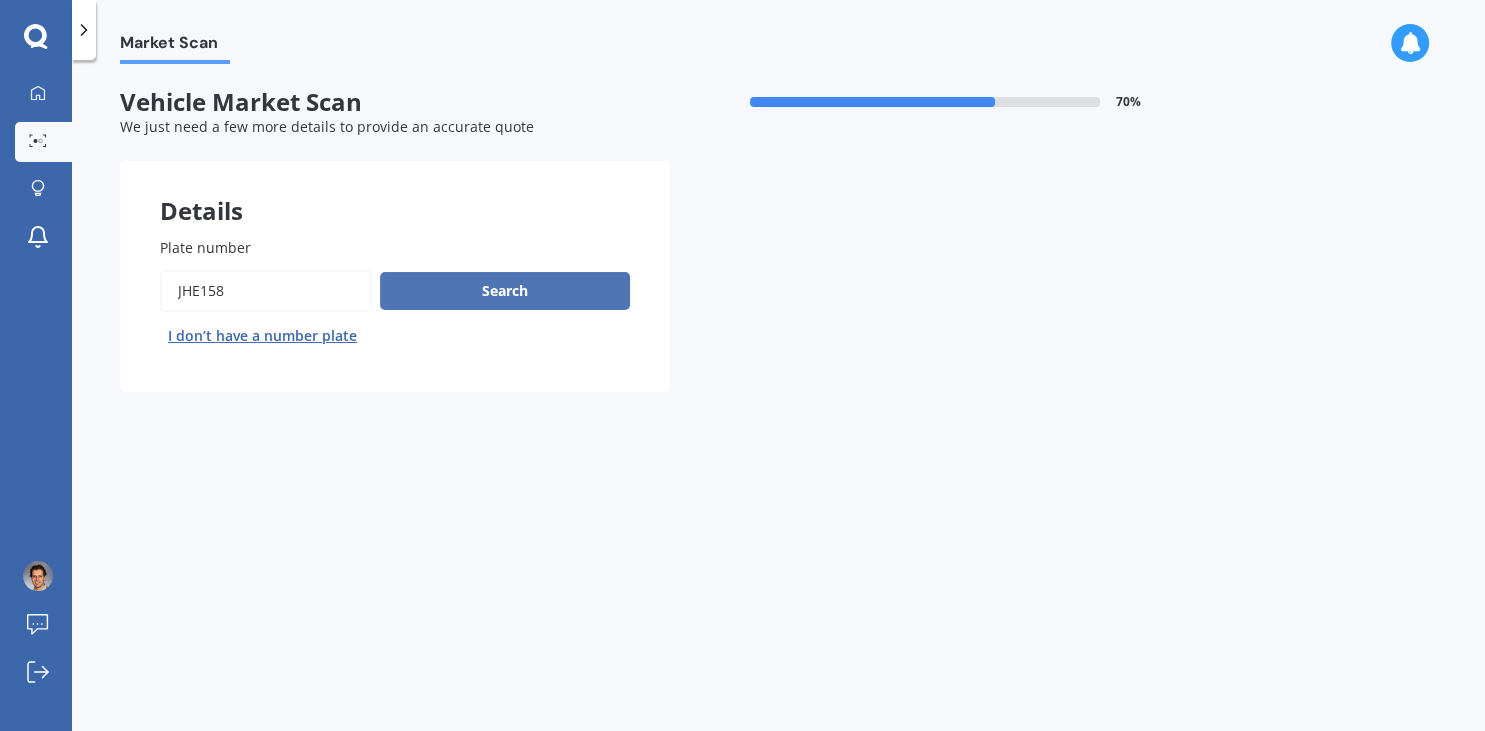click on "Search" at bounding box center [505, 291] 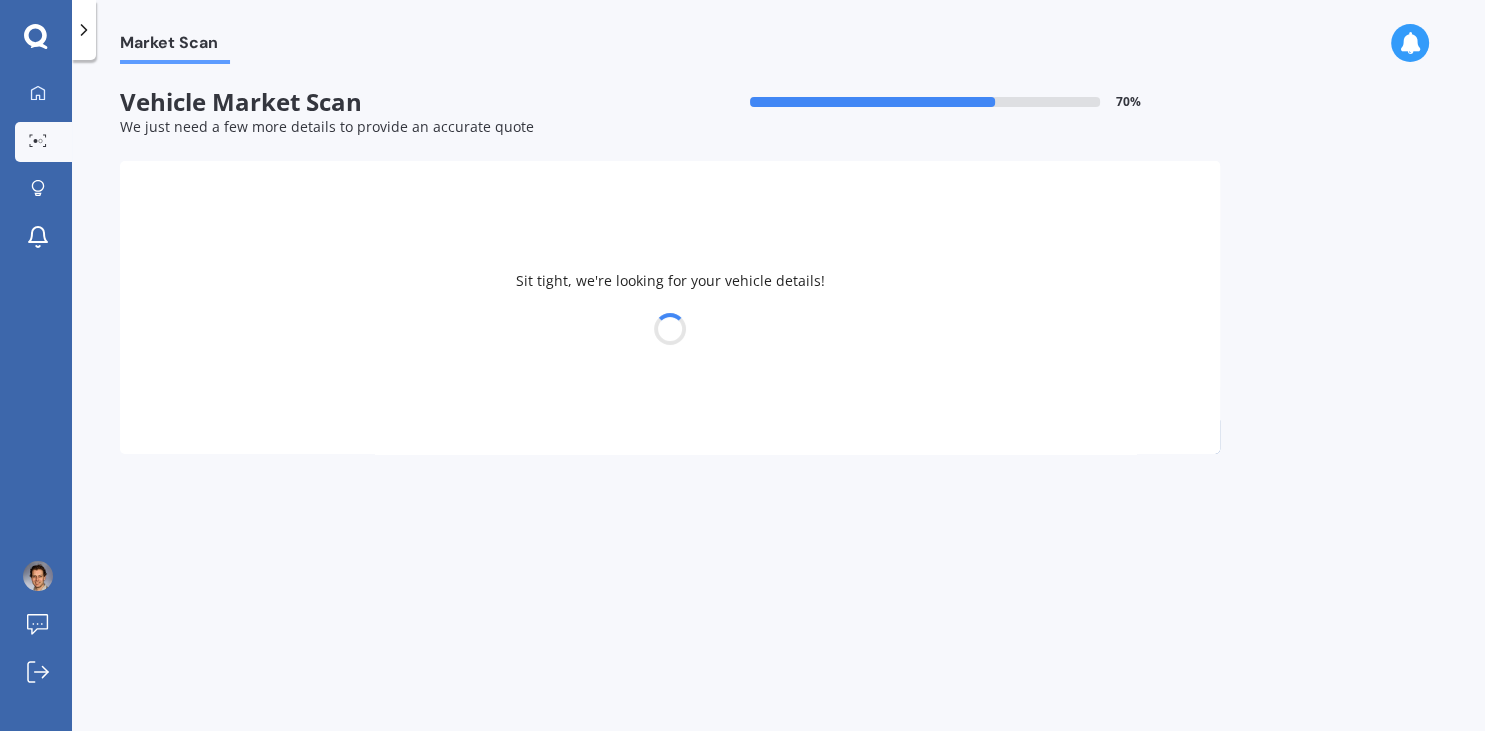 select on "KIA" 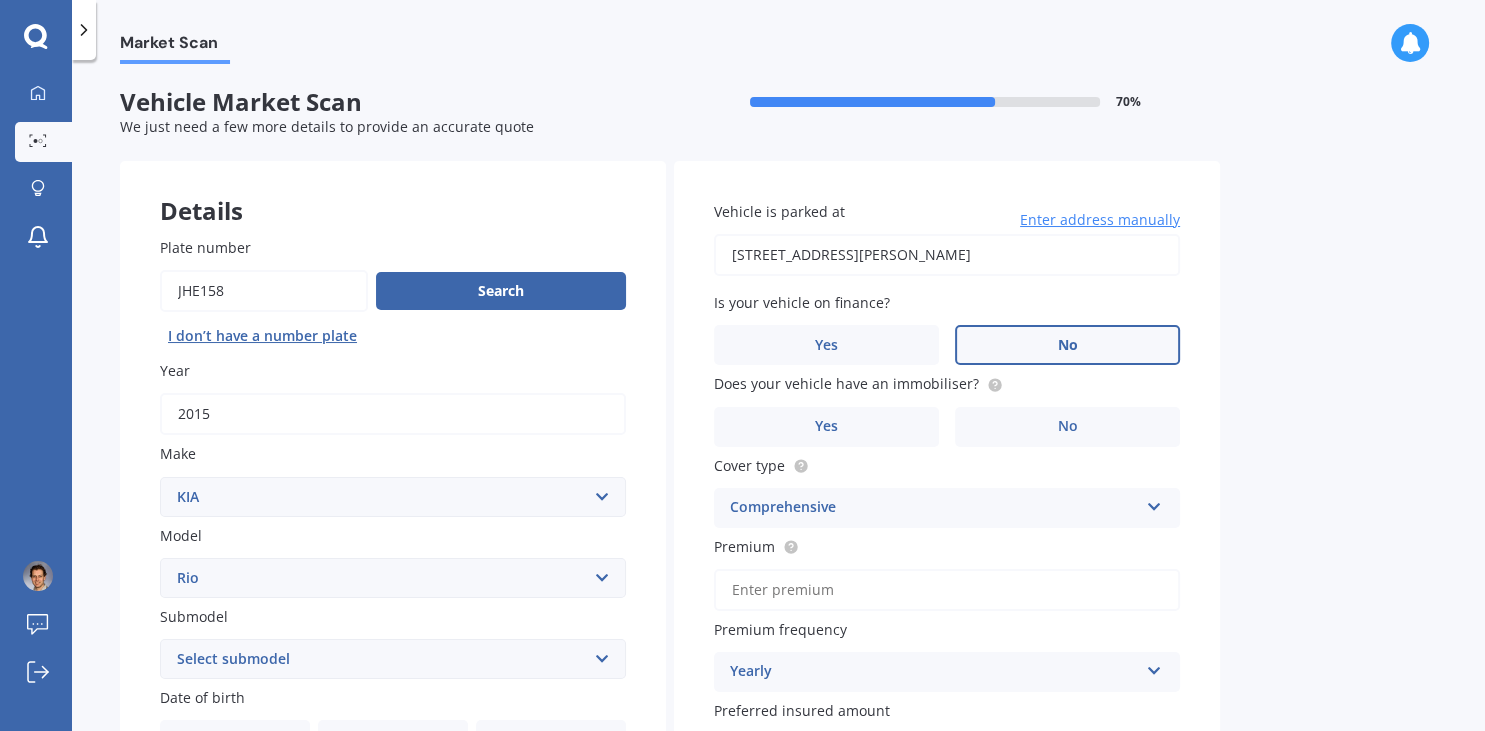 click on "No" at bounding box center [1067, 345] 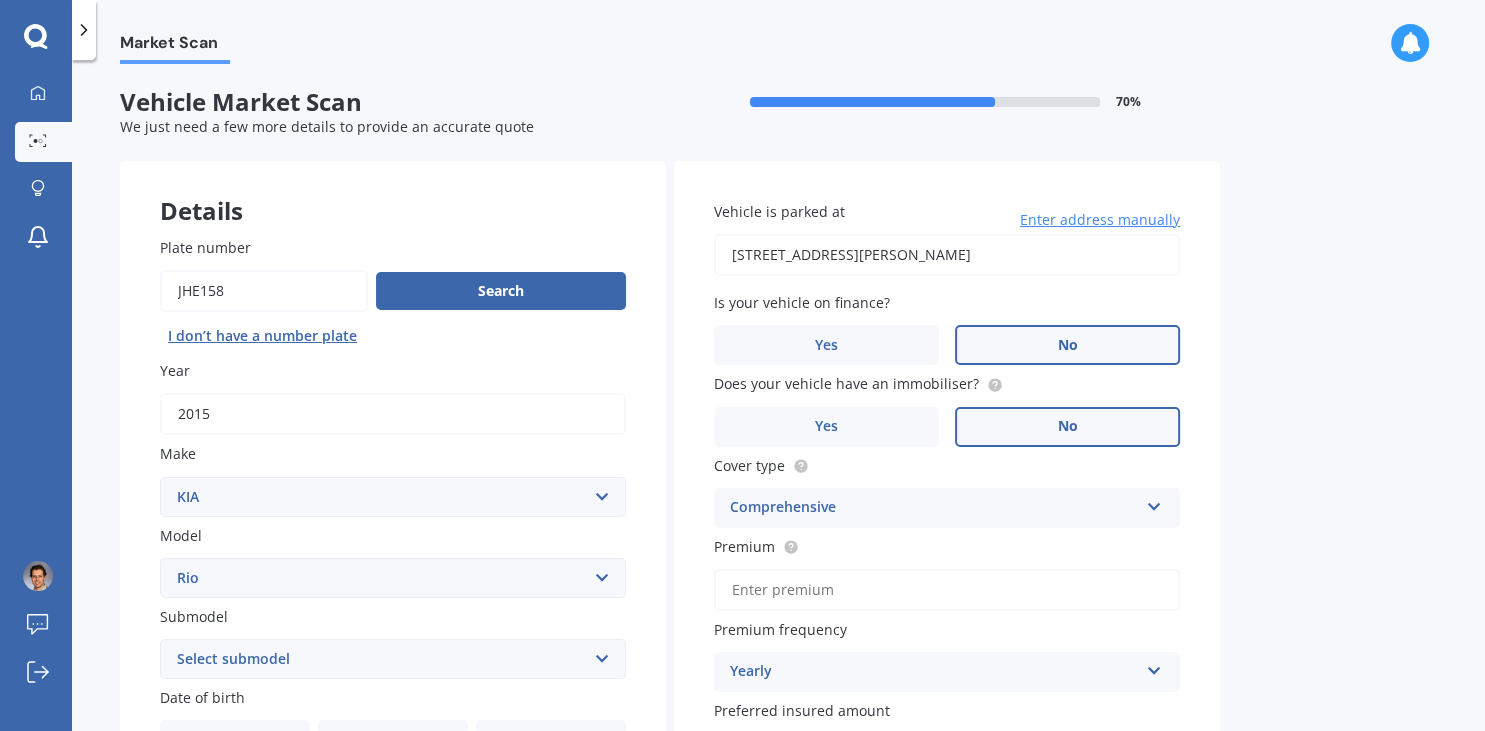 click on "No" at bounding box center (1067, 427) 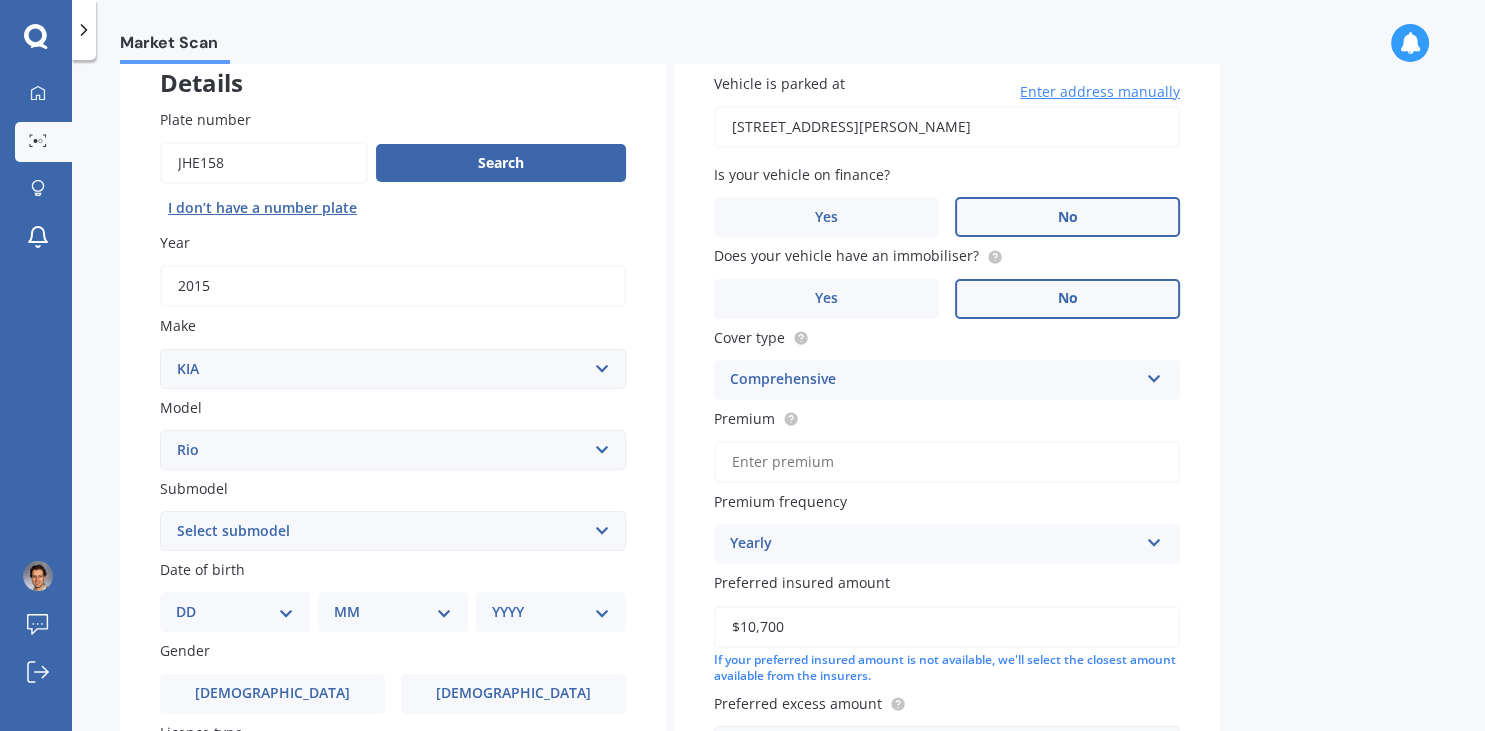 scroll, scrollTop: 132, scrollLeft: 0, axis: vertical 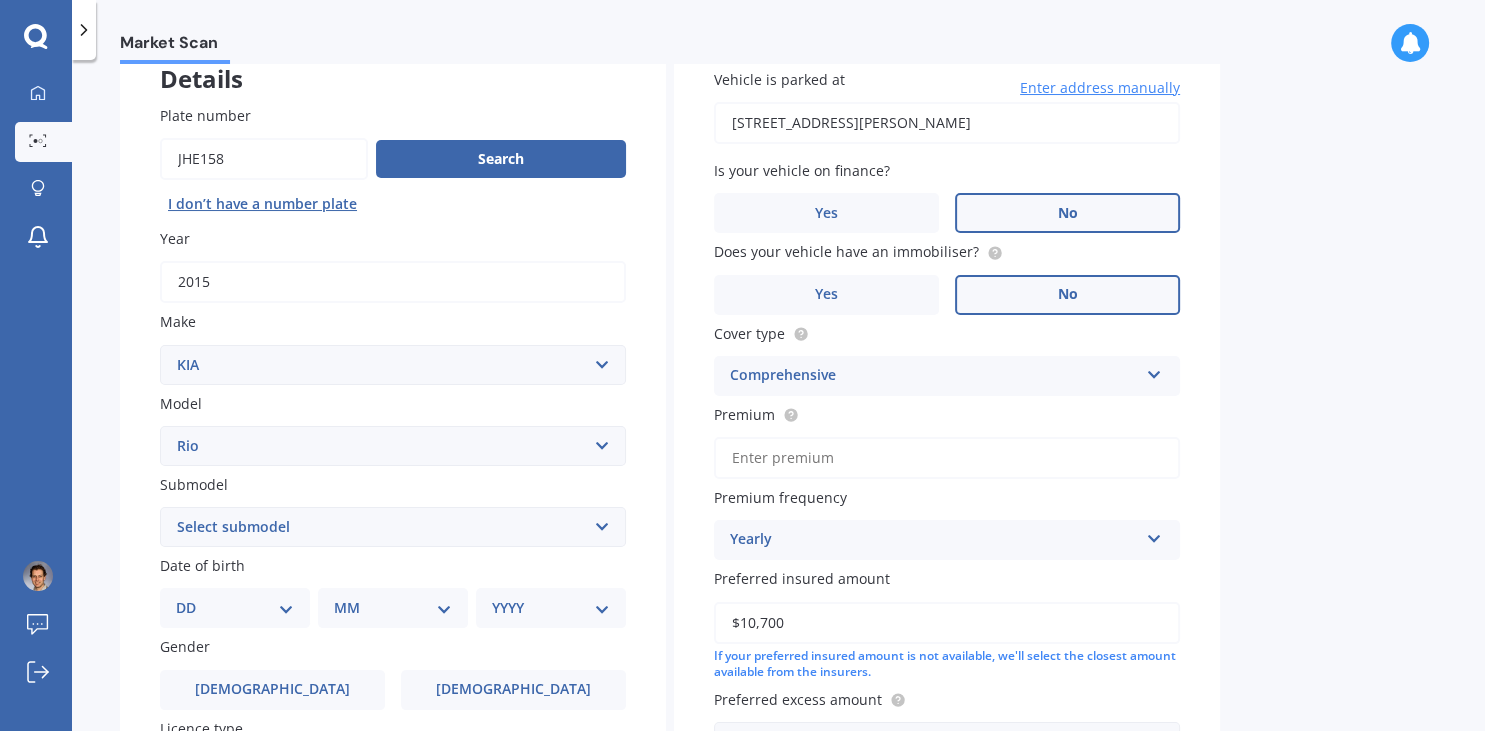 click on "Comprehensive" at bounding box center [934, 376] 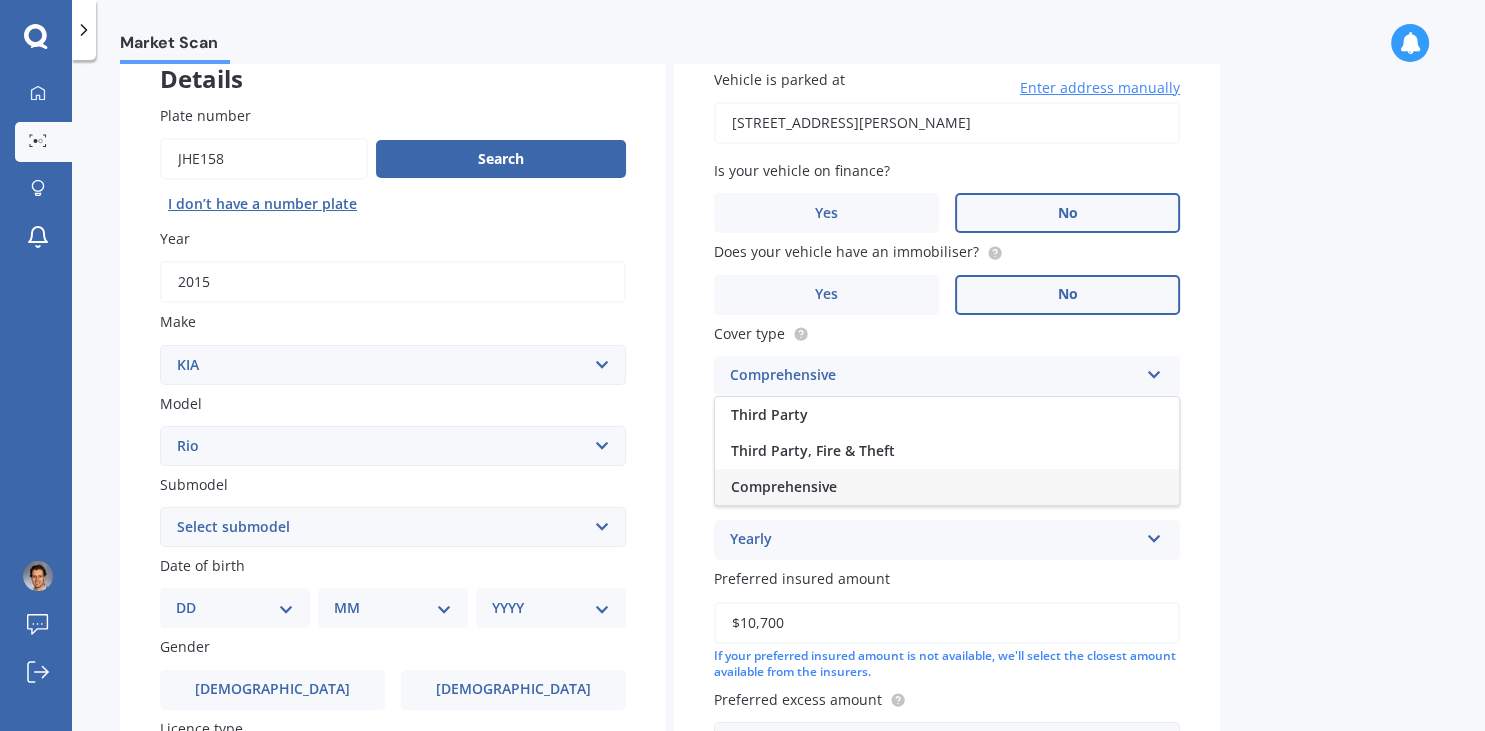 click on "Comprehensive" at bounding box center [934, 376] 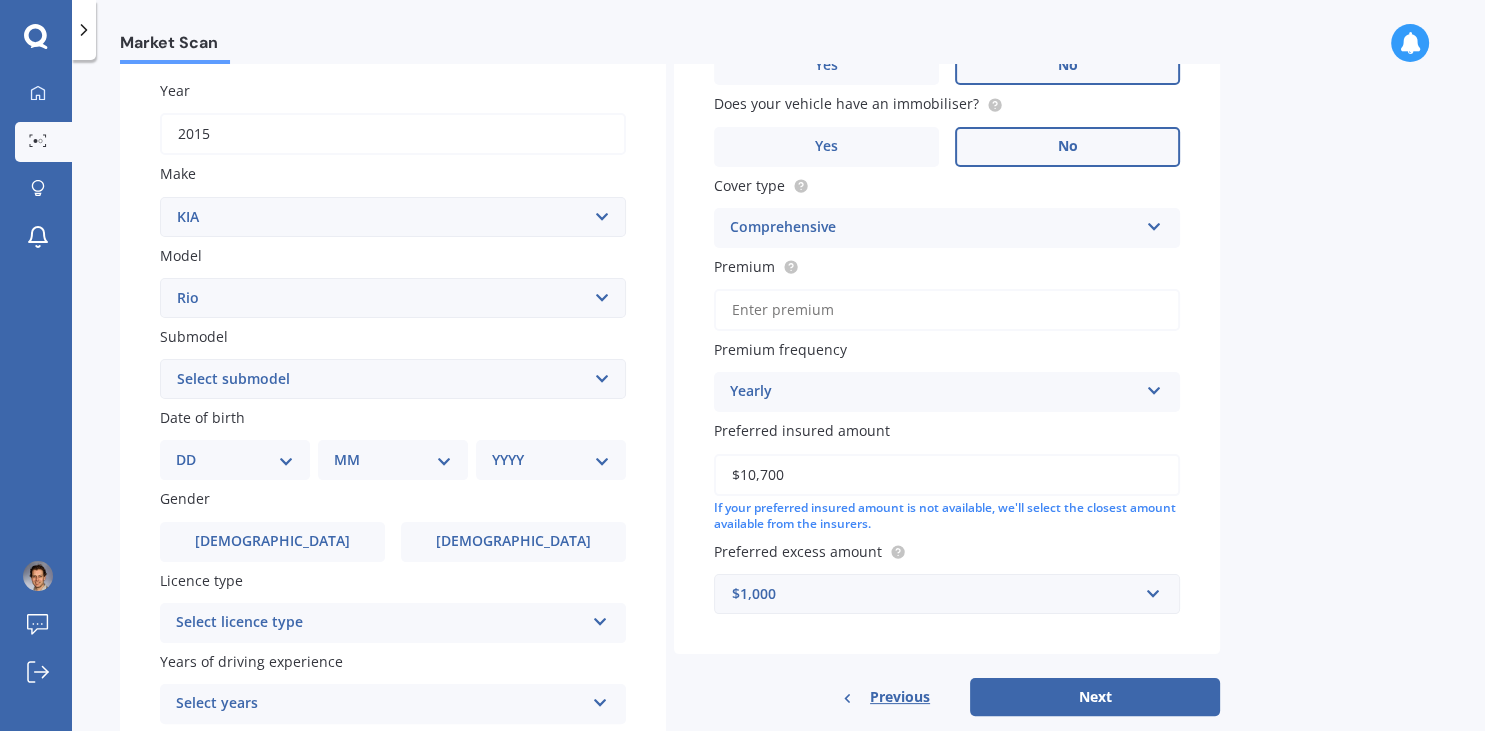scroll, scrollTop: 450, scrollLeft: 0, axis: vertical 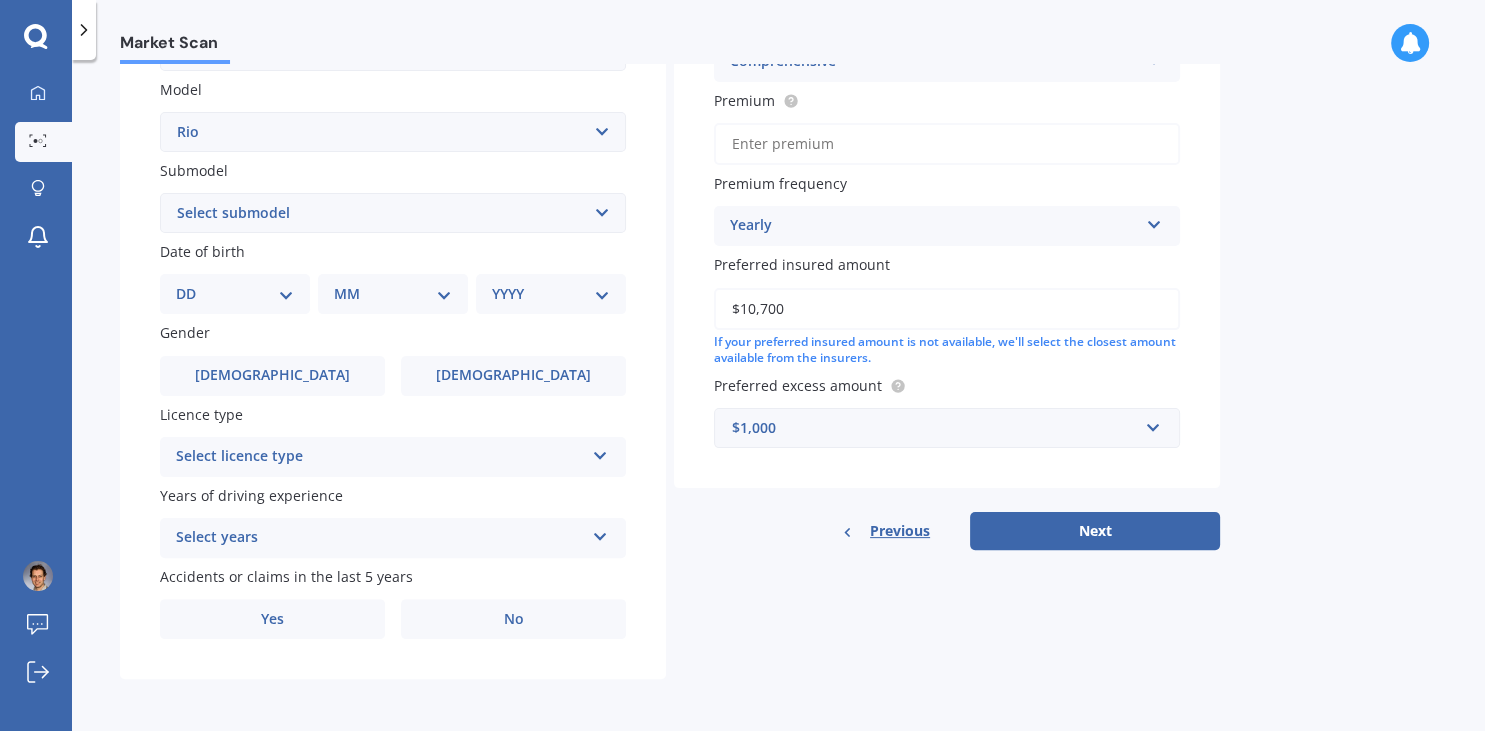 click on "Select submodel (All) 1.4 Diesel Manual EX GT-Line GT-Line Plus Limited LX auto LX manual" at bounding box center [393, 213] 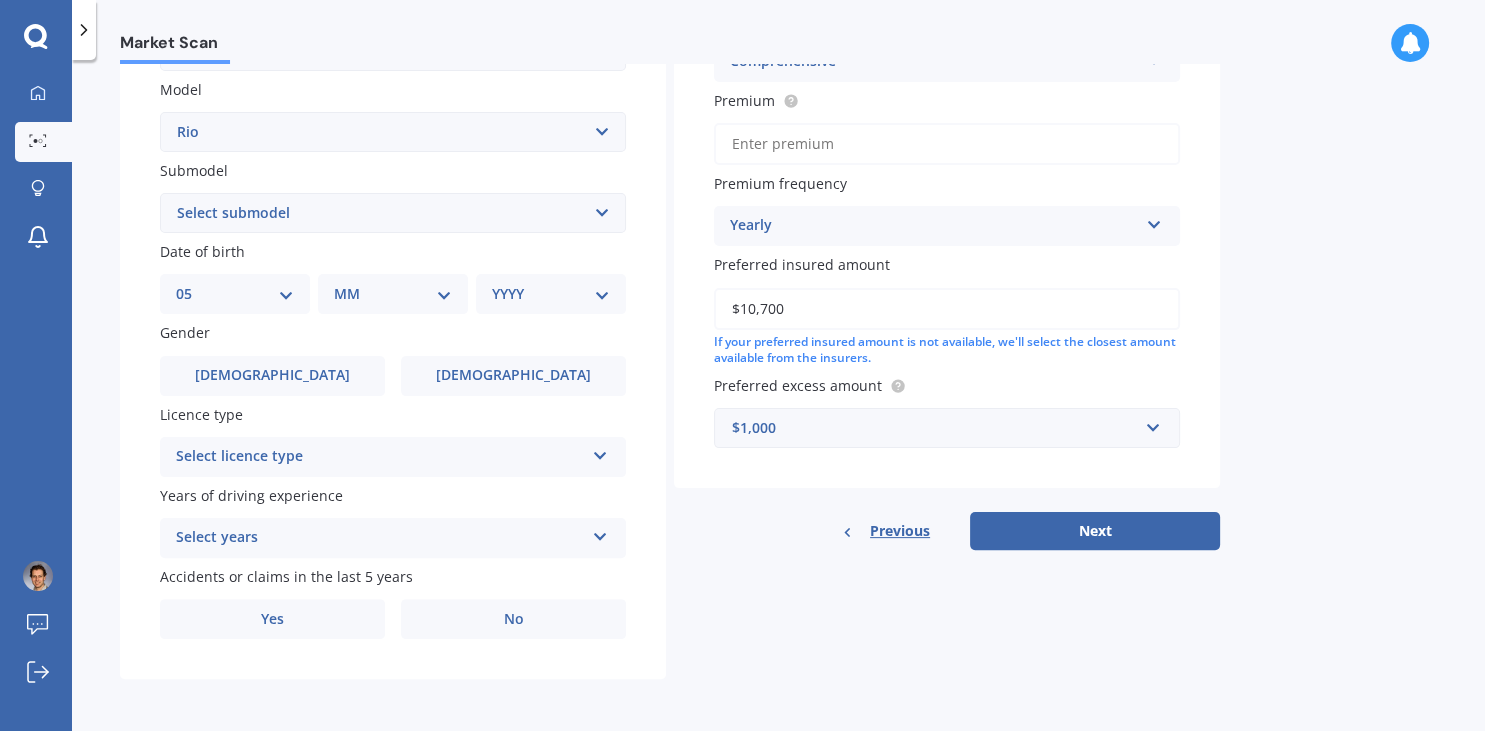 click on "05" at bounding box center [0, 0] 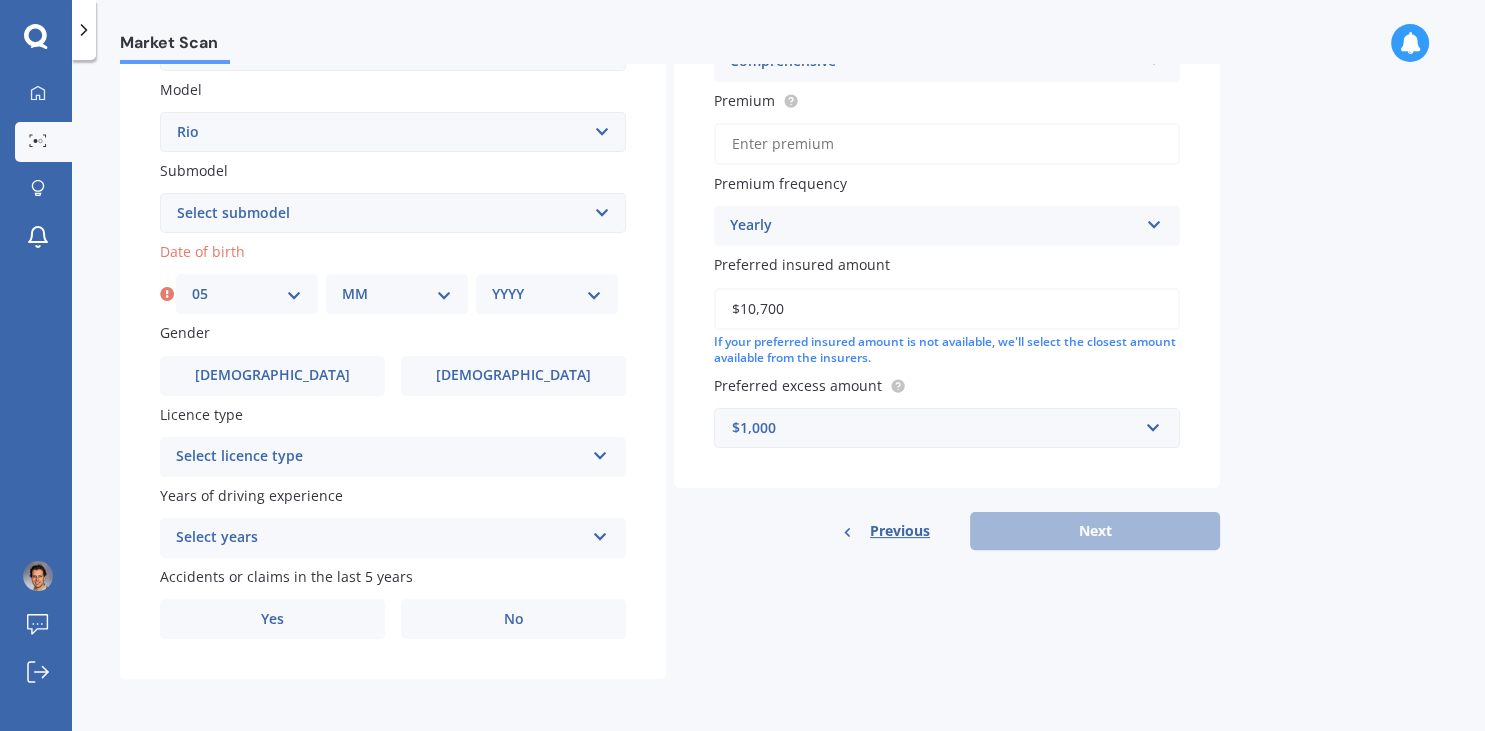 click on "MM 01 02 03 04 05 06 07 08 09 10 11 12" at bounding box center (397, 294) 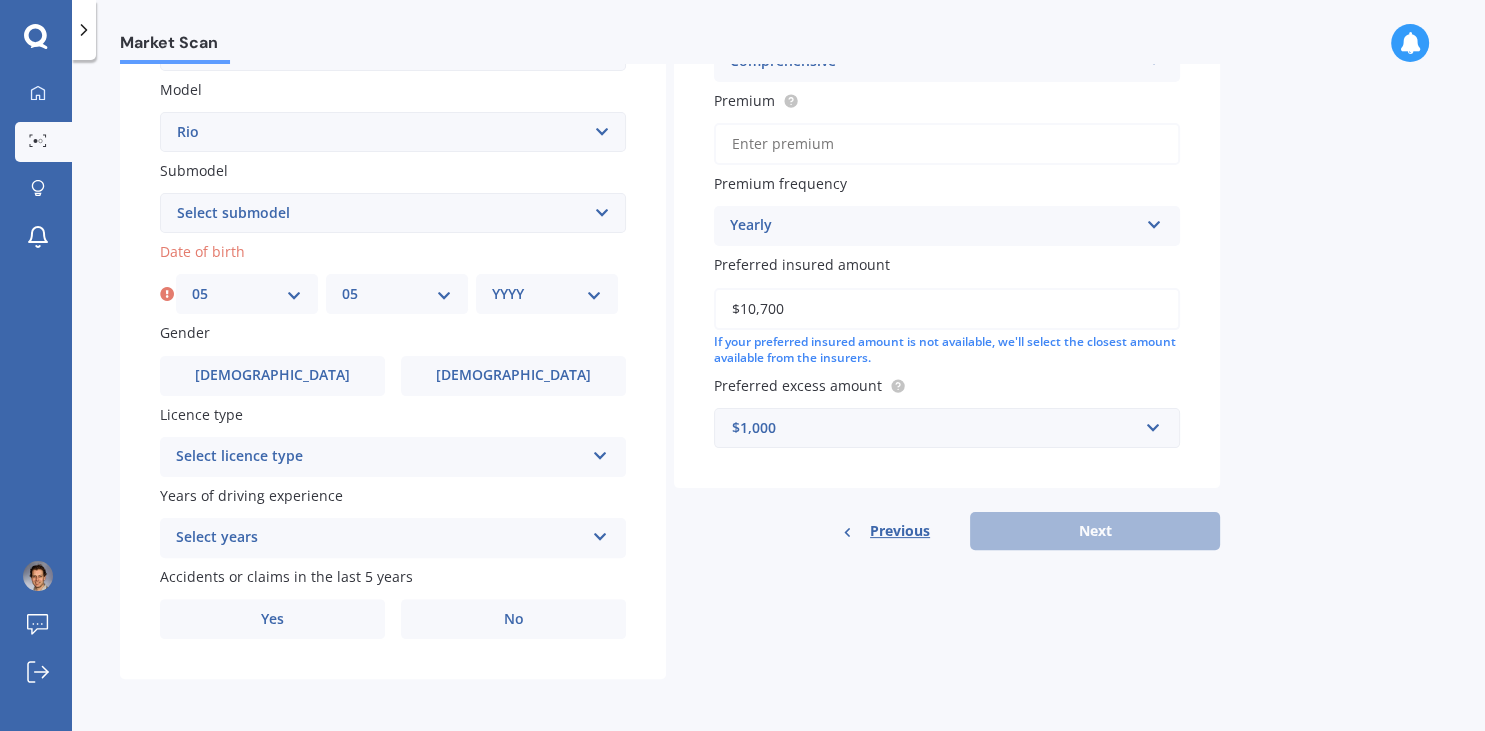 click on "05" at bounding box center (0, 0) 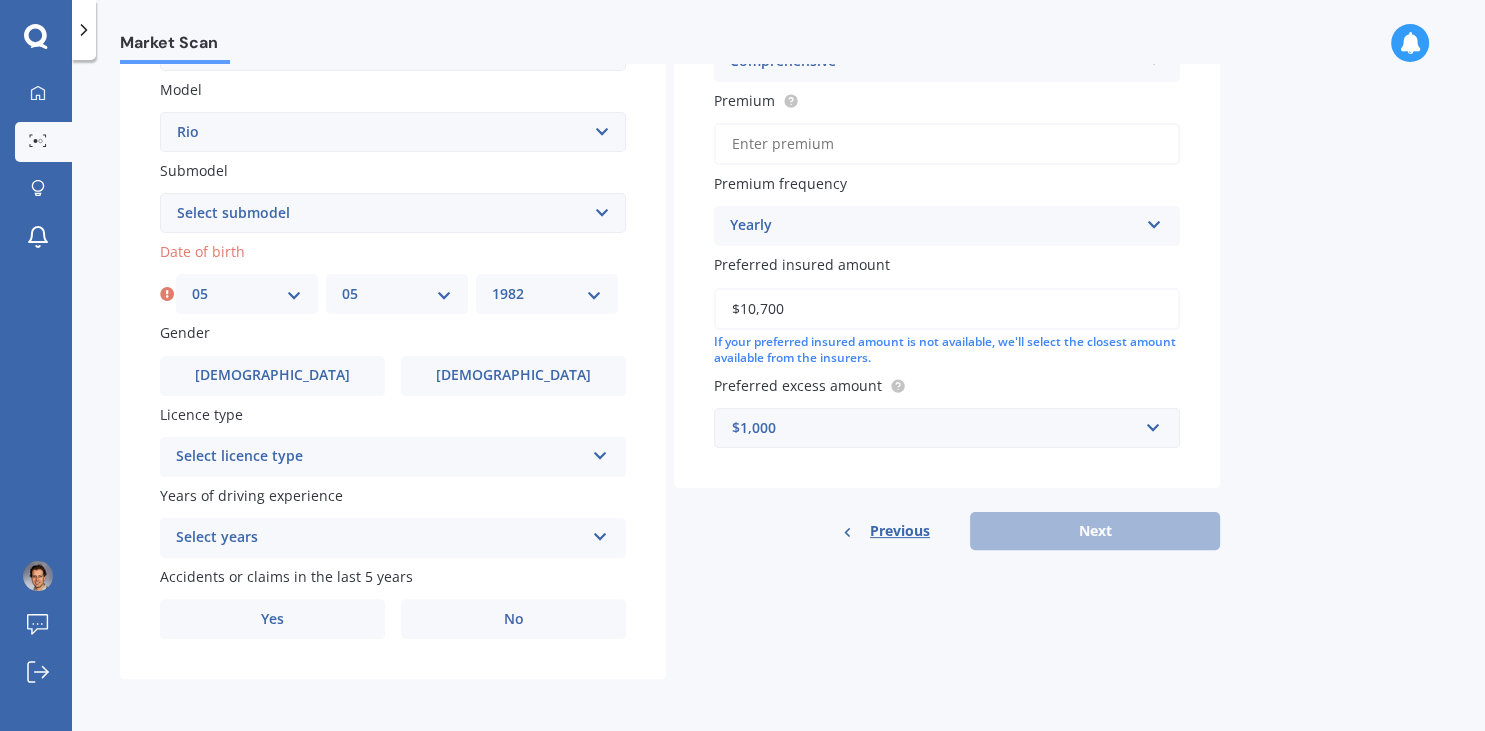 click on "1982" at bounding box center (0, 0) 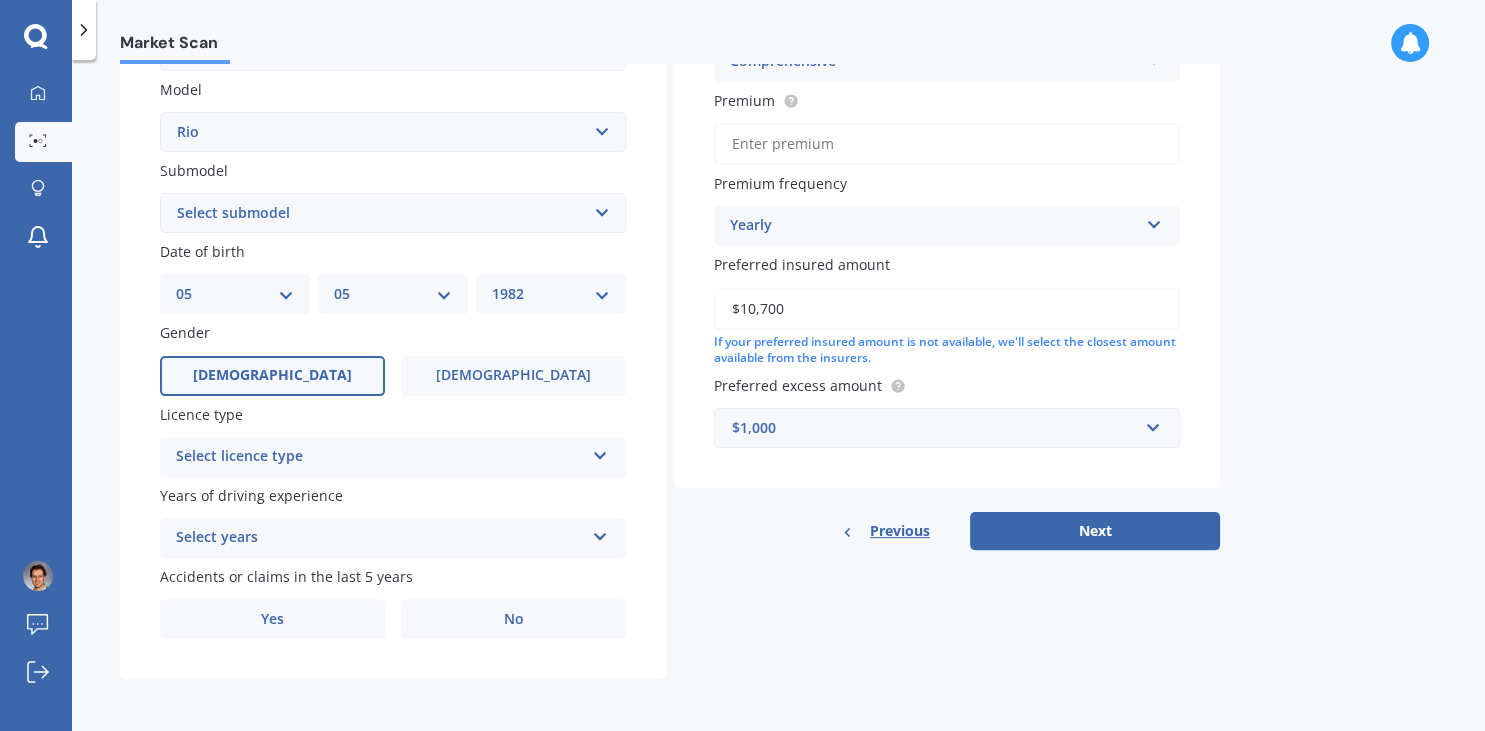 click on "[DEMOGRAPHIC_DATA]" at bounding box center [272, 376] 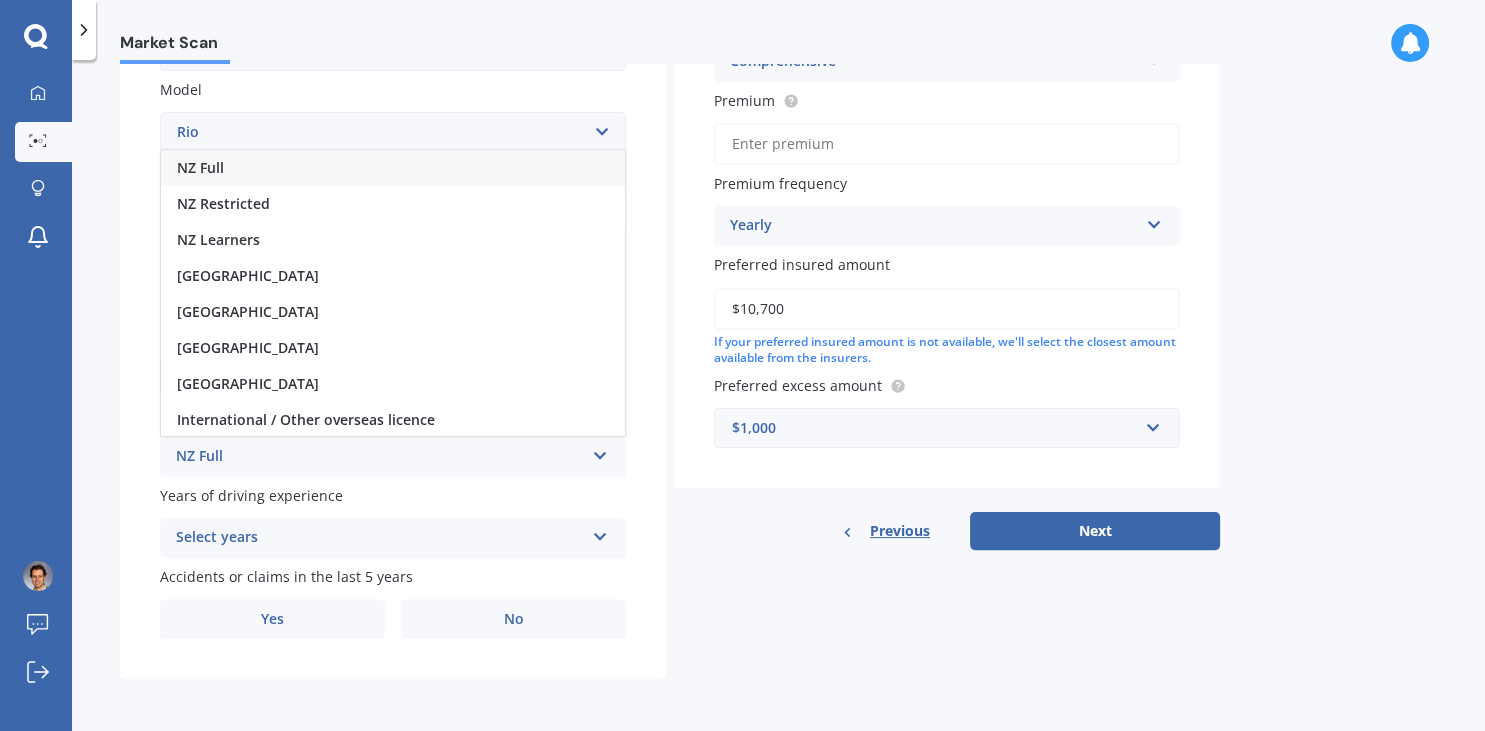click on "NZ Full" at bounding box center (393, 168) 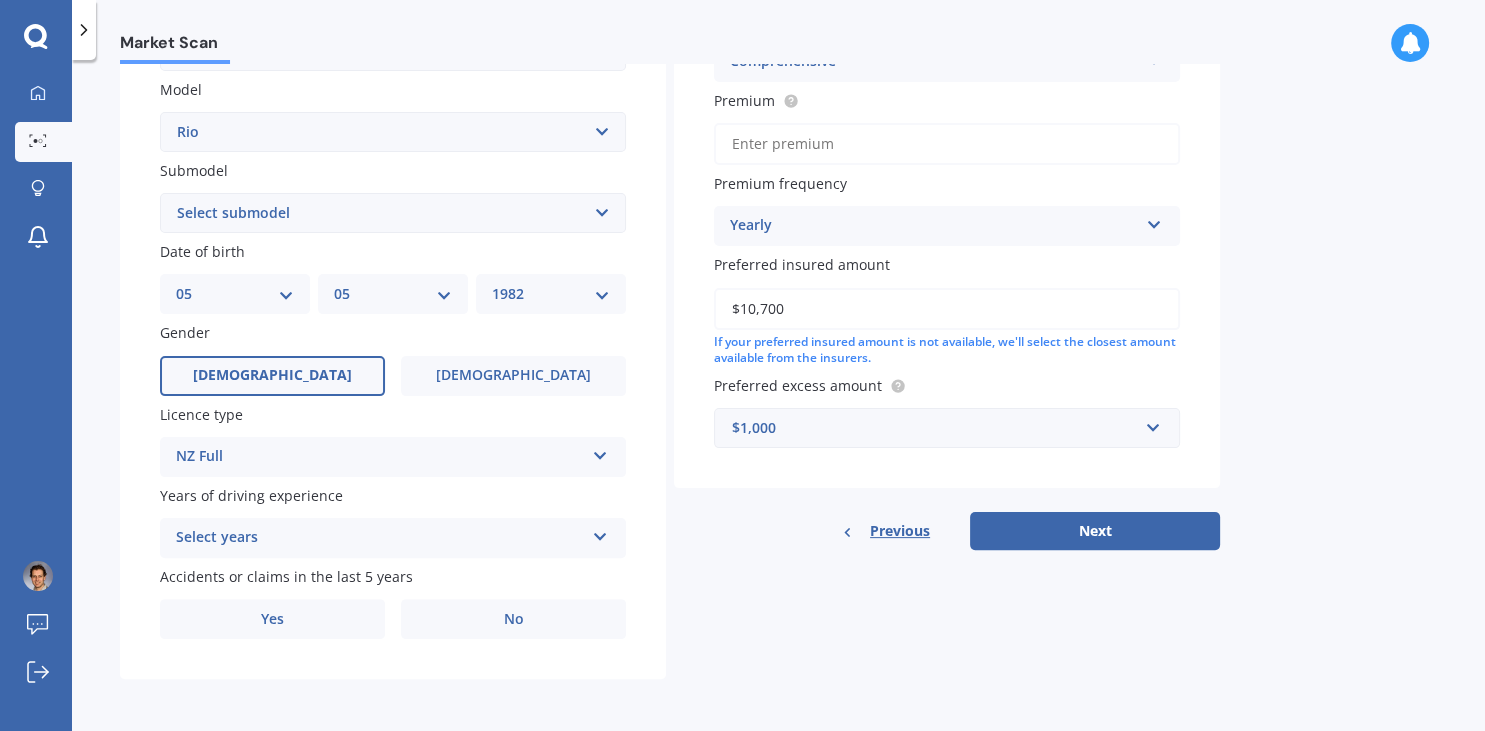 click on "Select years" at bounding box center (380, 538) 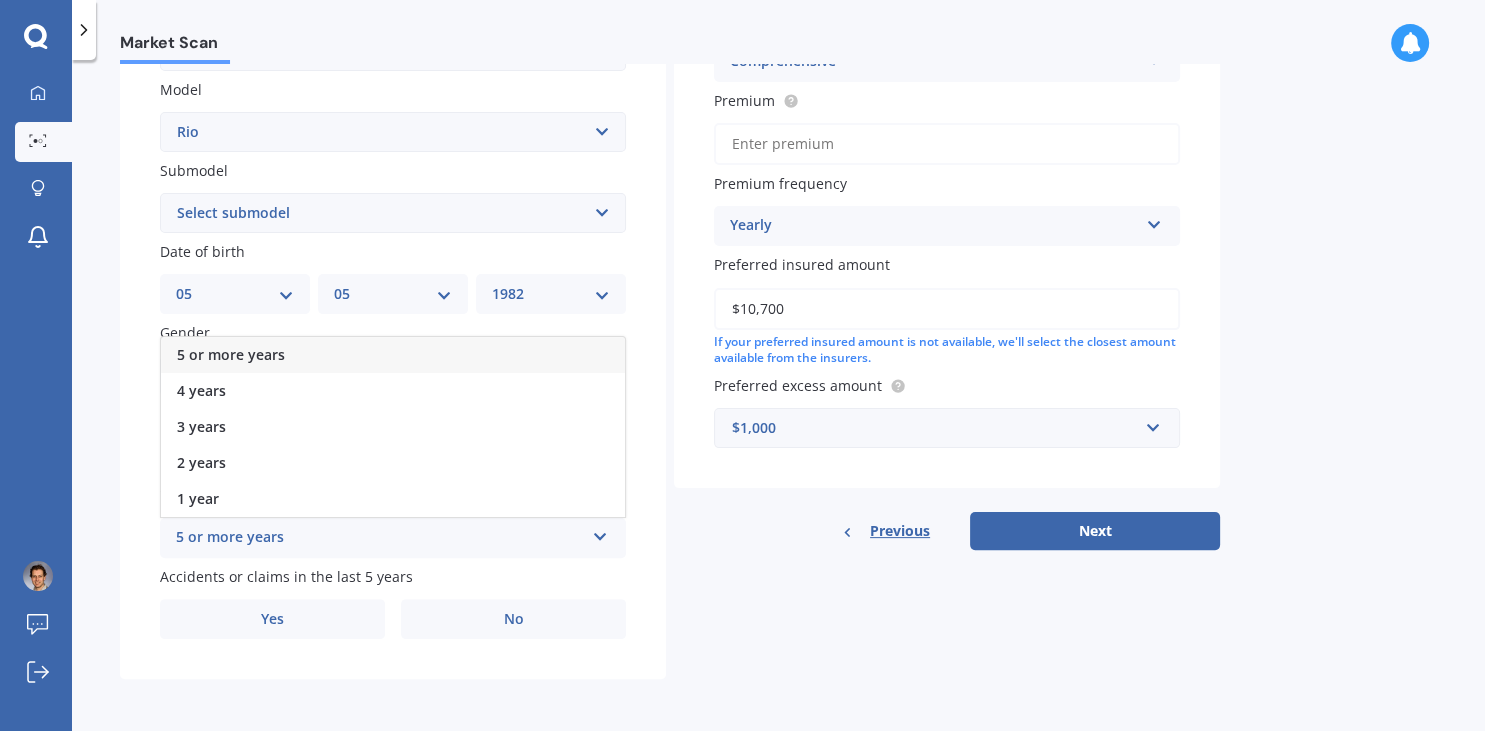 click on "5 or more years" at bounding box center [393, 355] 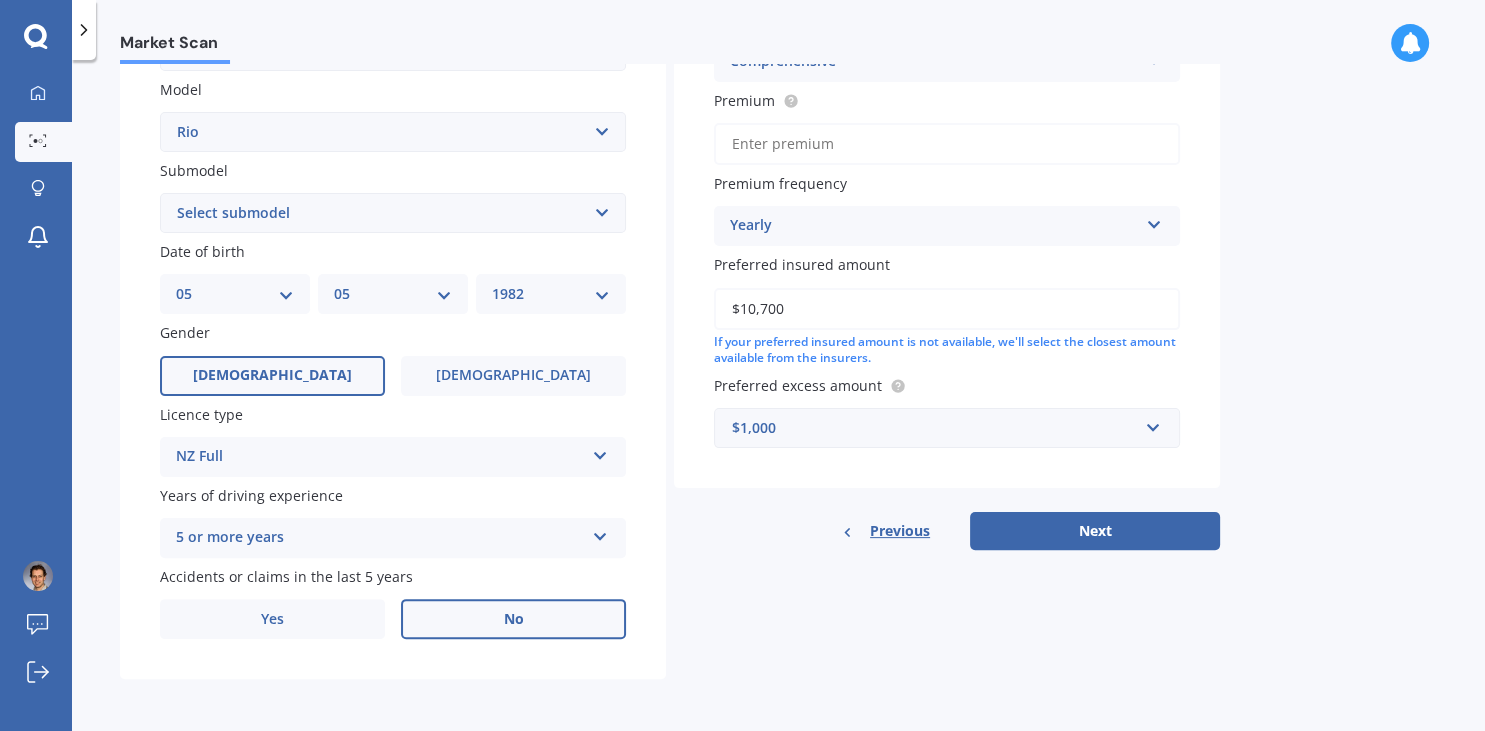 click on "No" at bounding box center (513, 619) 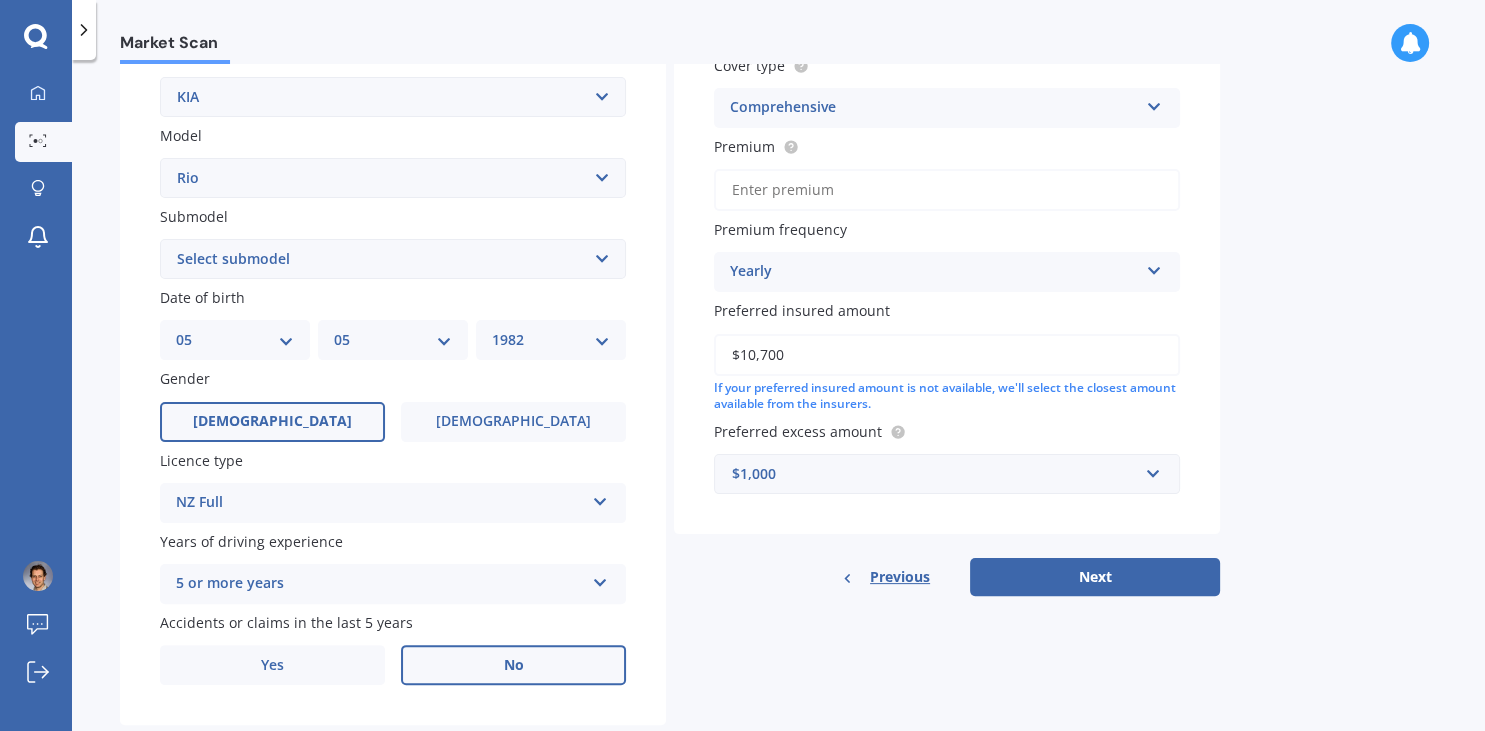 scroll, scrollTop: 399, scrollLeft: 0, axis: vertical 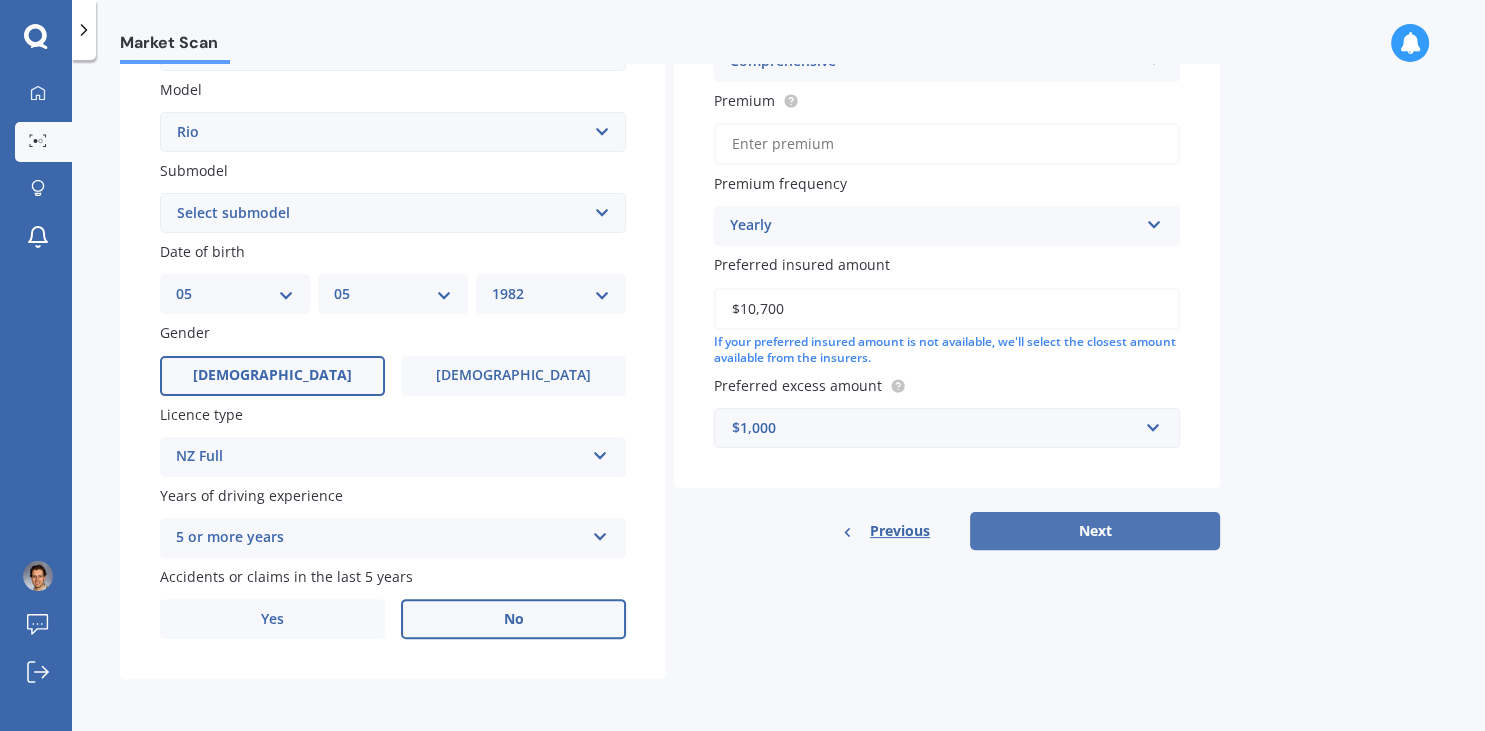click on "Next" at bounding box center [1095, 531] 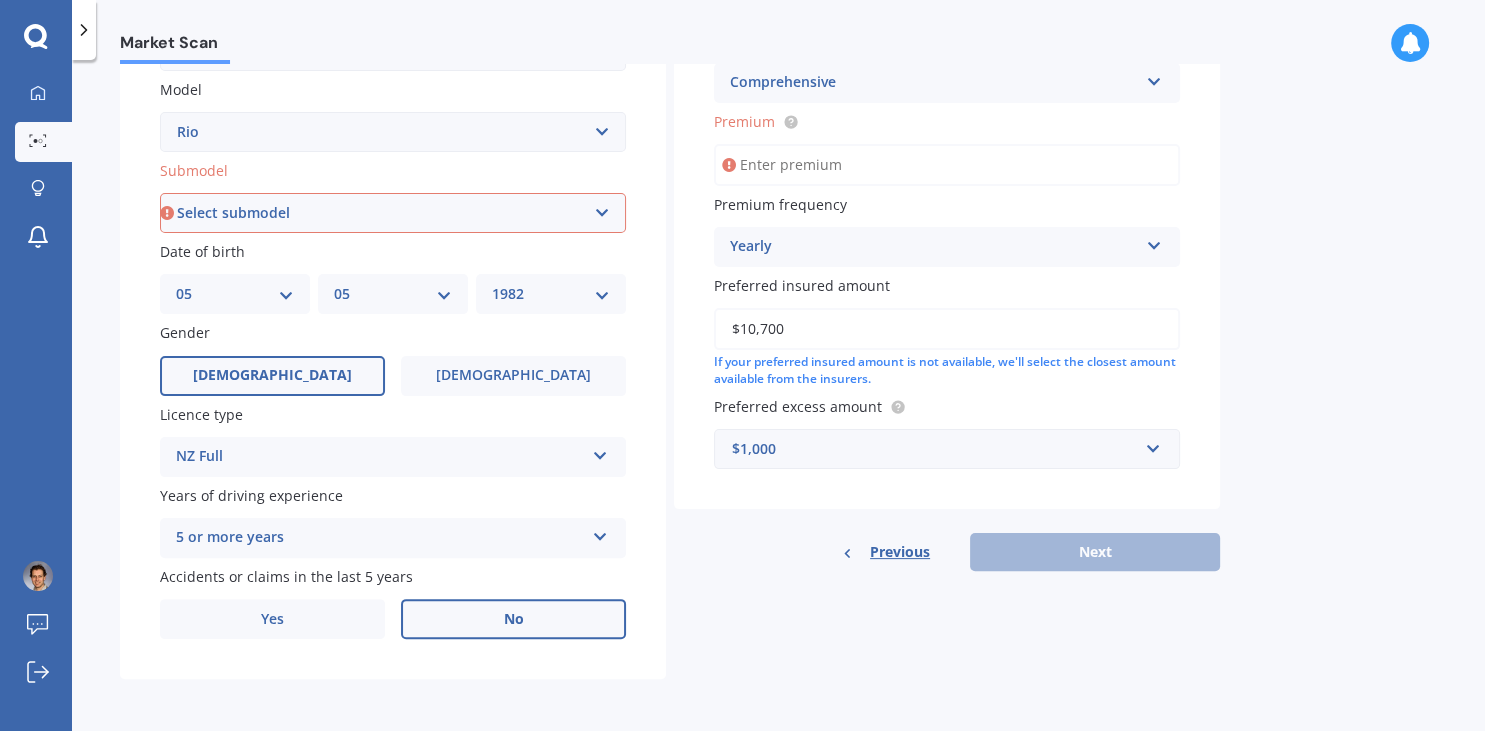 click on "Select submodel (All) 1.4 Diesel Manual EX GT-Line GT-Line Plus Limited LX auto LX manual" at bounding box center (393, 213) 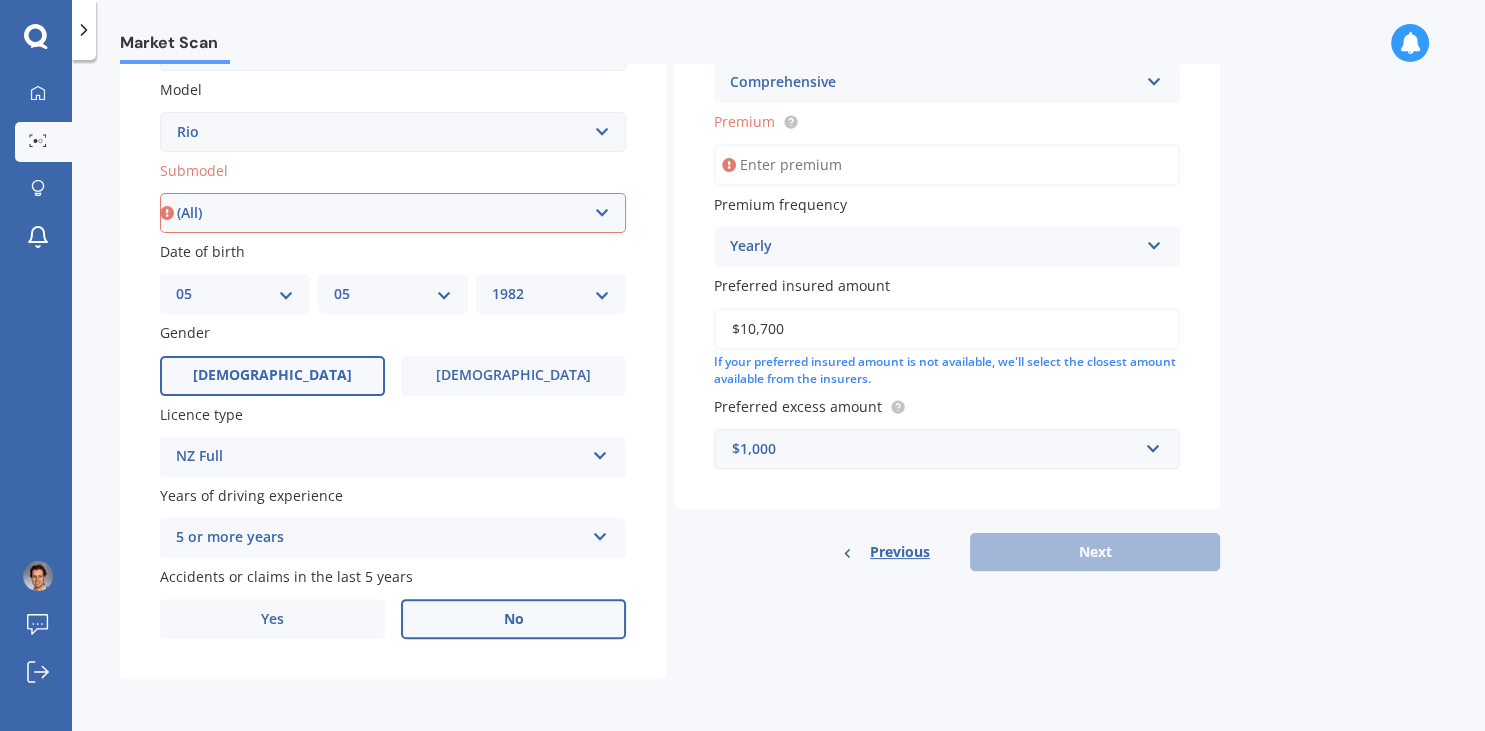 click on "(All)" at bounding box center [0, 0] 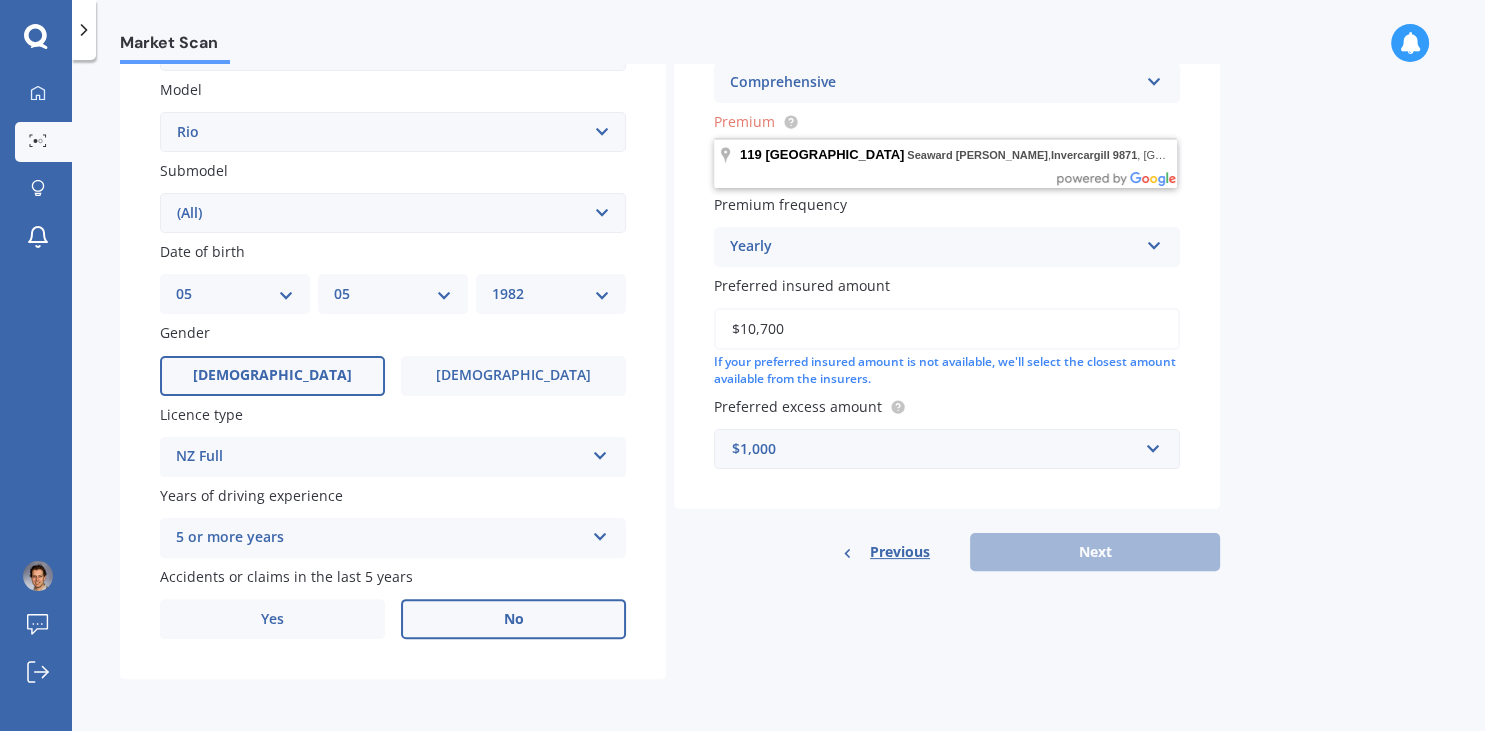 scroll, scrollTop: 0, scrollLeft: 0, axis: both 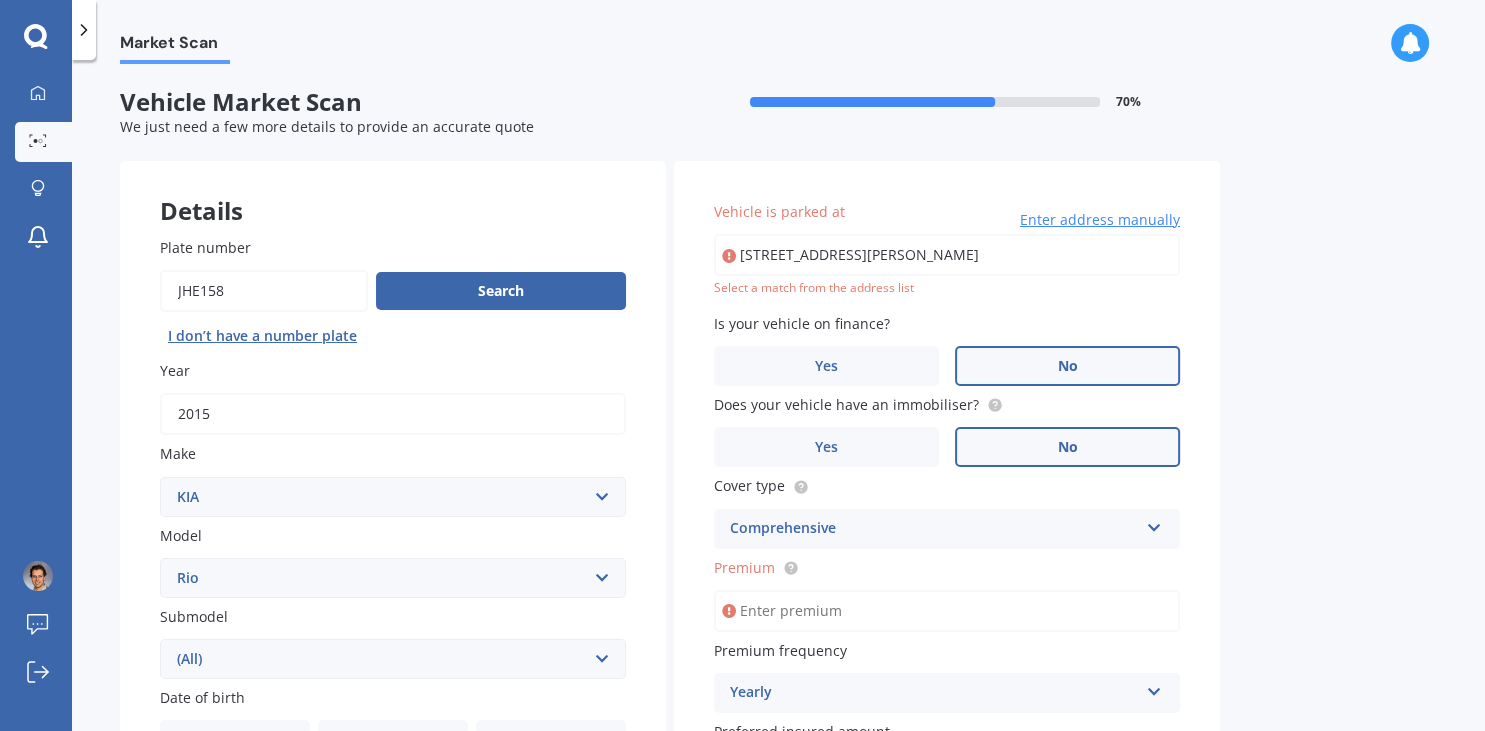 type on "[STREET_ADDRESS][PERSON_NAME]" 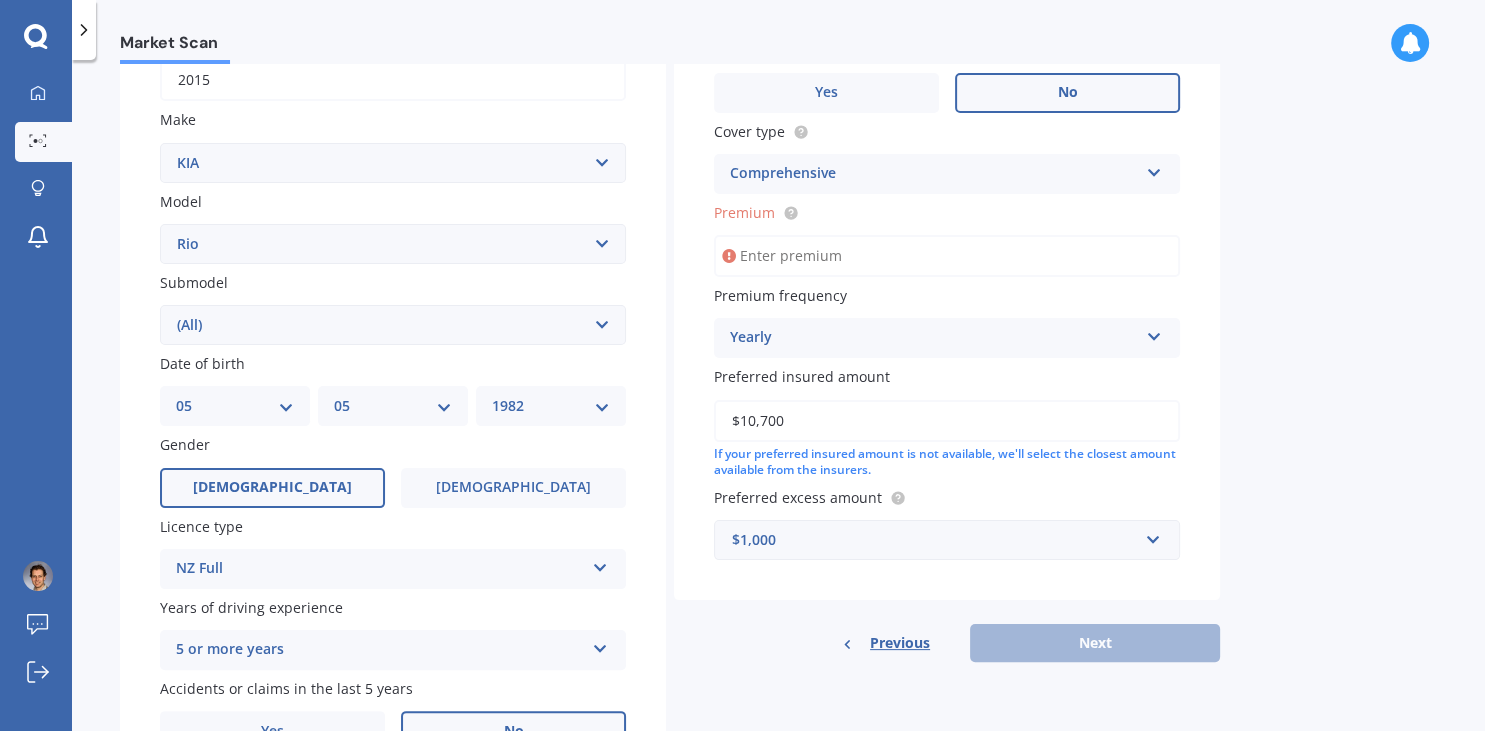 scroll, scrollTop: 450, scrollLeft: 0, axis: vertical 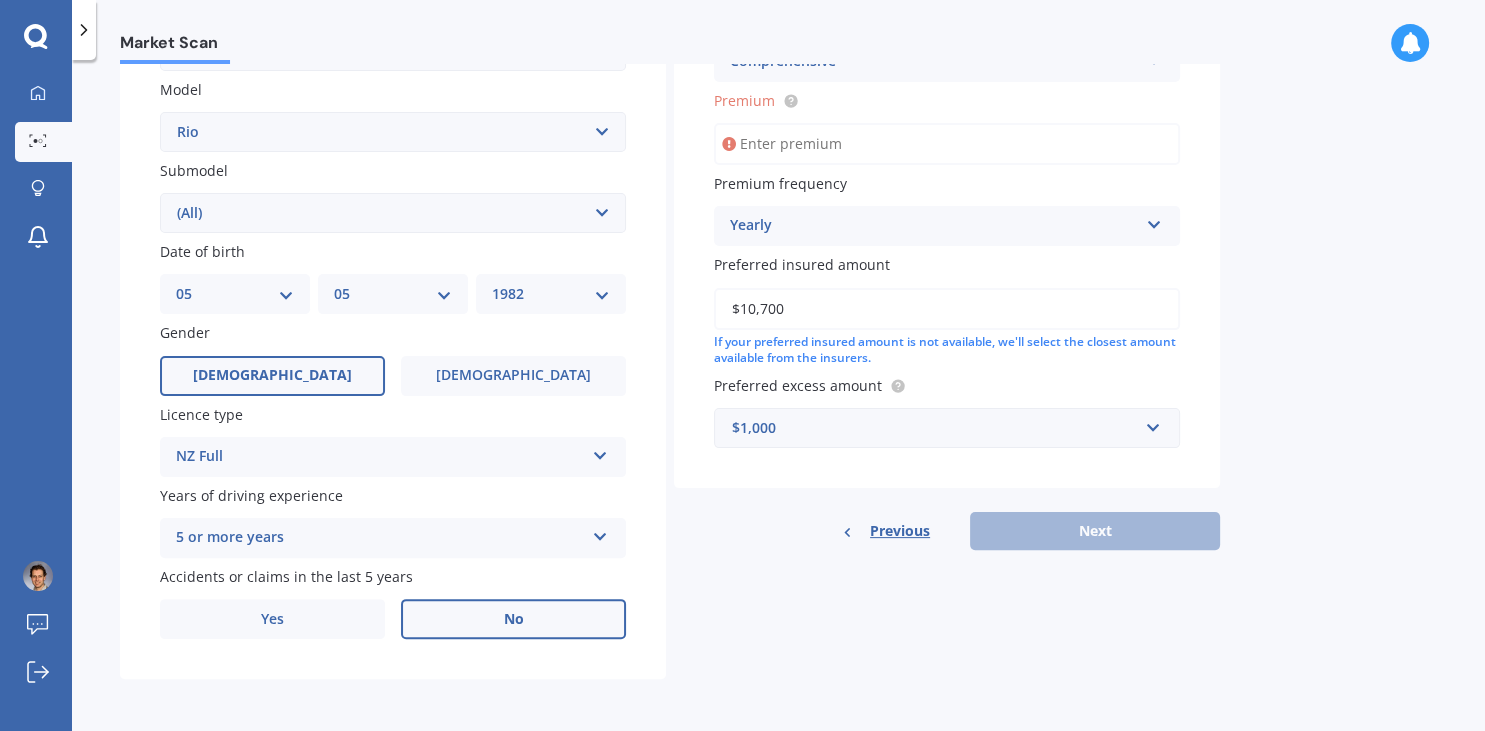 click on "Previous Next" at bounding box center (947, 531) 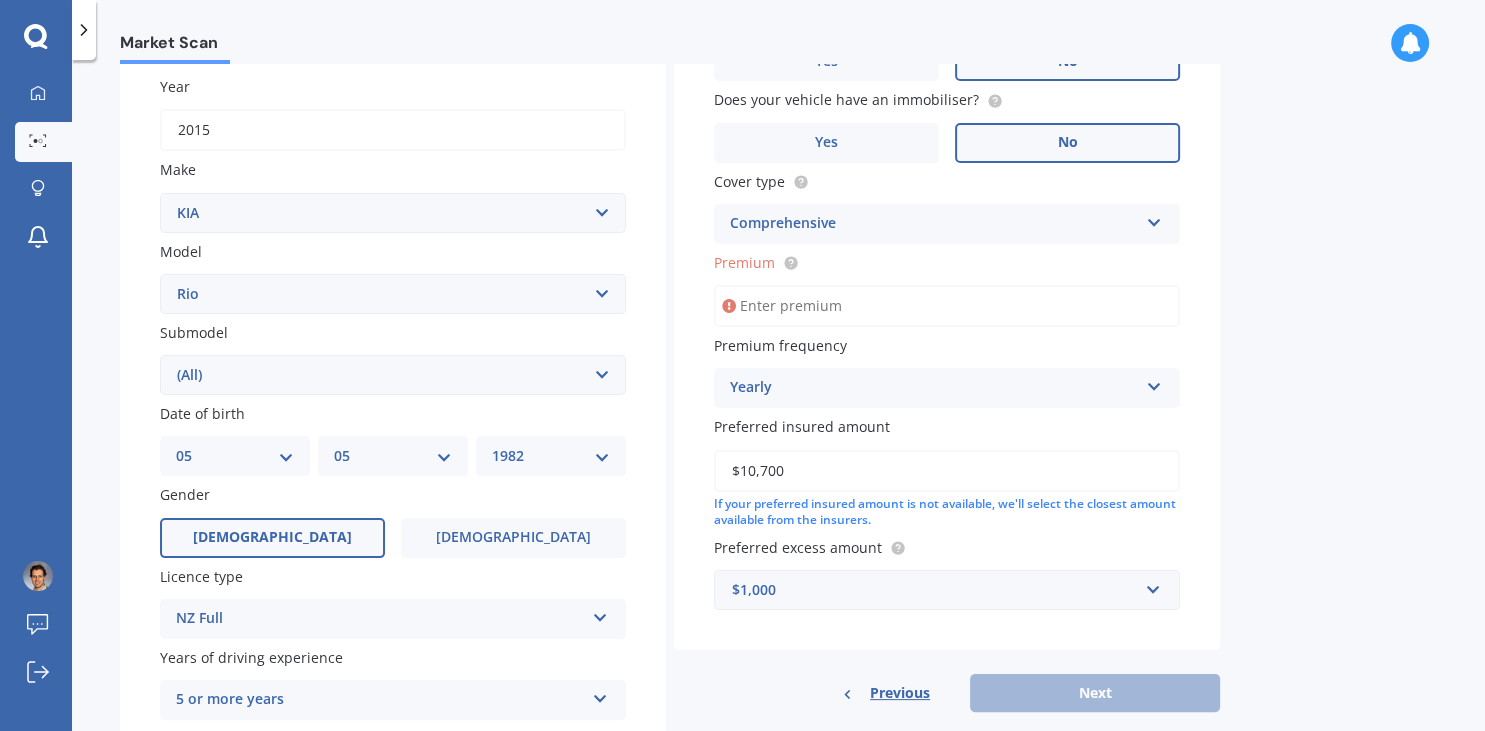 scroll, scrollTop: 277, scrollLeft: 0, axis: vertical 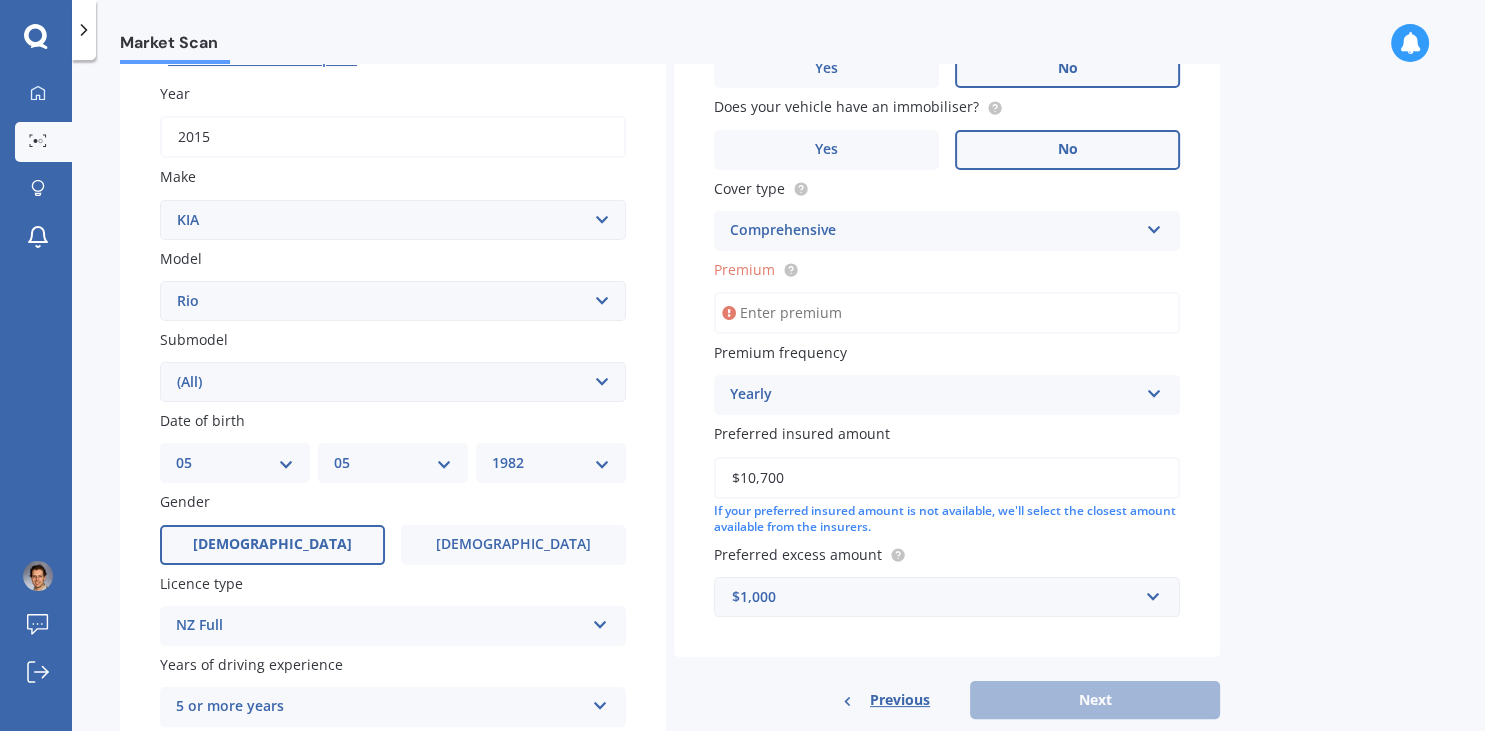 click on "Premium" at bounding box center (947, 313) 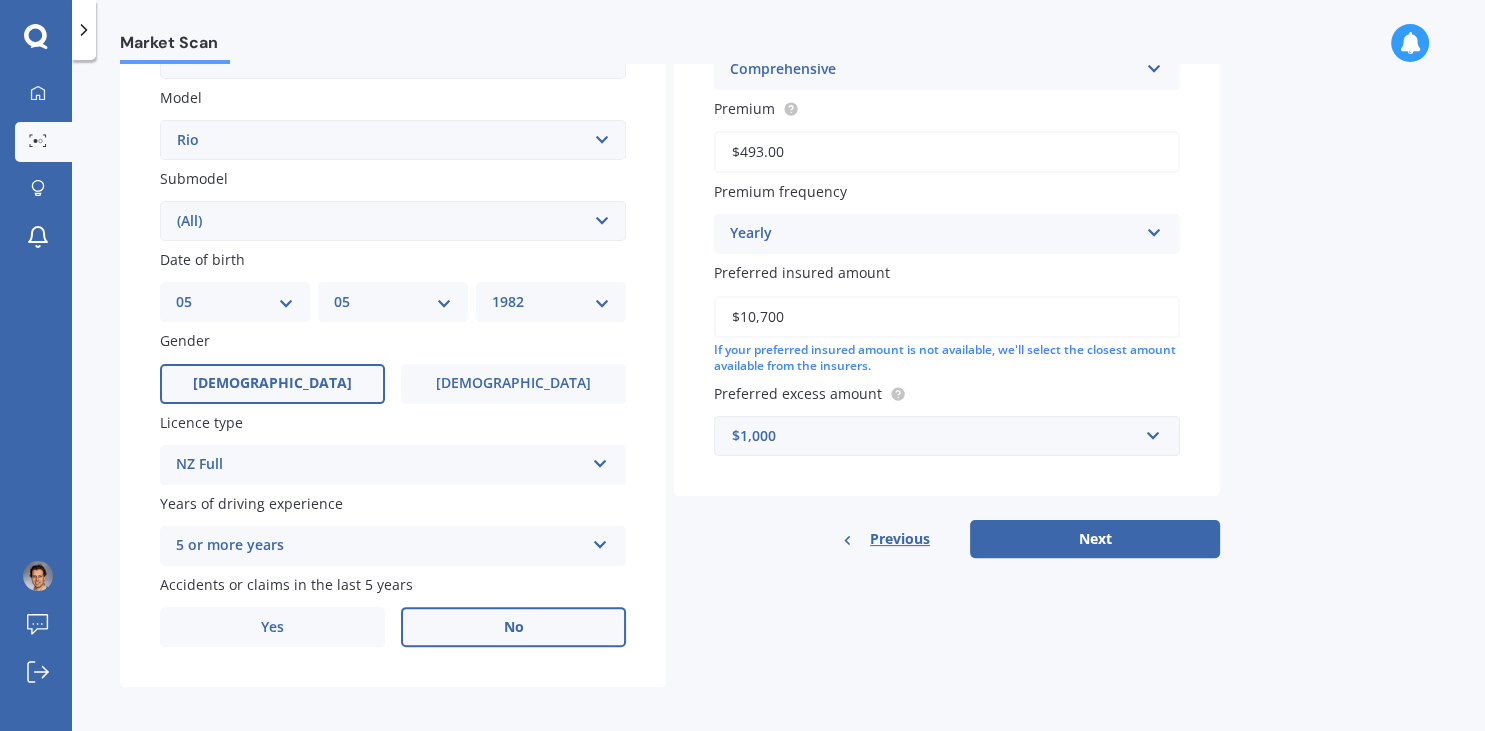 scroll, scrollTop: 450, scrollLeft: 0, axis: vertical 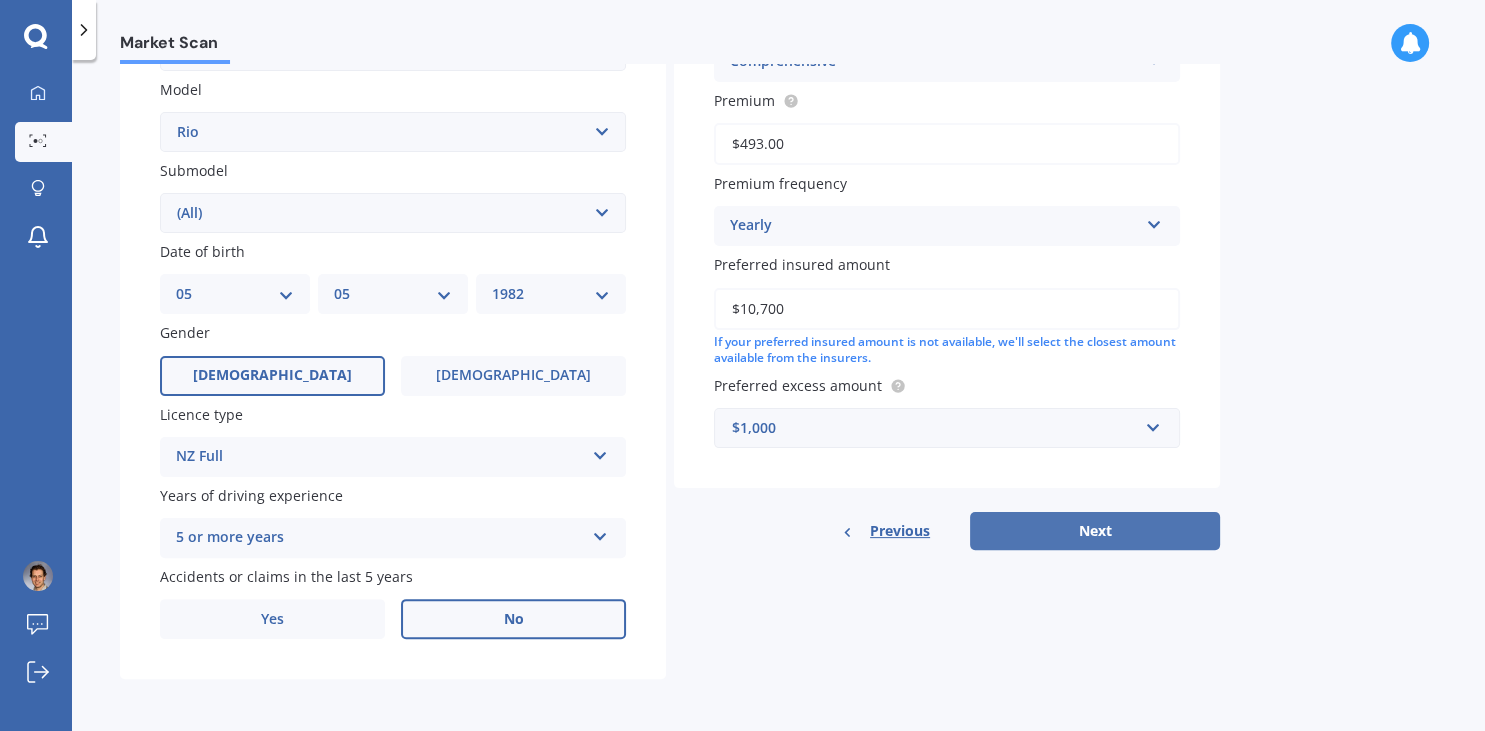 type on "$493.00" 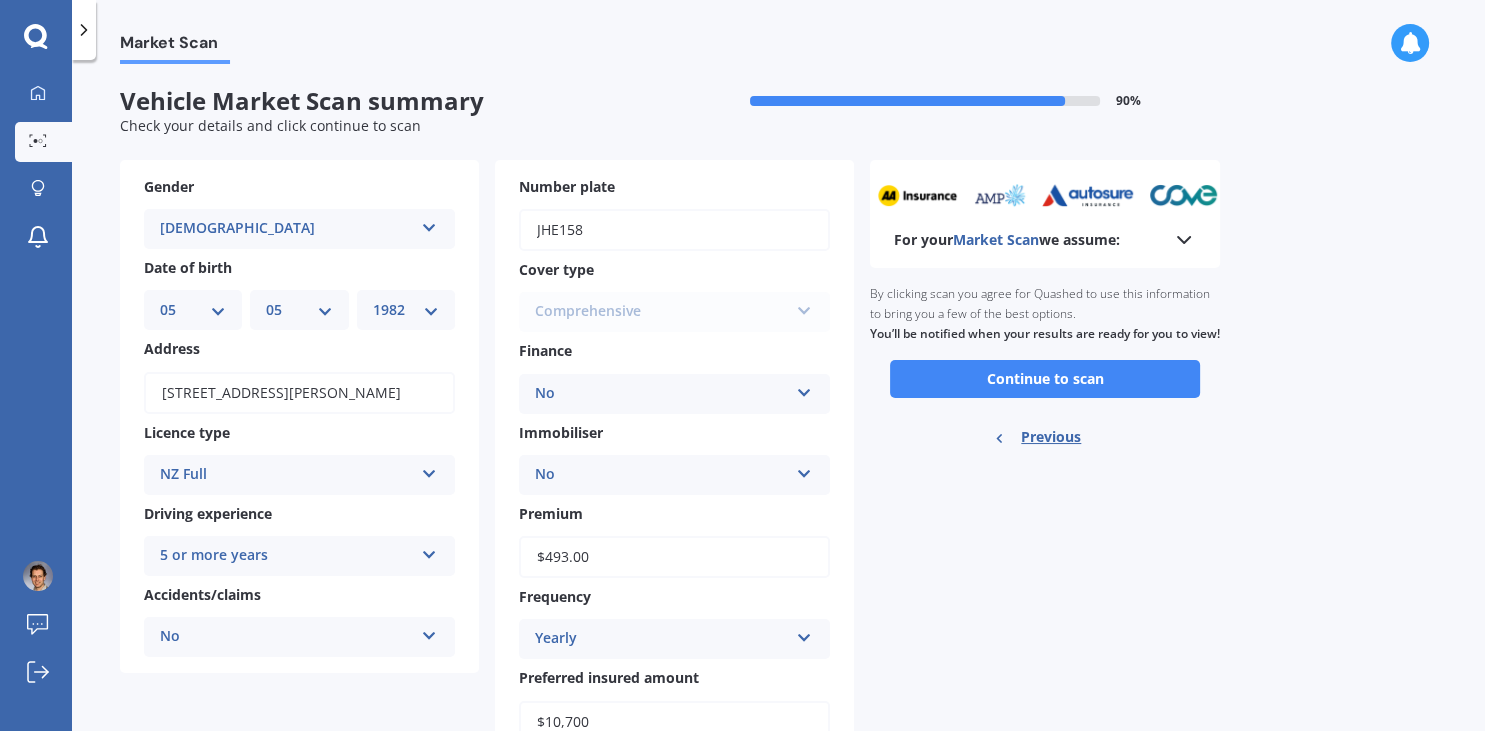 scroll, scrollTop: 0, scrollLeft: 0, axis: both 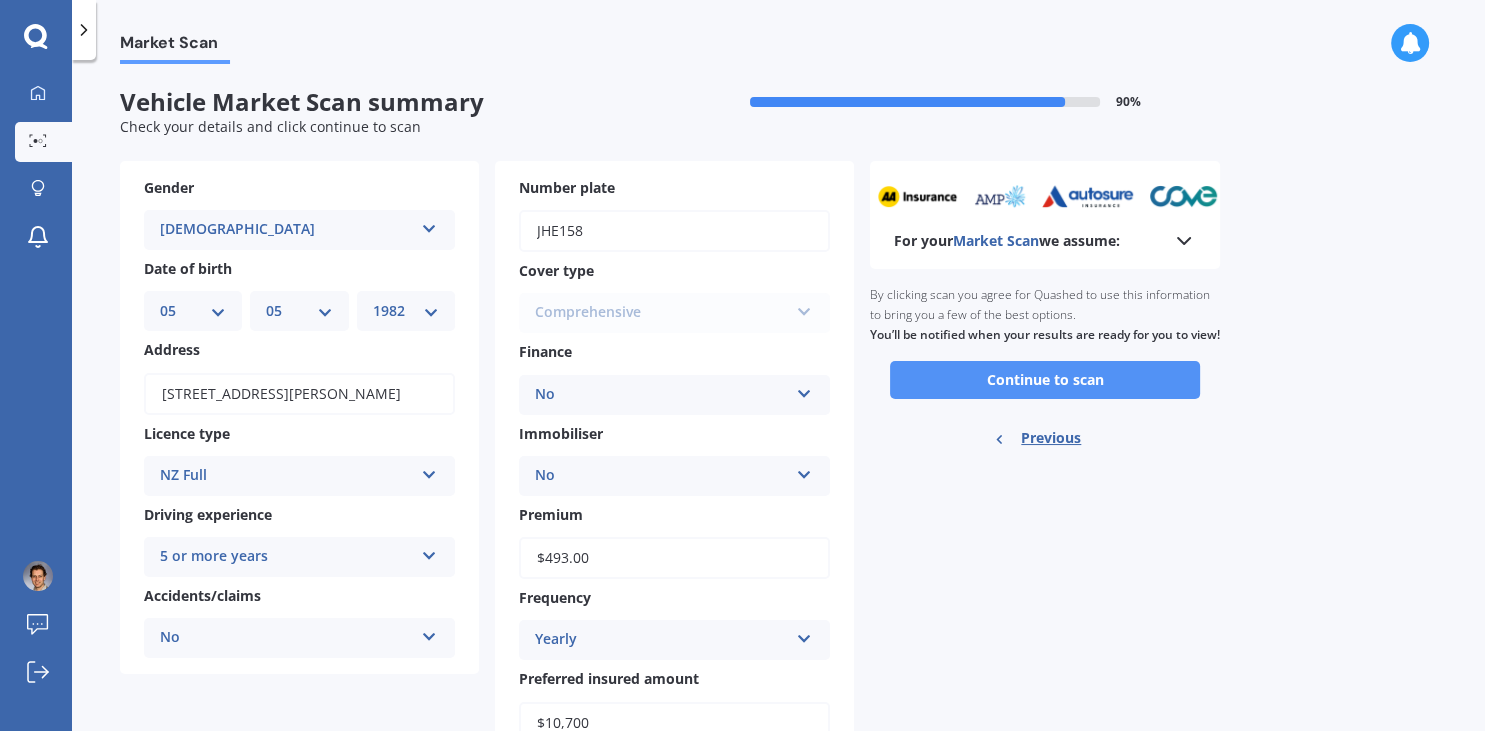 click on "Continue to scan" at bounding box center (1045, 380) 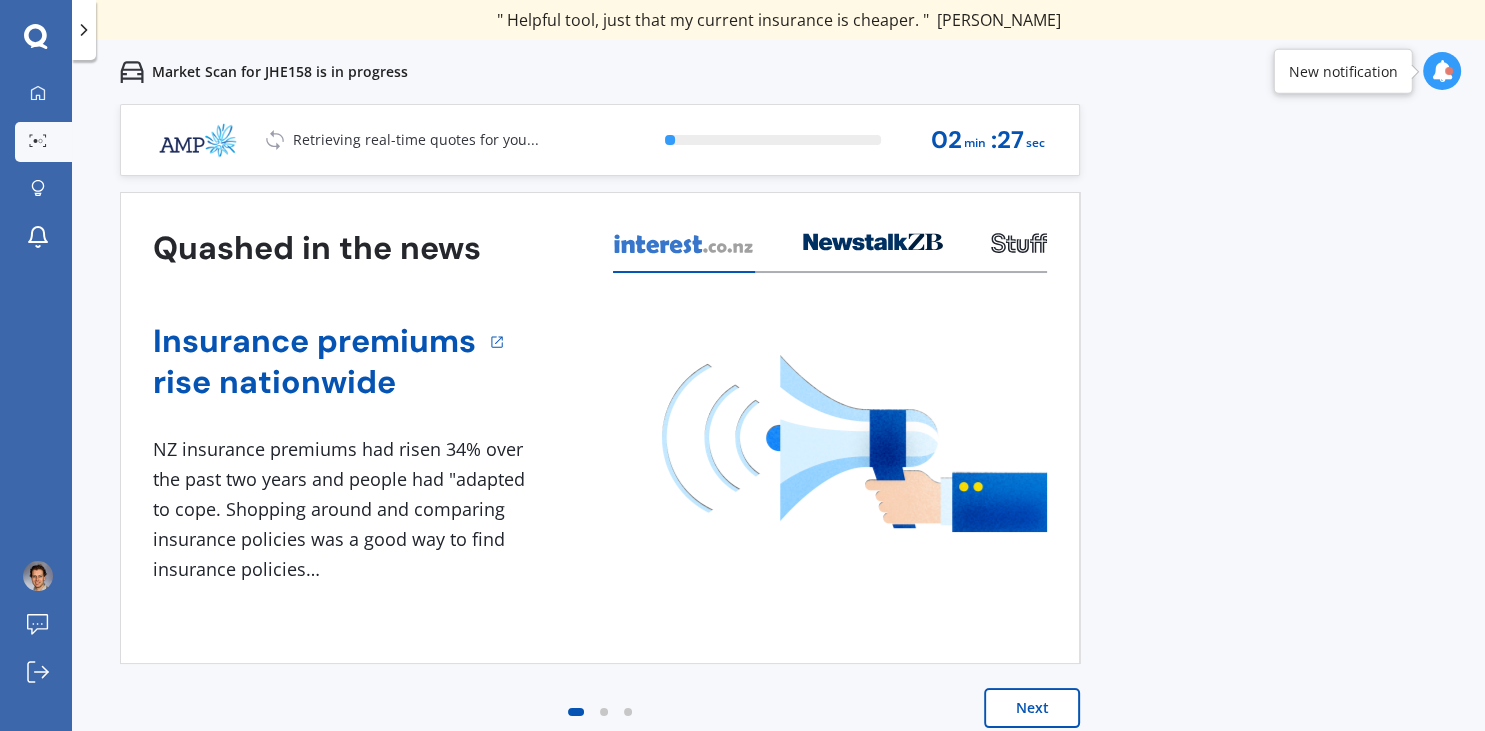click on "Next" at bounding box center (1032, 708) 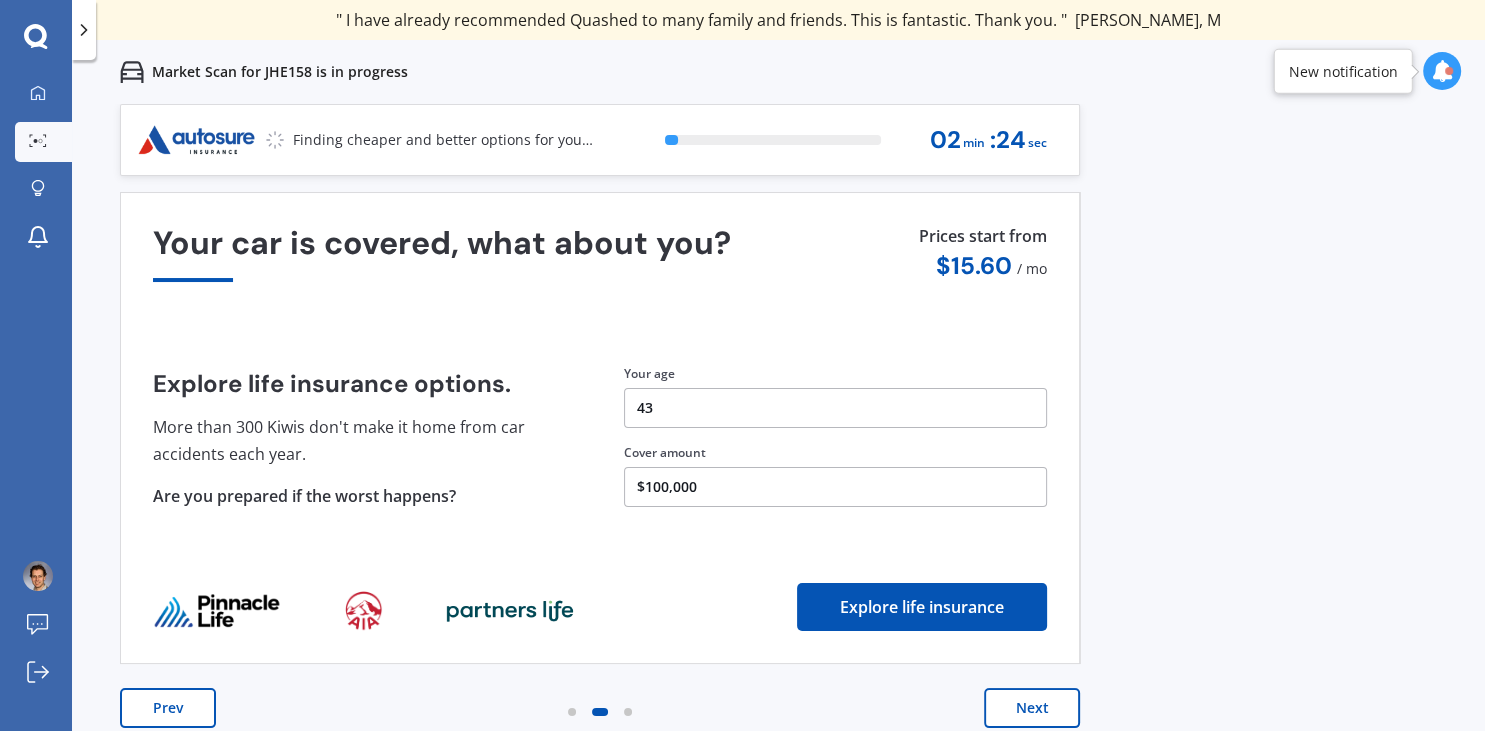 click on "Next" at bounding box center [1032, 708] 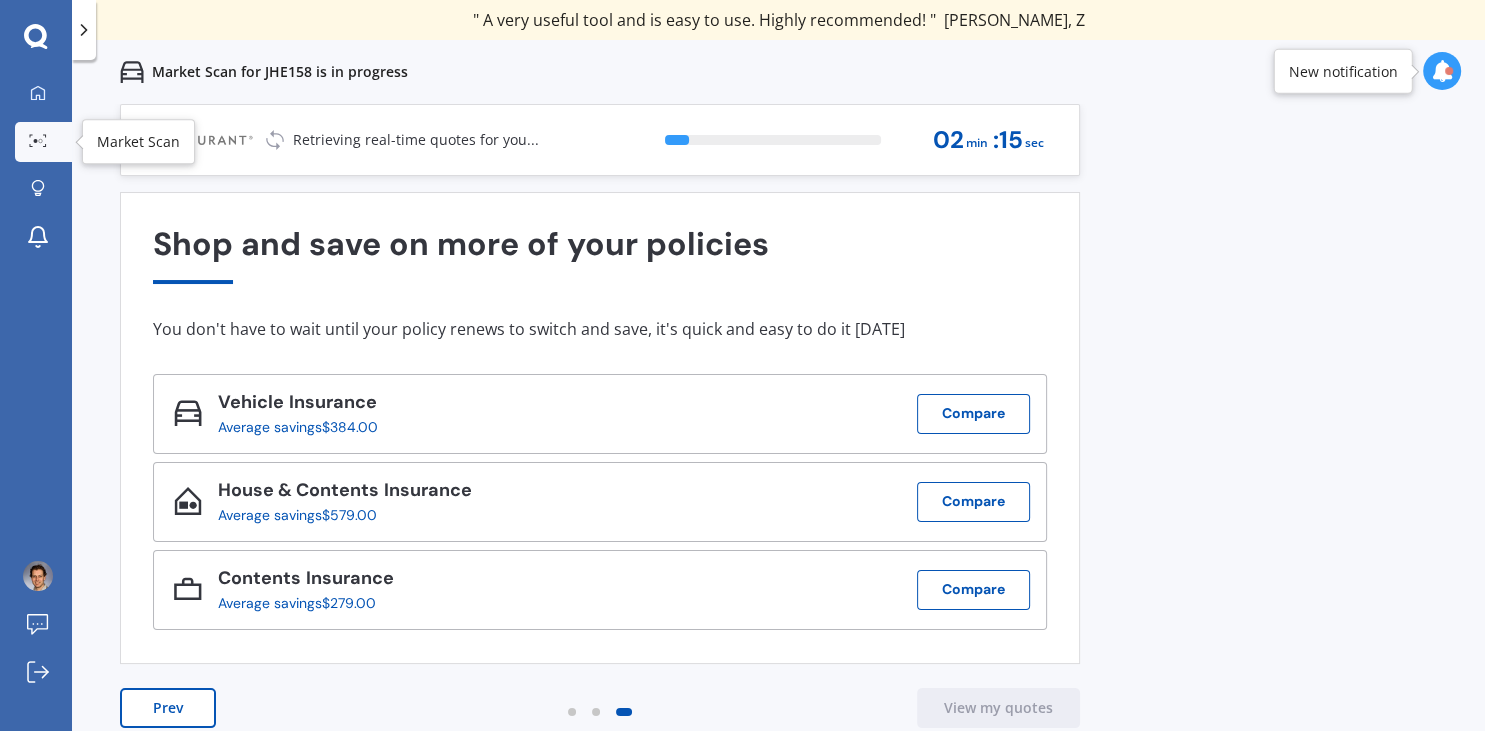 click on "Market Scan" at bounding box center [43, 142] 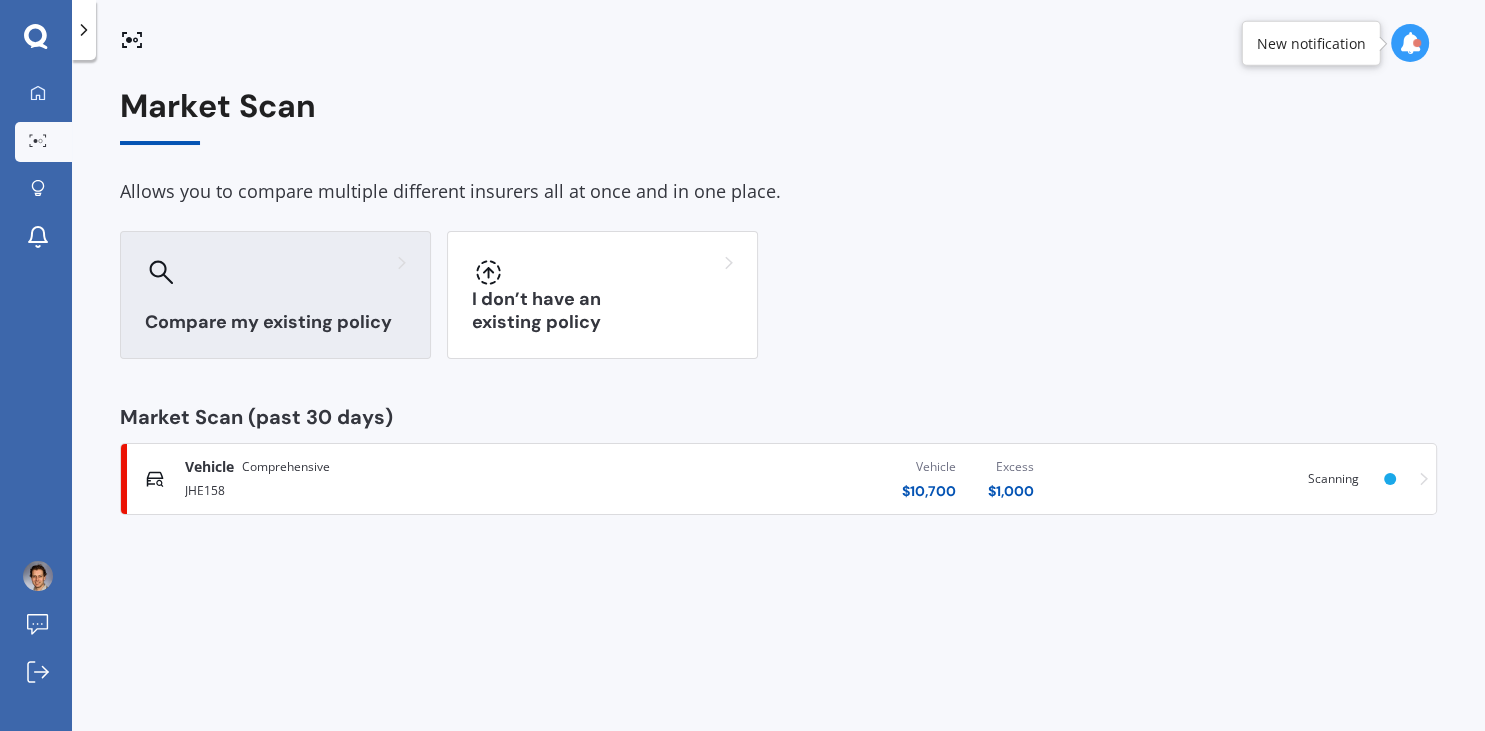 click on "Compare my existing policy" at bounding box center (275, 295) 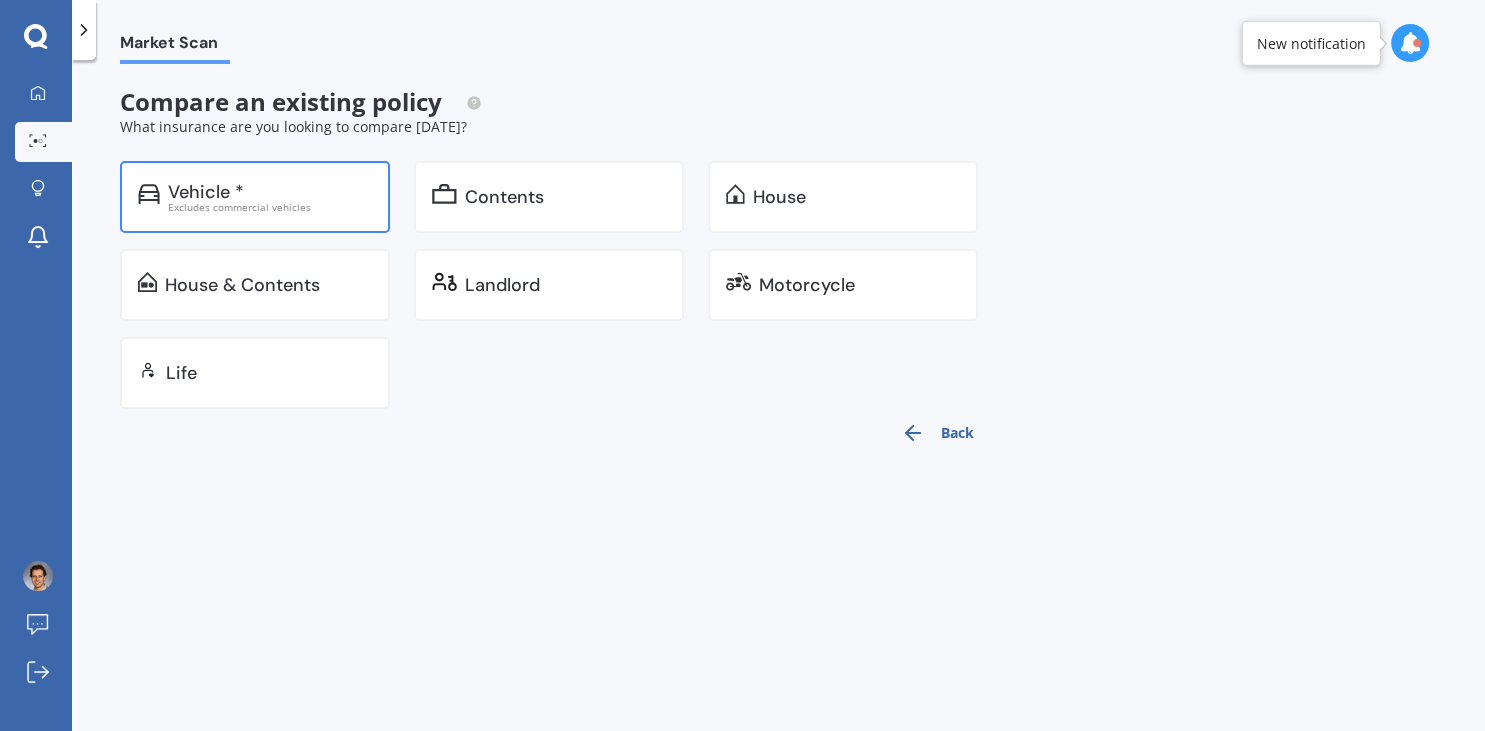 click on "Excludes commercial vehicles" at bounding box center (270, 207) 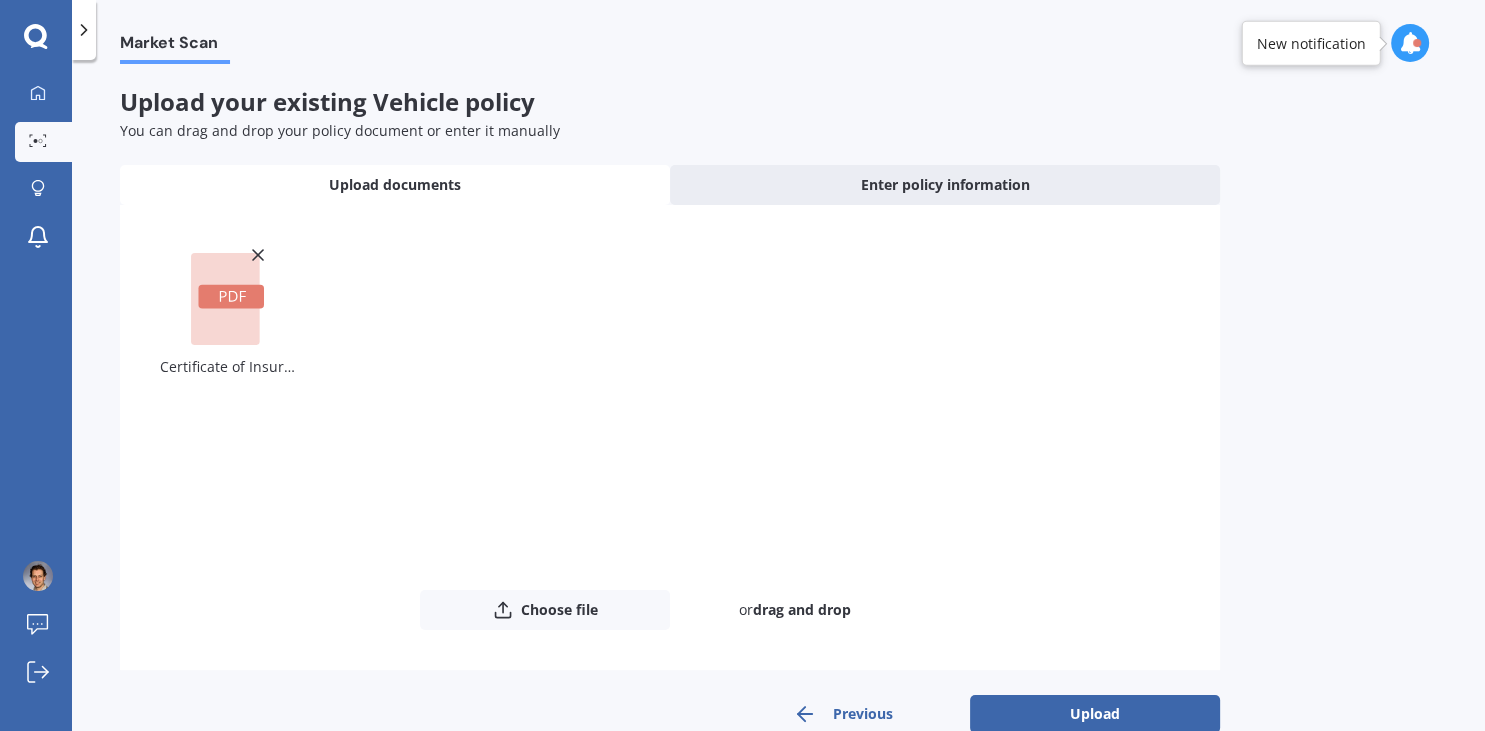 scroll, scrollTop: 38, scrollLeft: 0, axis: vertical 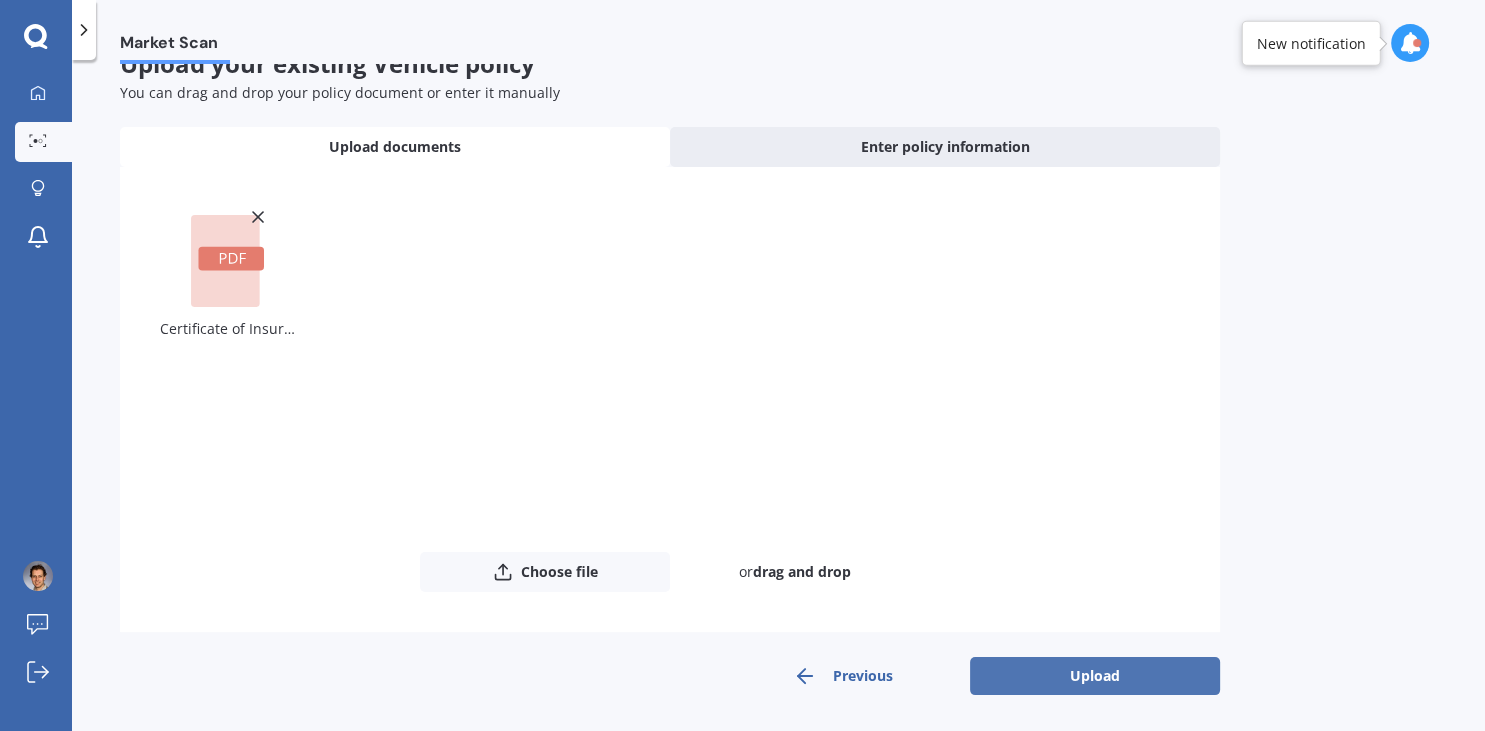 click on "Upload" at bounding box center (1095, 676) 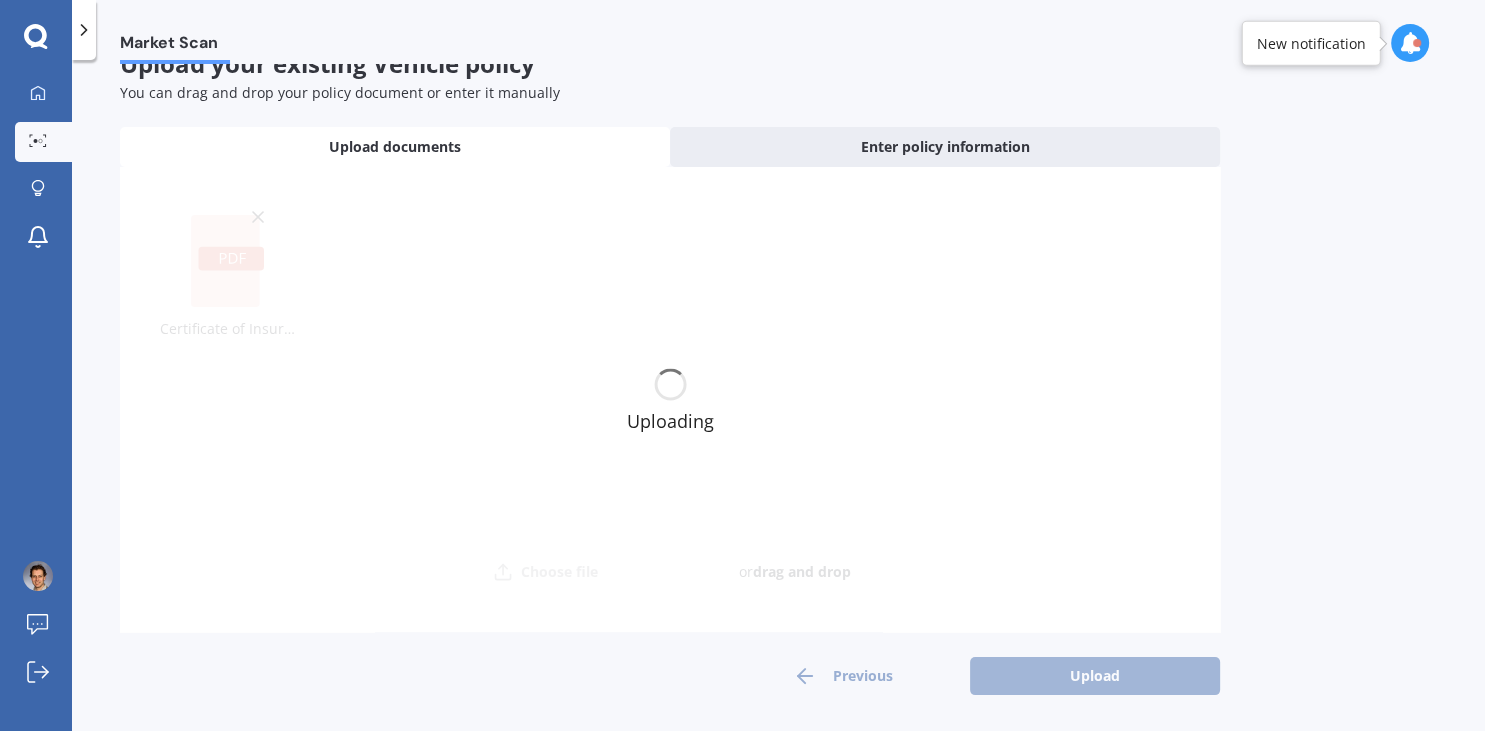 scroll, scrollTop: 0, scrollLeft: 0, axis: both 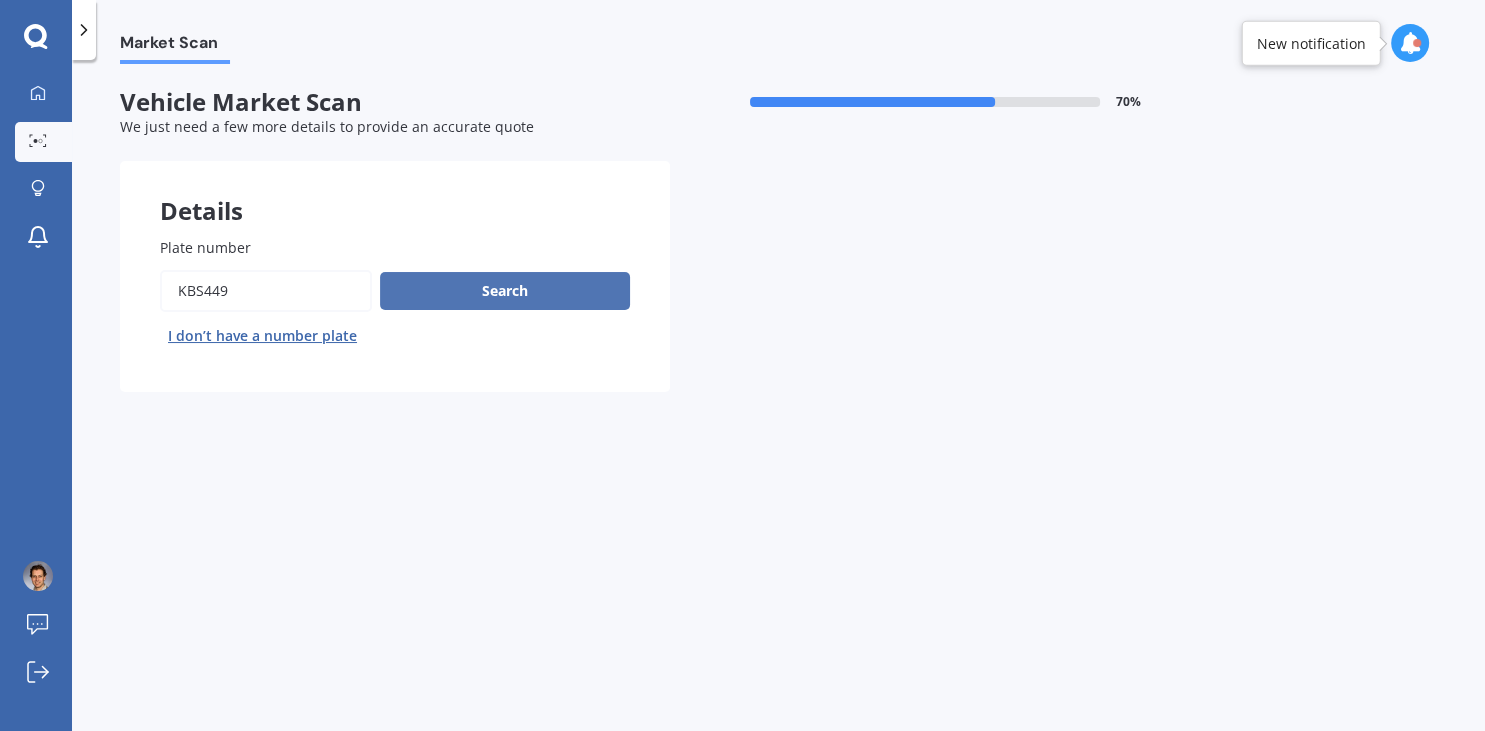 click on "Search" at bounding box center [505, 291] 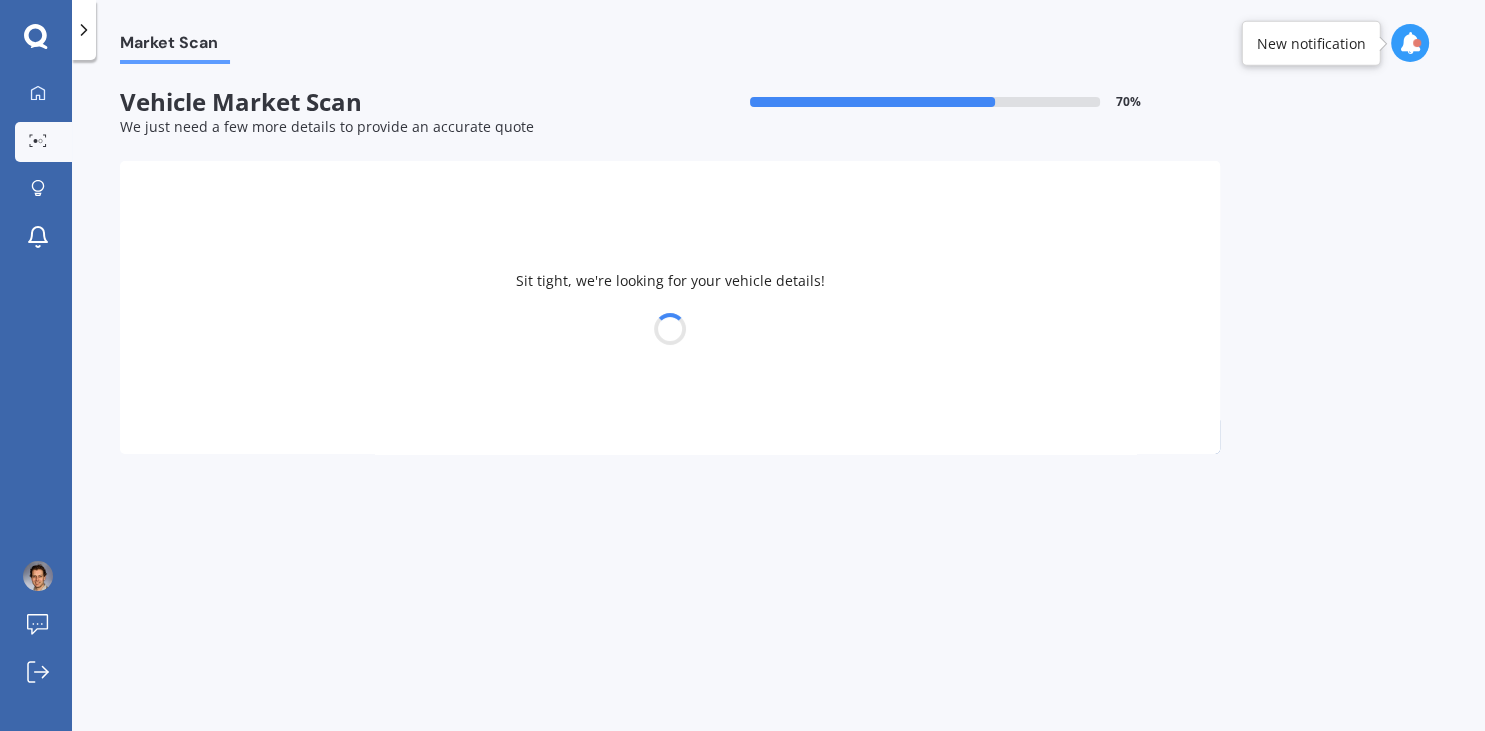 select on "TOYOTA" 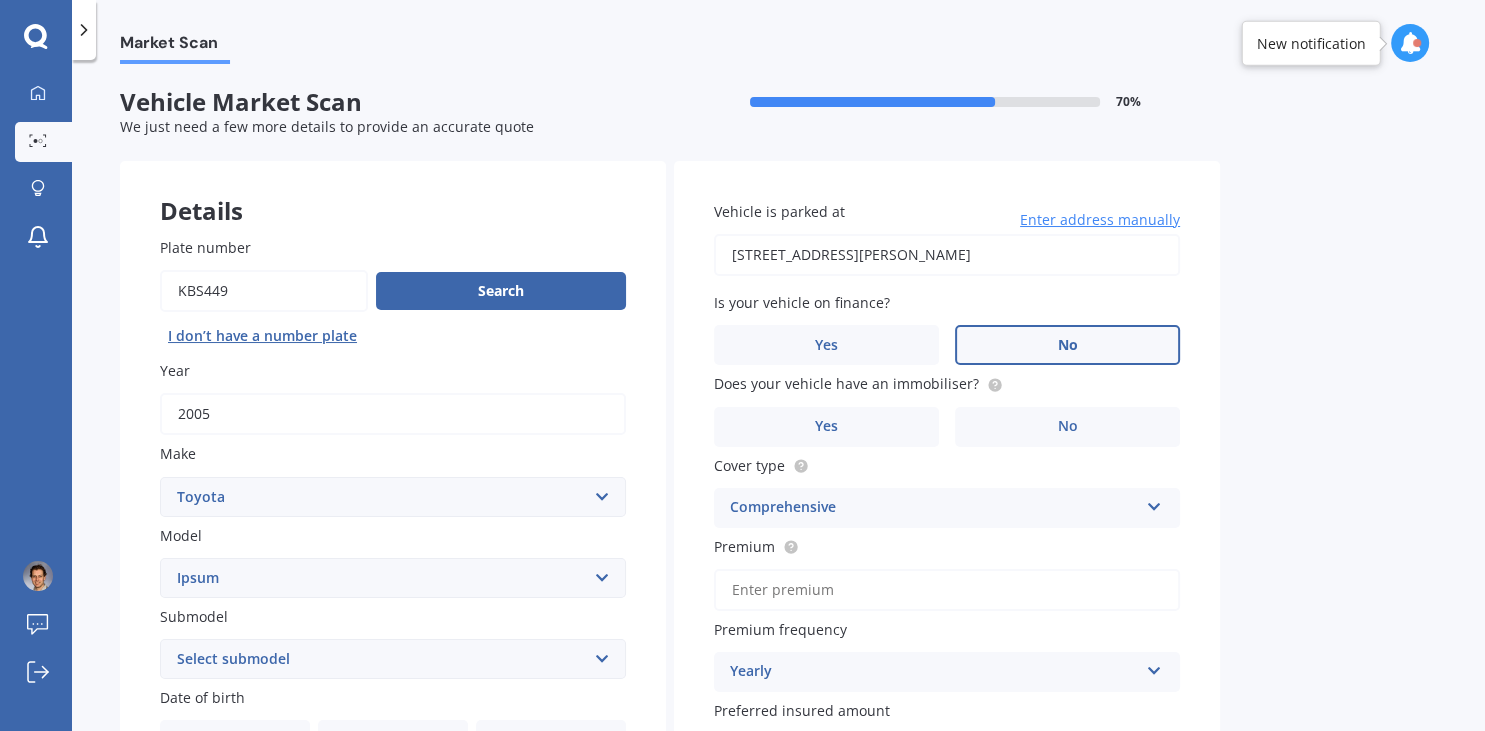 click on "No" at bounding box center (1067, 345) 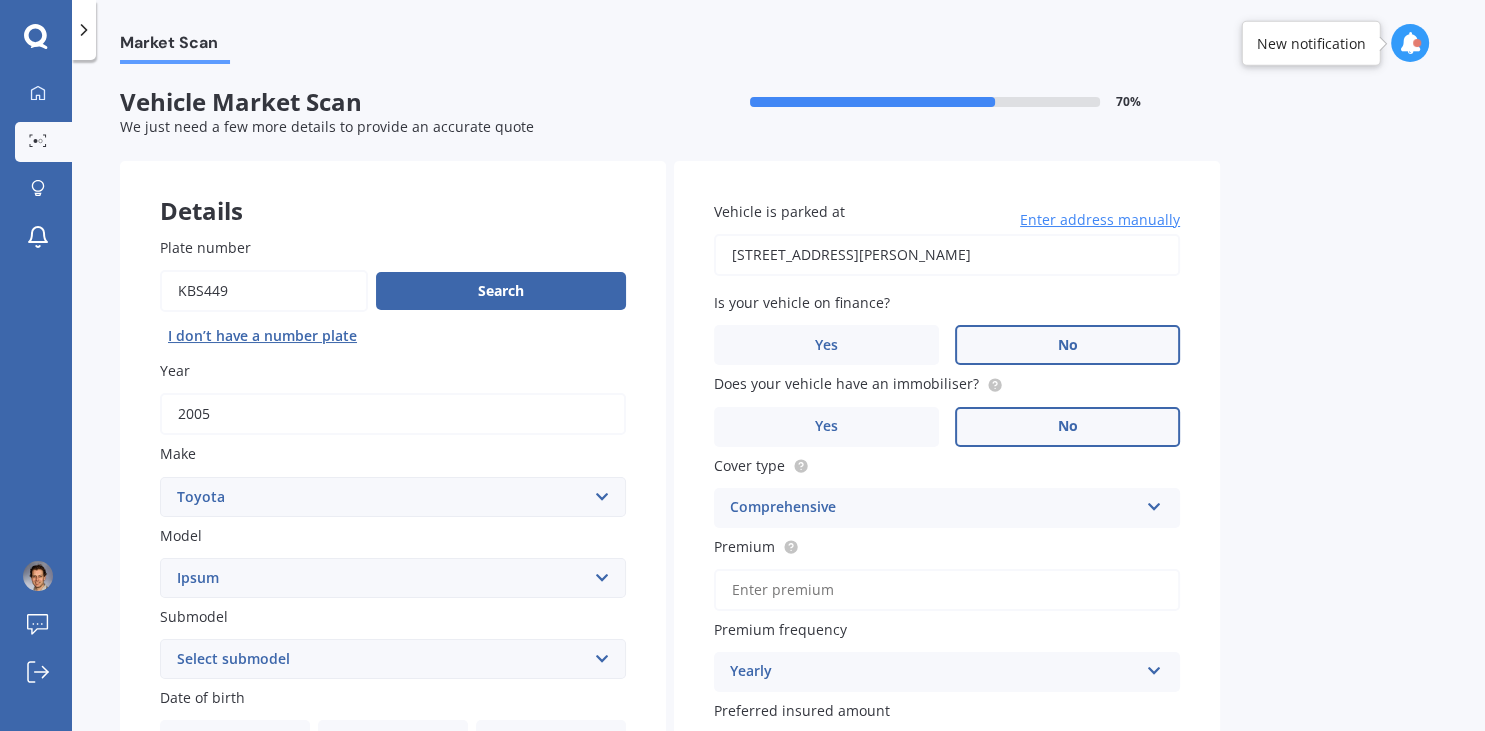 click on "No" at bounding box center (1067, 427) 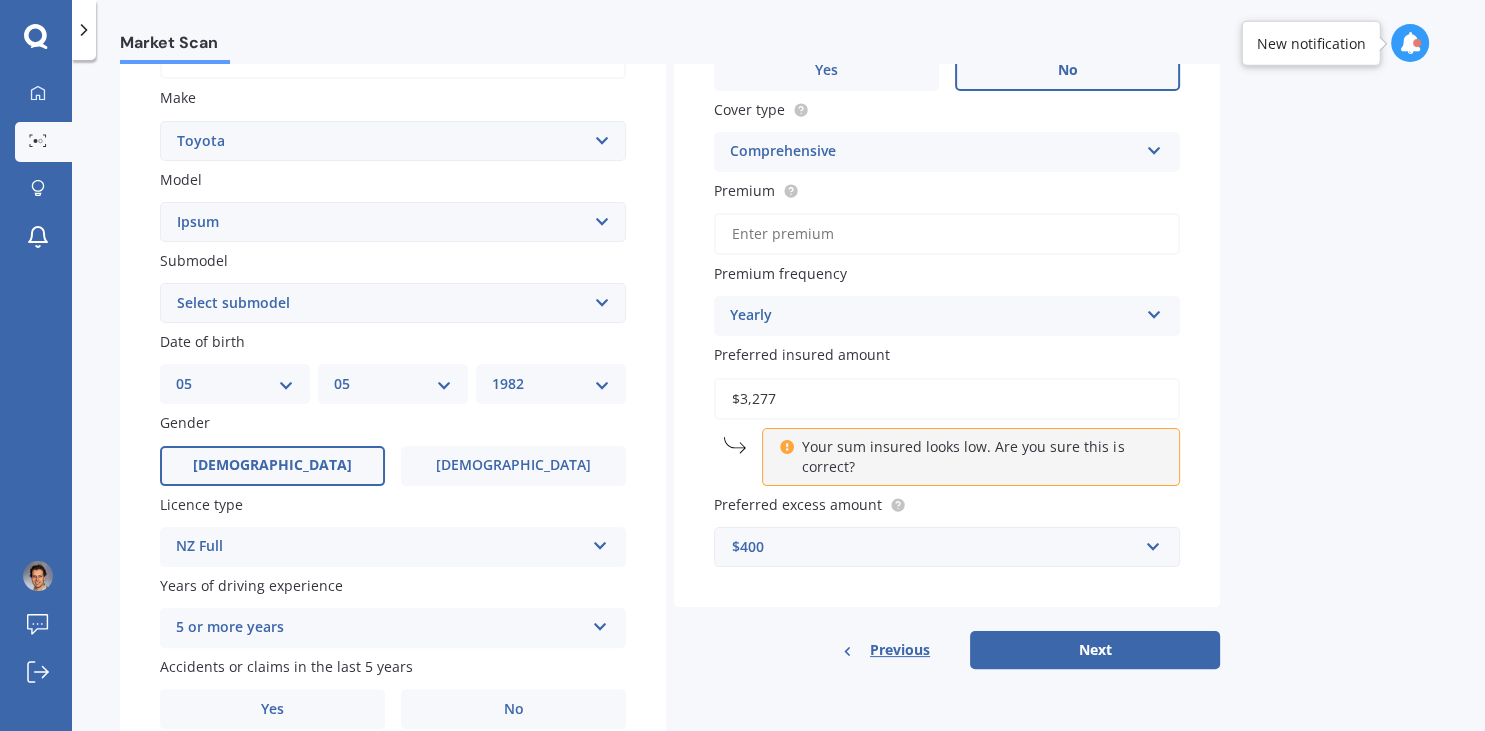 scroll, scrollTop: 378, scrollLeft: 0, axis: vertical 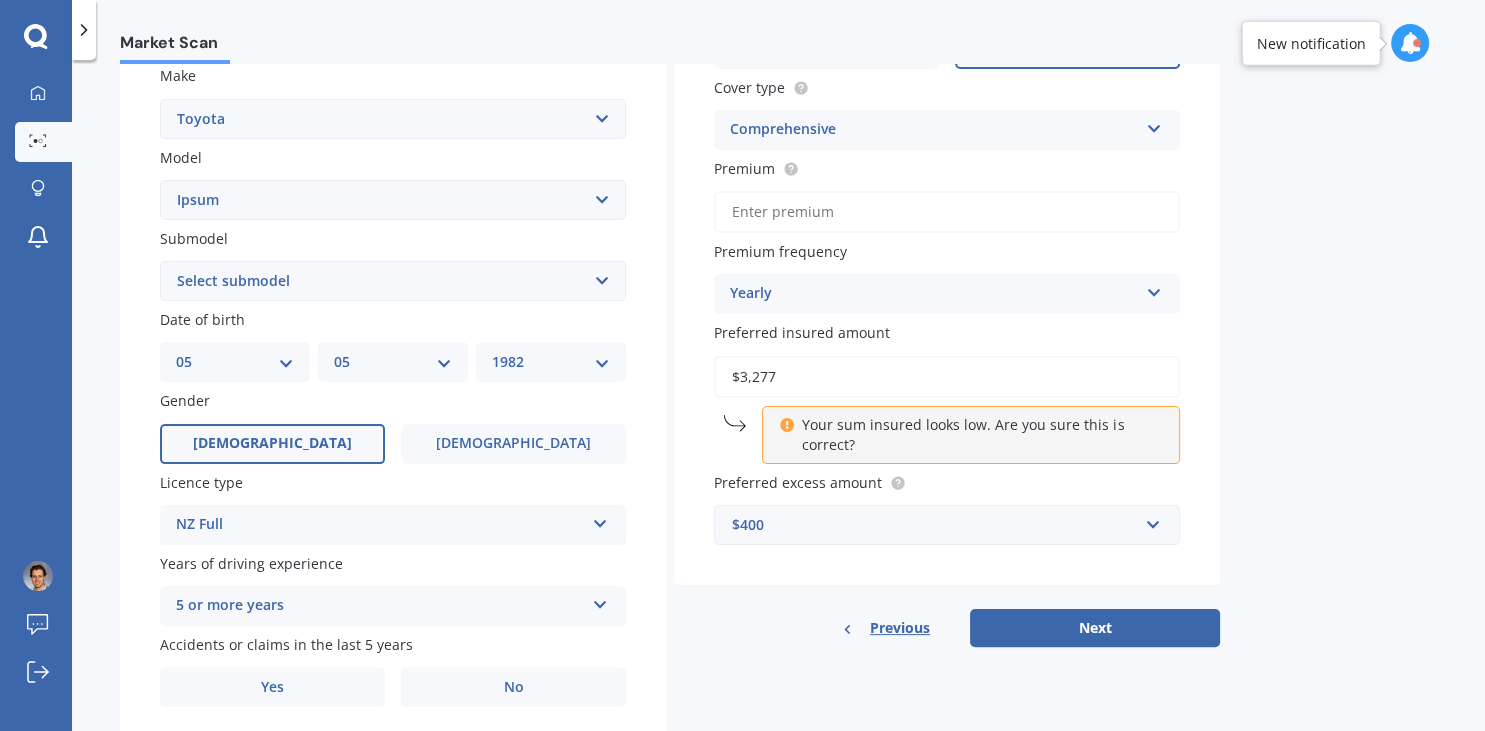 click on "Select submodel (All)" at bounding box center (393, 281) 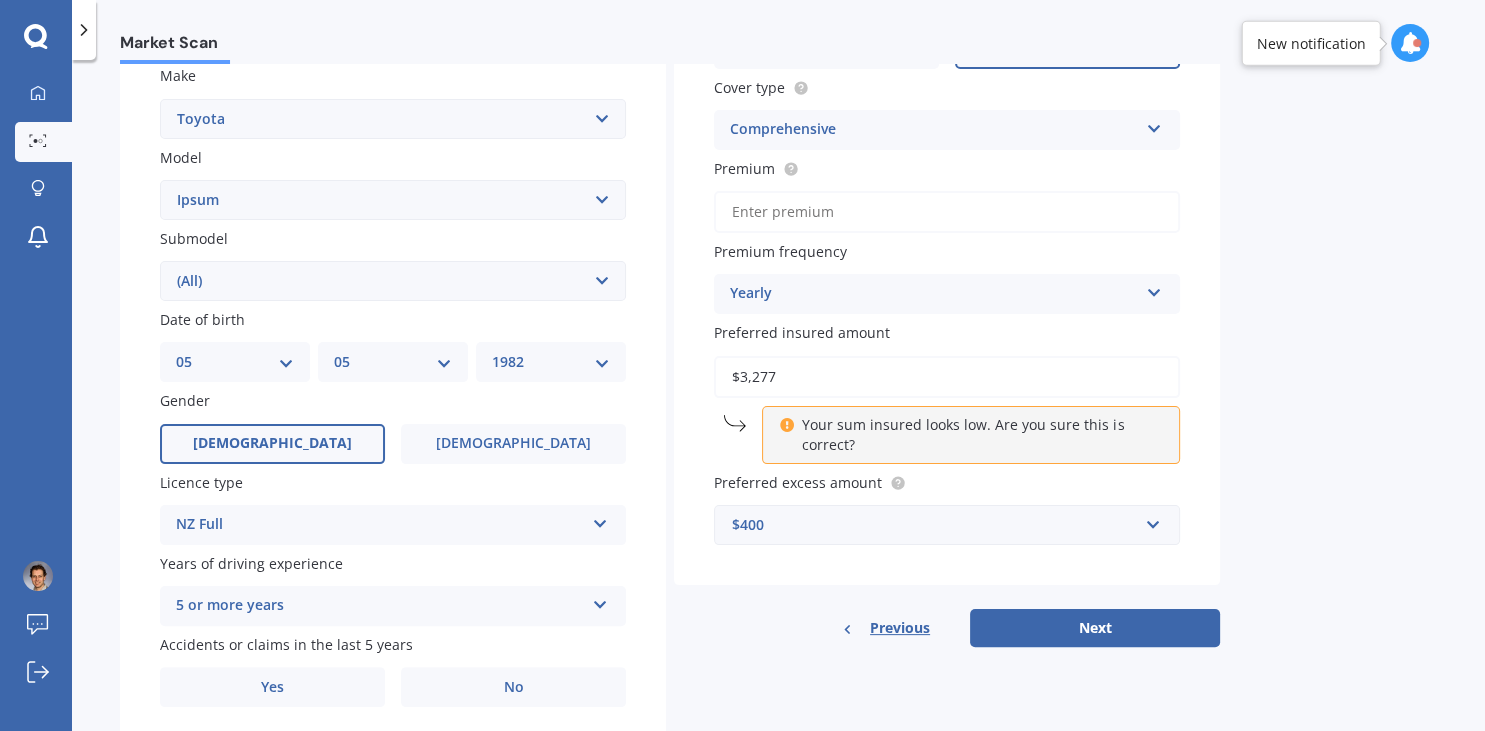 click on "(All)" at bounding box center (0, 0) 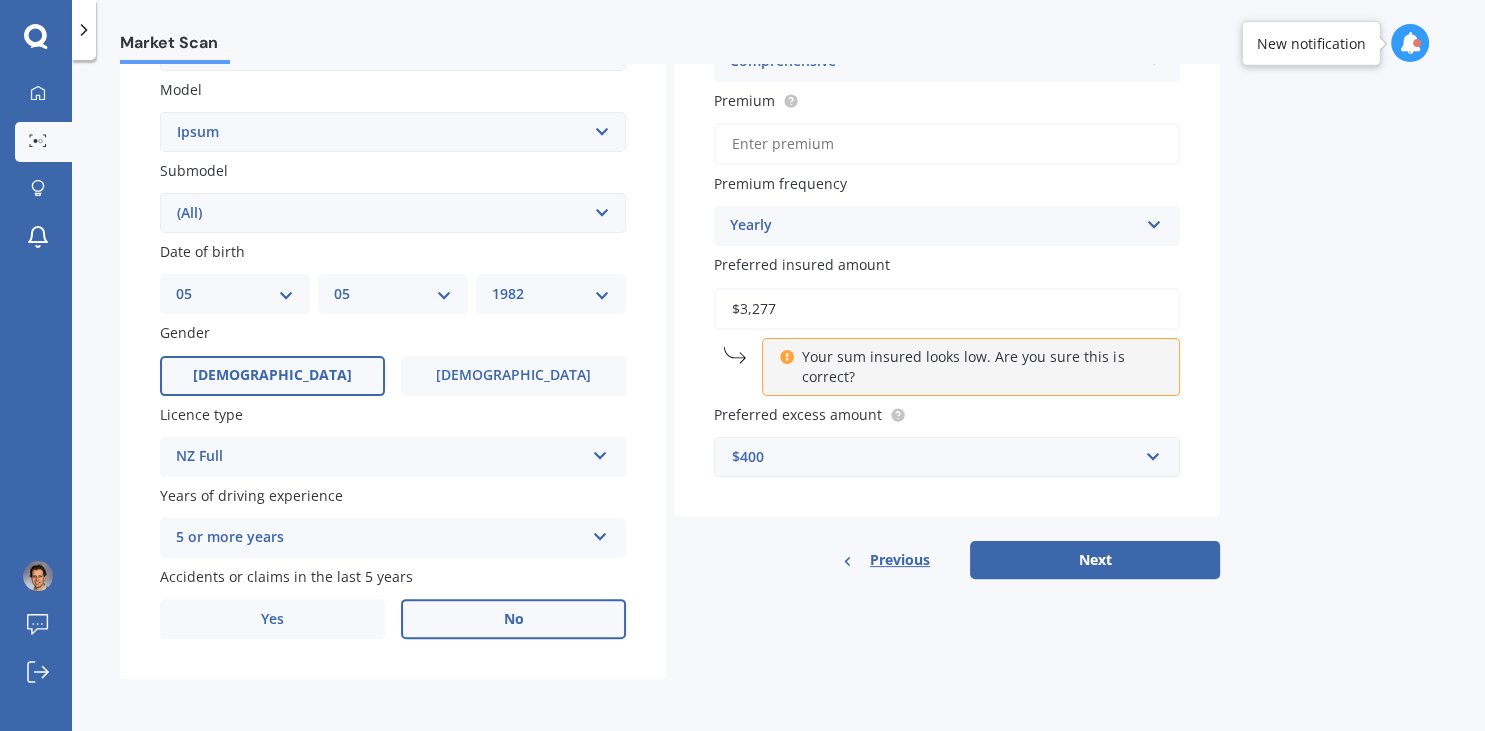 click on "No" at bounding box center (513, 619) 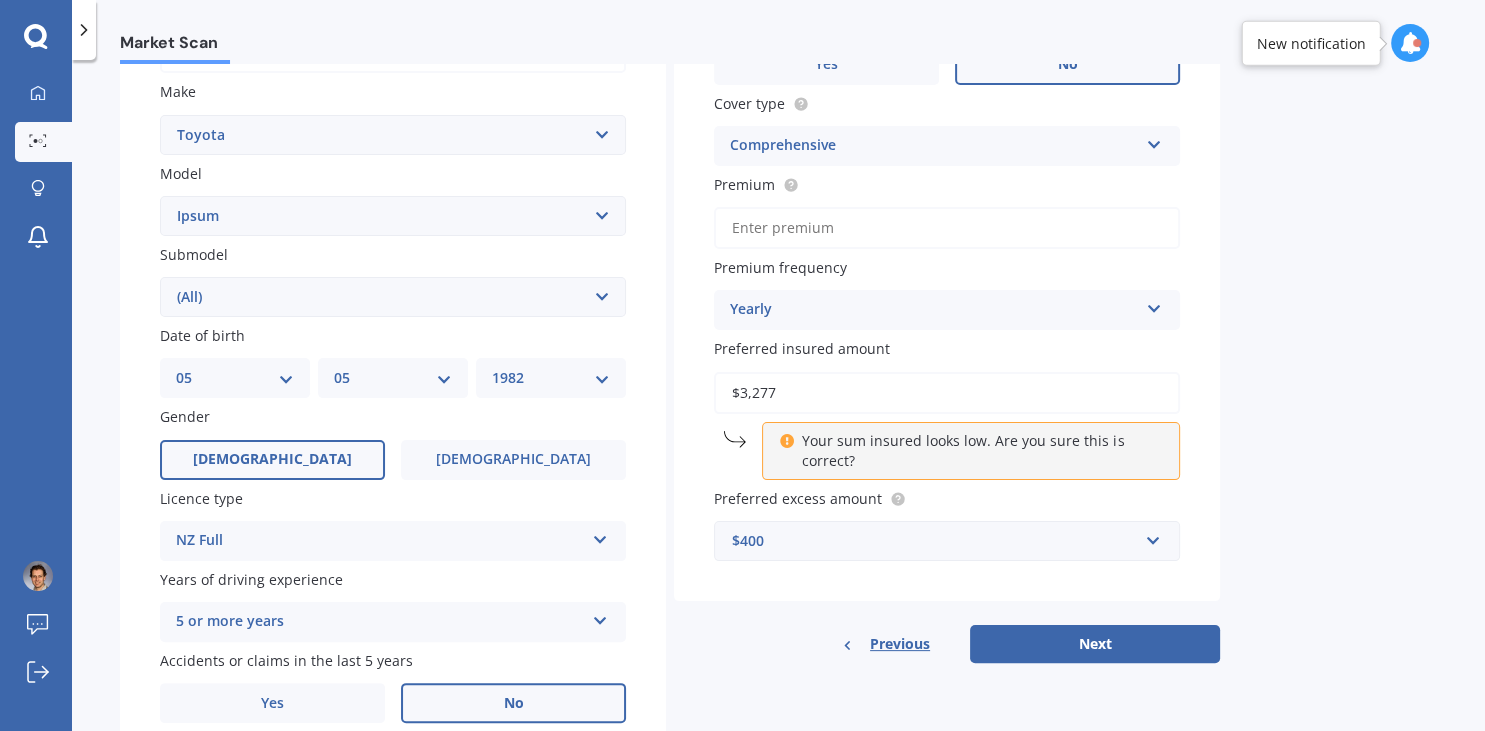 scroll, scrollTop: 349, scrollLeft: 0, axis: vertical 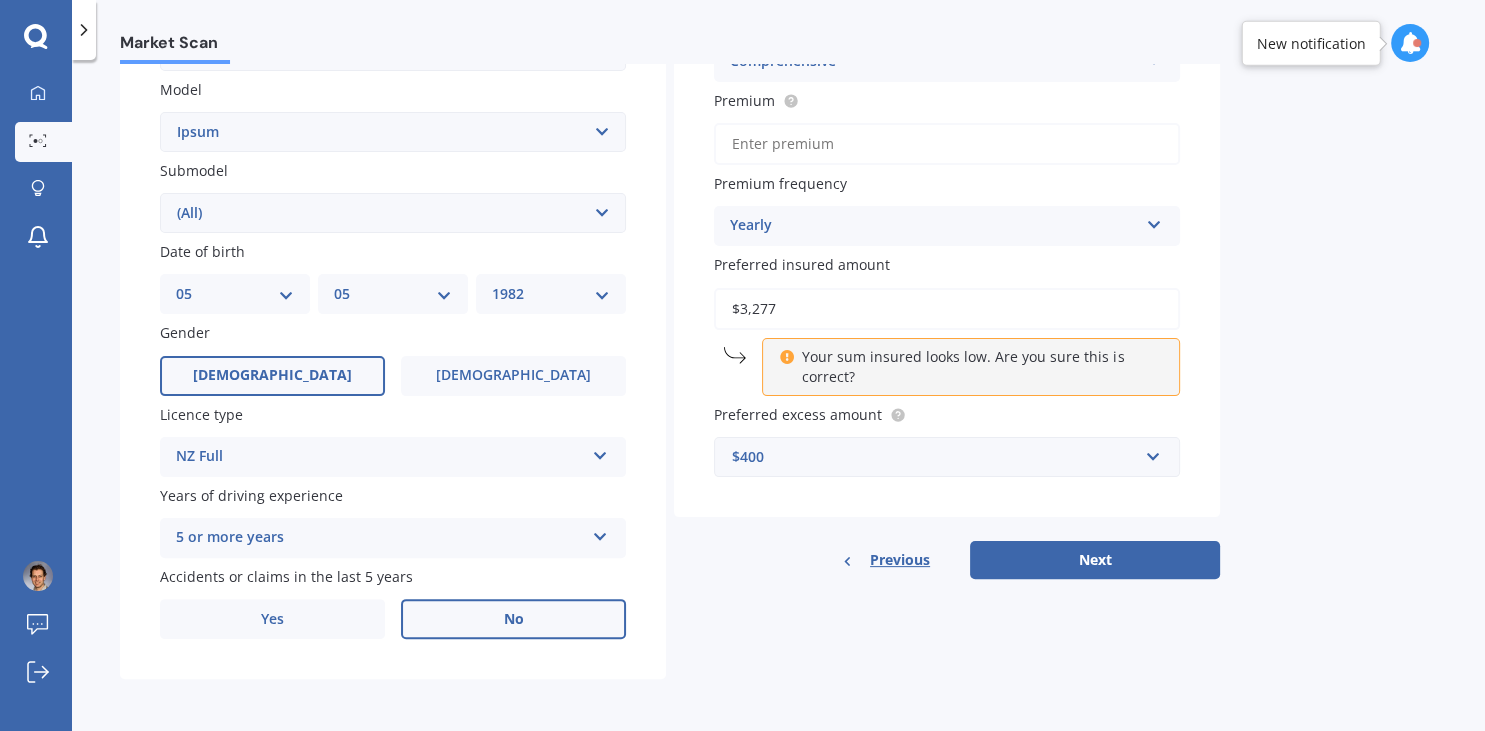 click on "Premium" at bounding box center (947, 144) 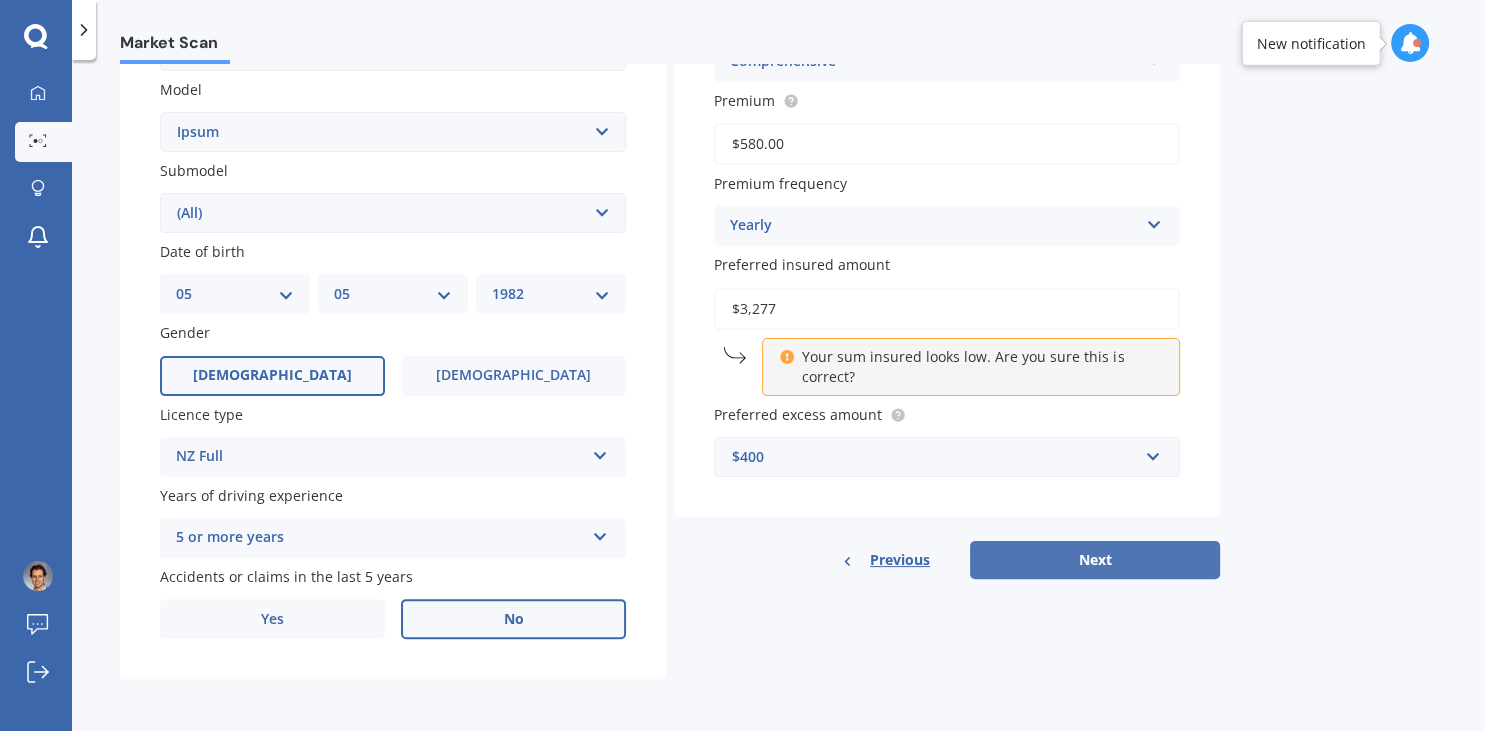 type on "$580.00" 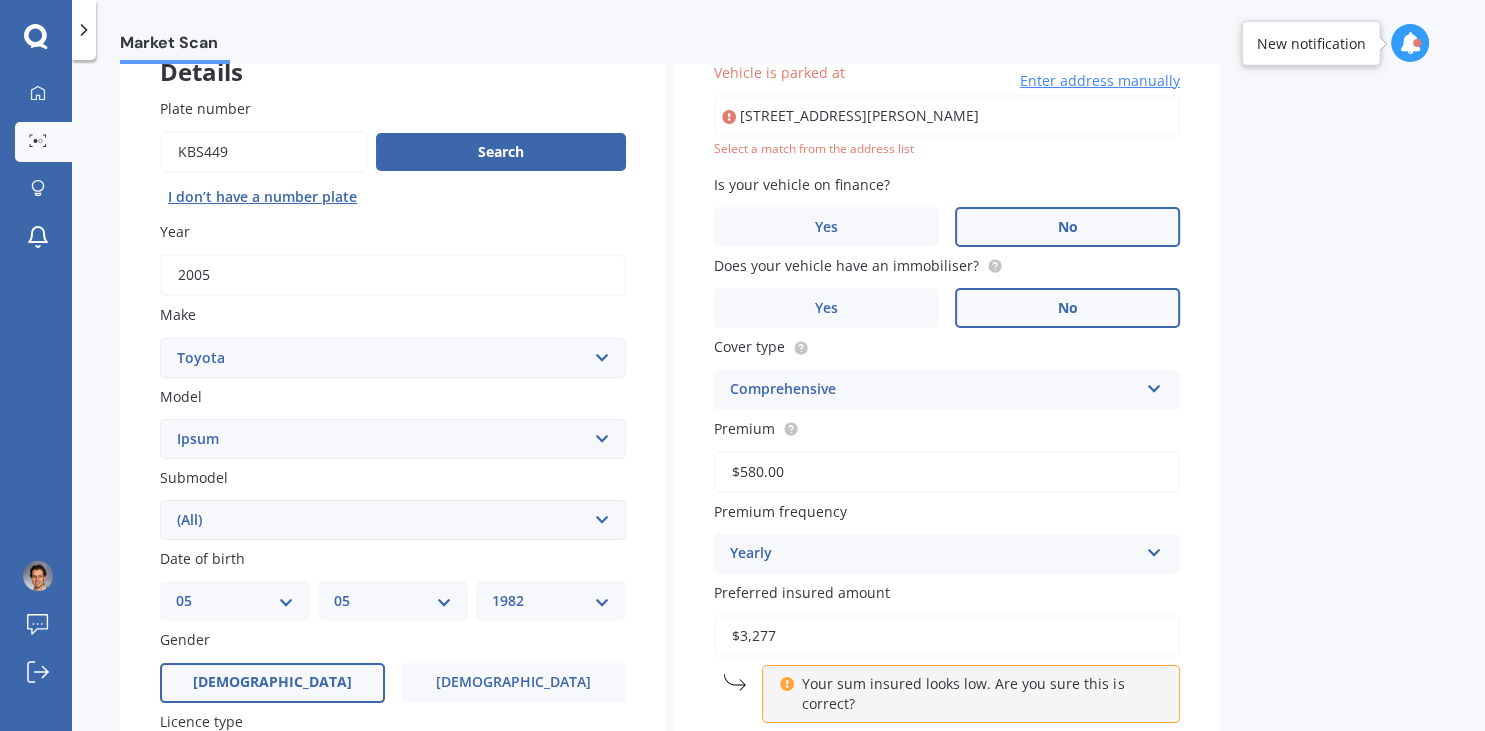 scroll, scrollTop: 137, scrollLeft: 0, axis: vertical 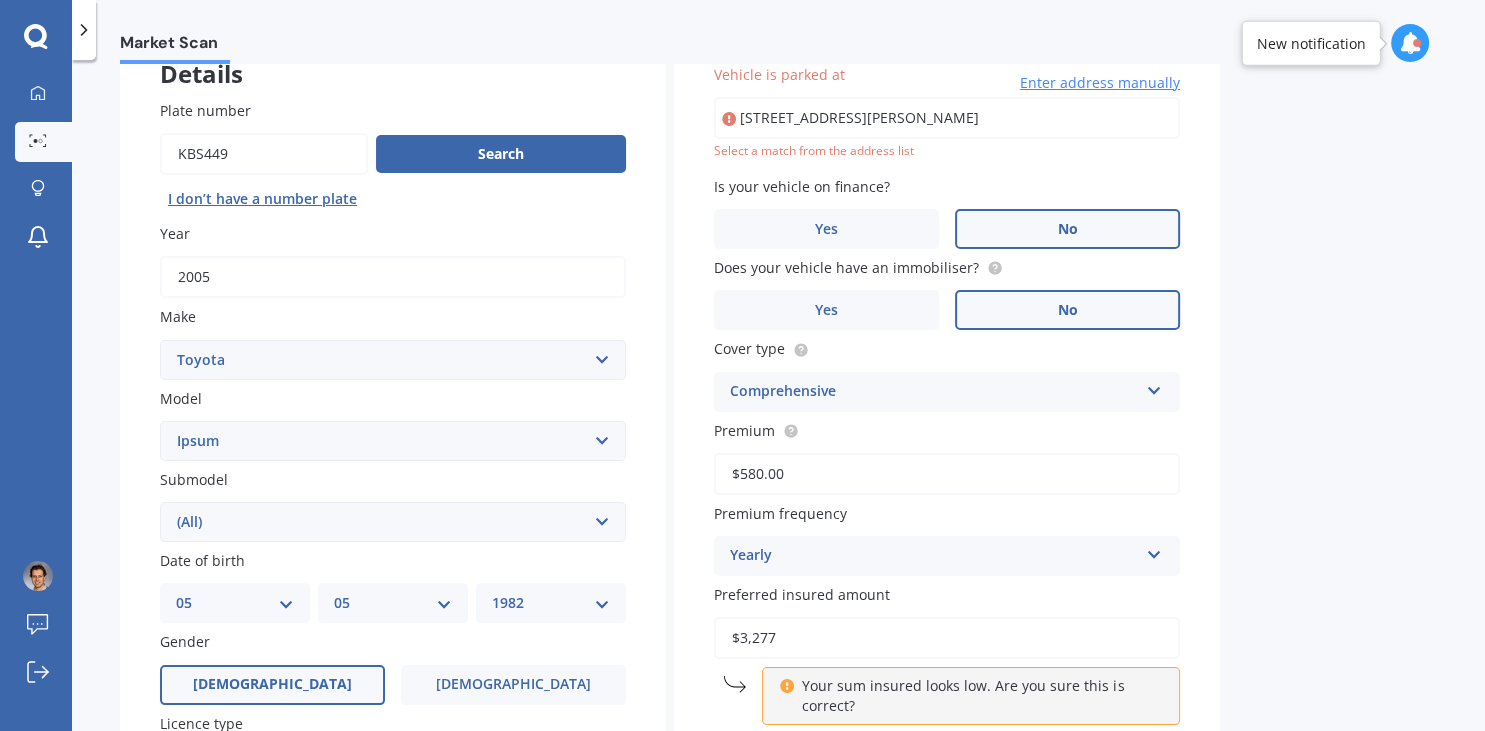 type on "[STREET_ADDRESS][PERSON_NAME]" 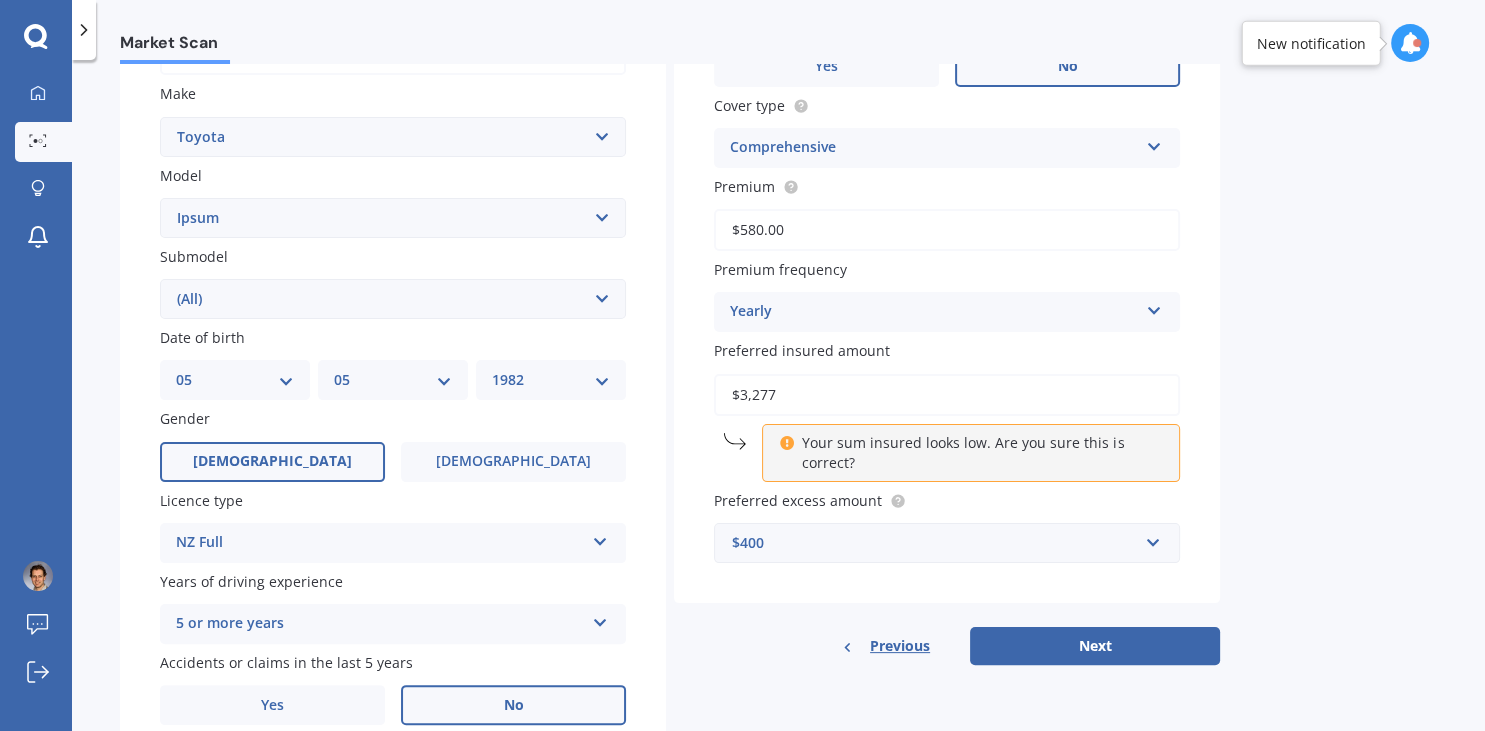 scroll, scrollTop: 450, scrollLeft: 0, axis: vertical 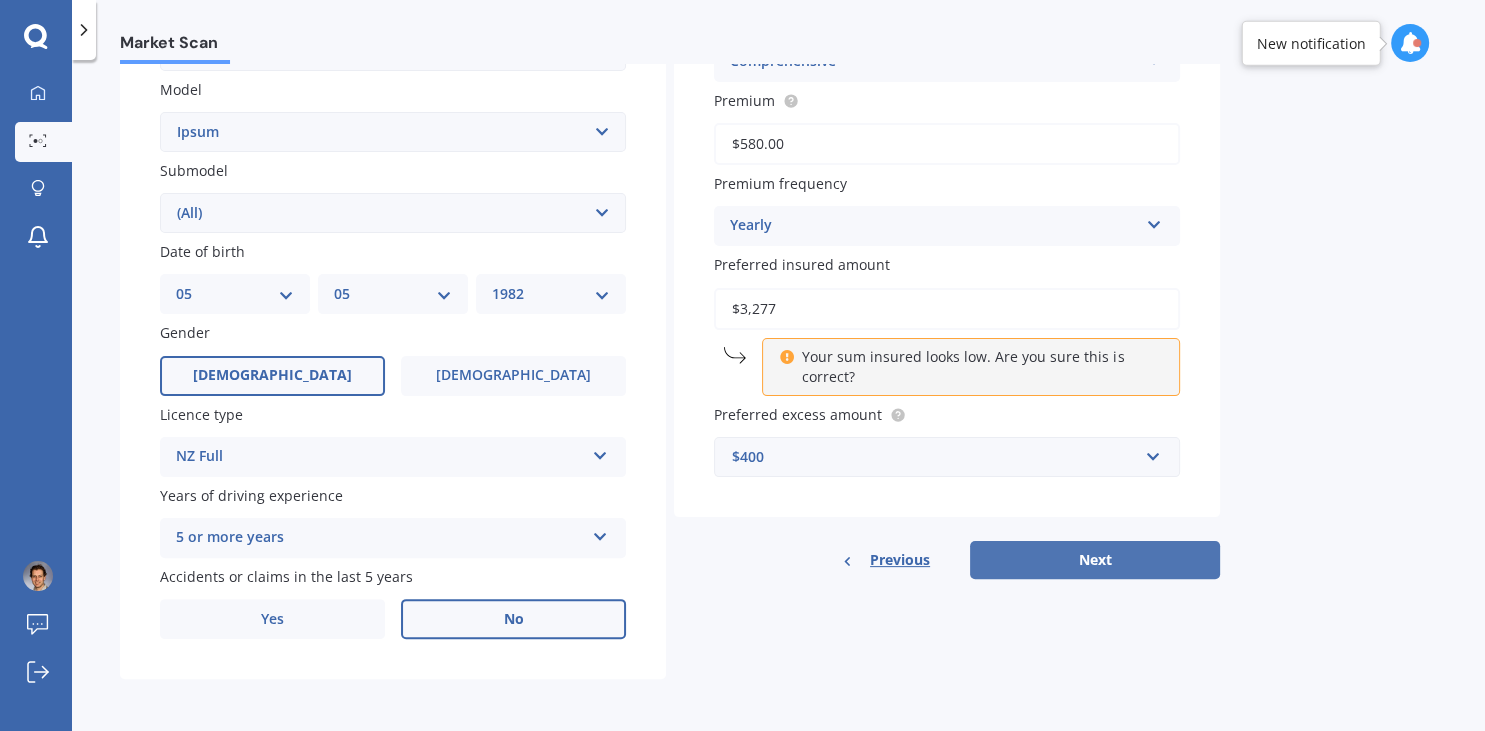 click on "Next" at bounding box center [1095, 560] 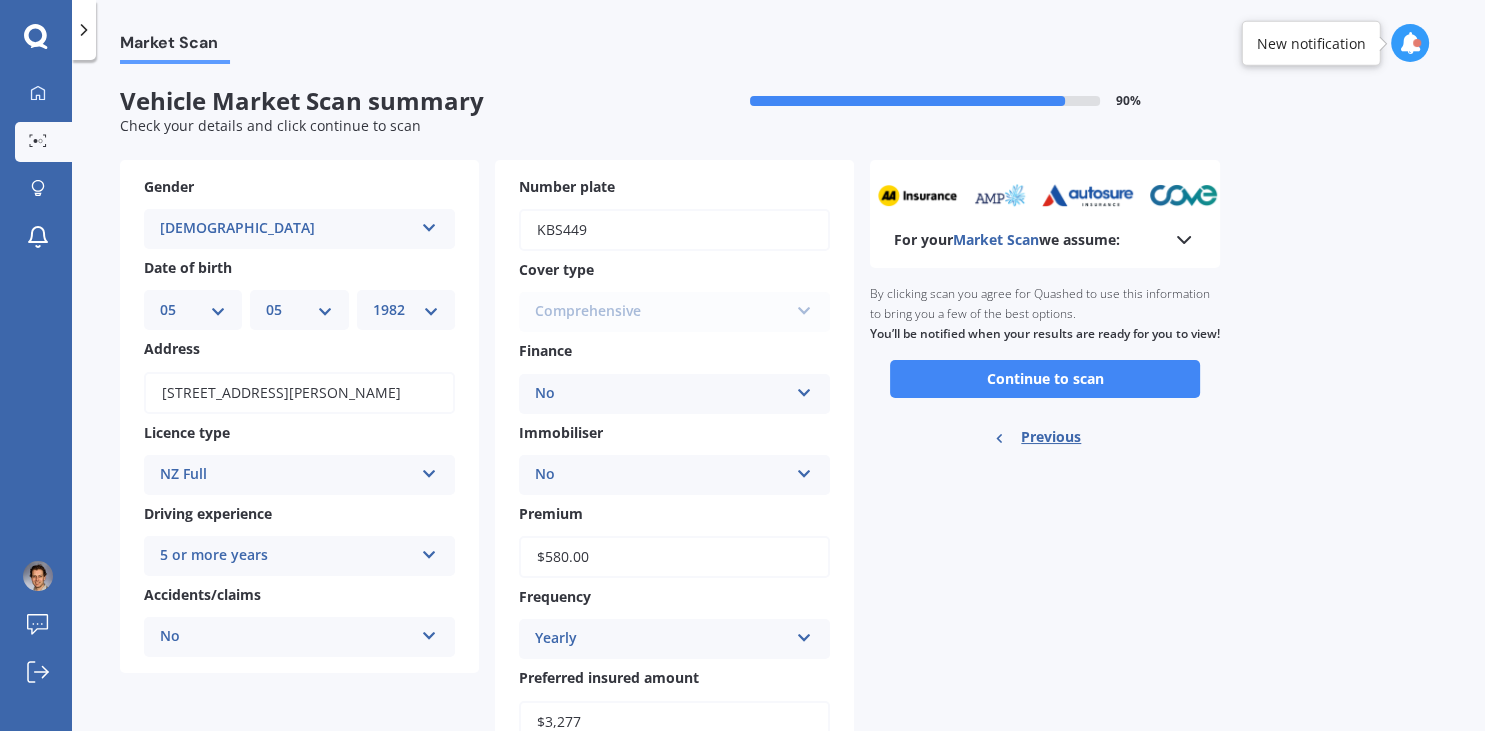 scroll, scrollTop: 0, scrollLeft: 0, axis: both 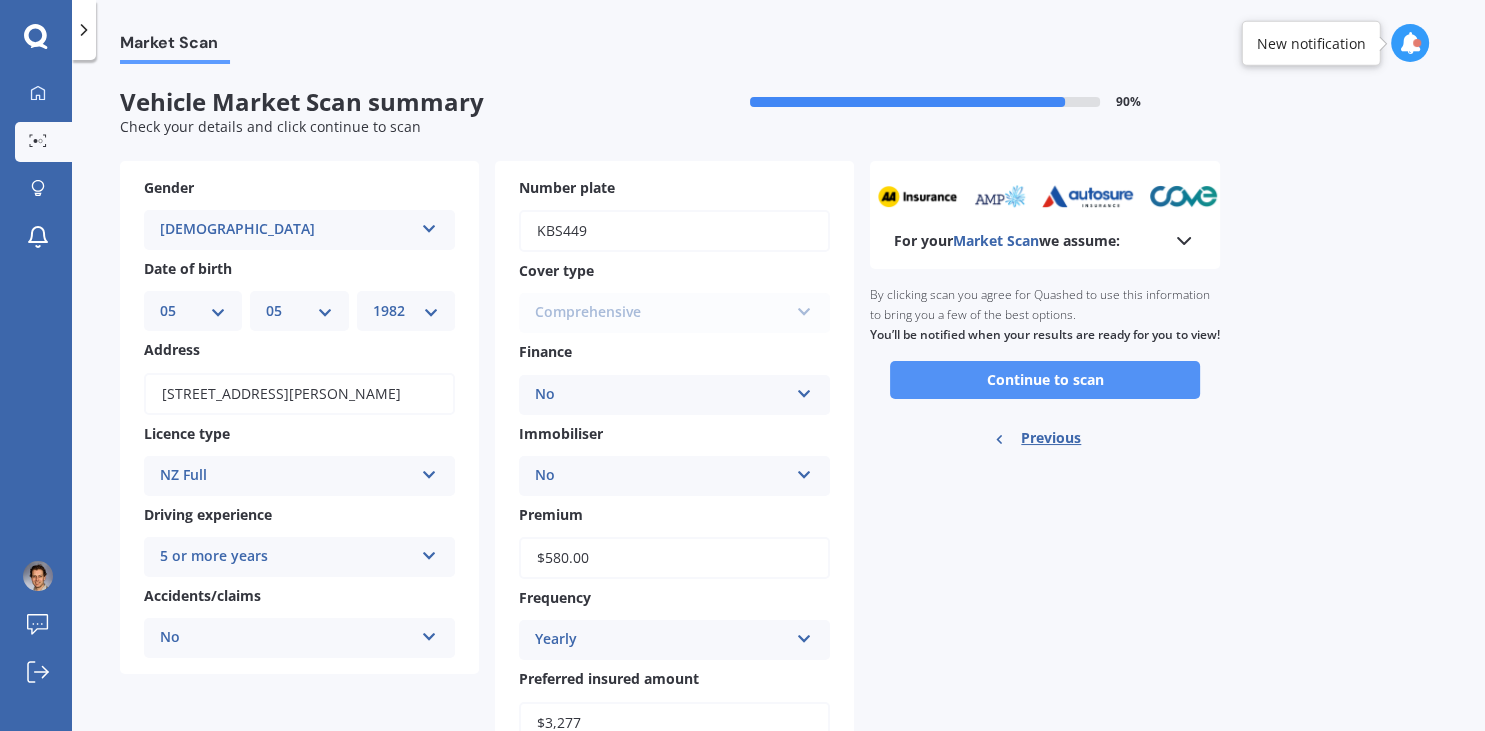 click on "Continue to scan" at bounding box center [1045, 380] 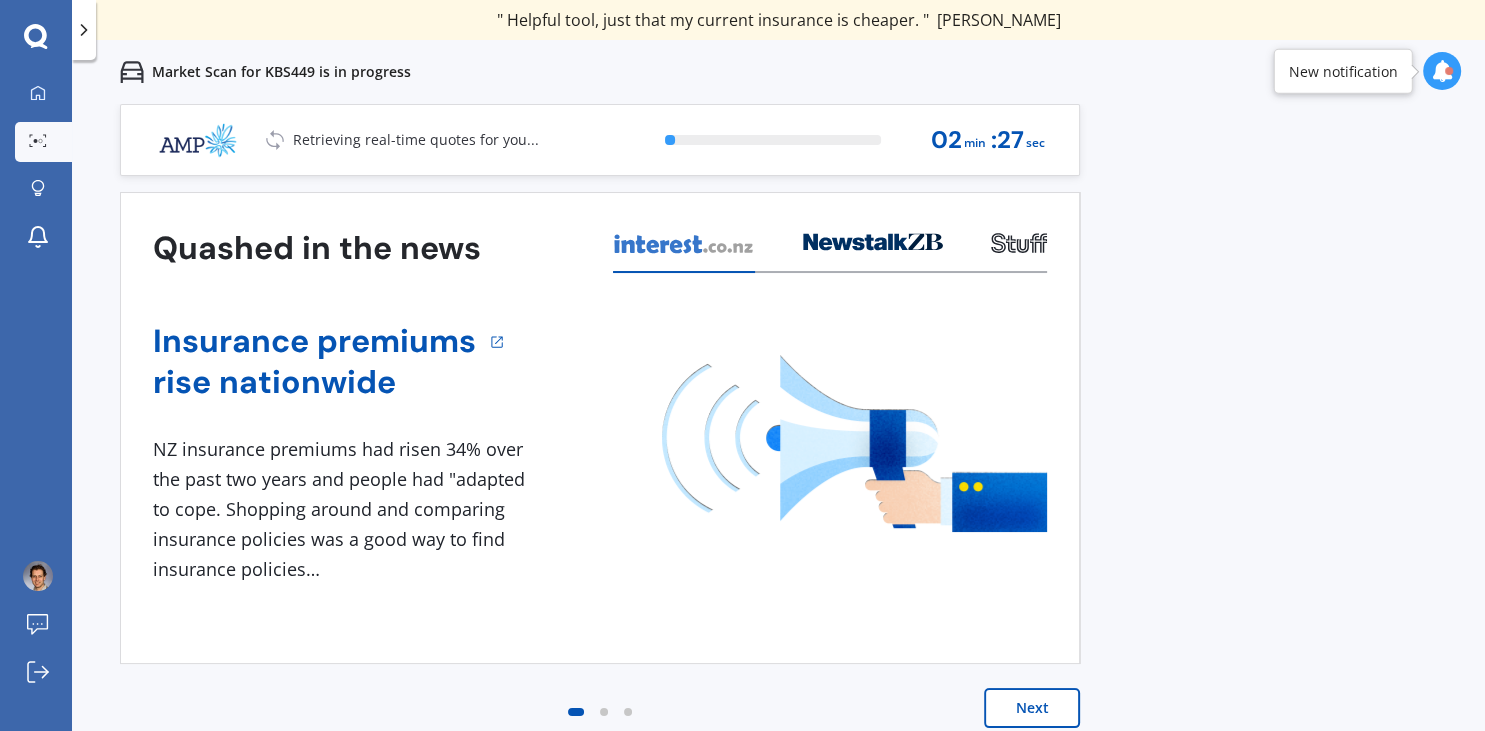 click on "Next" at bounding box center (1032, 708) 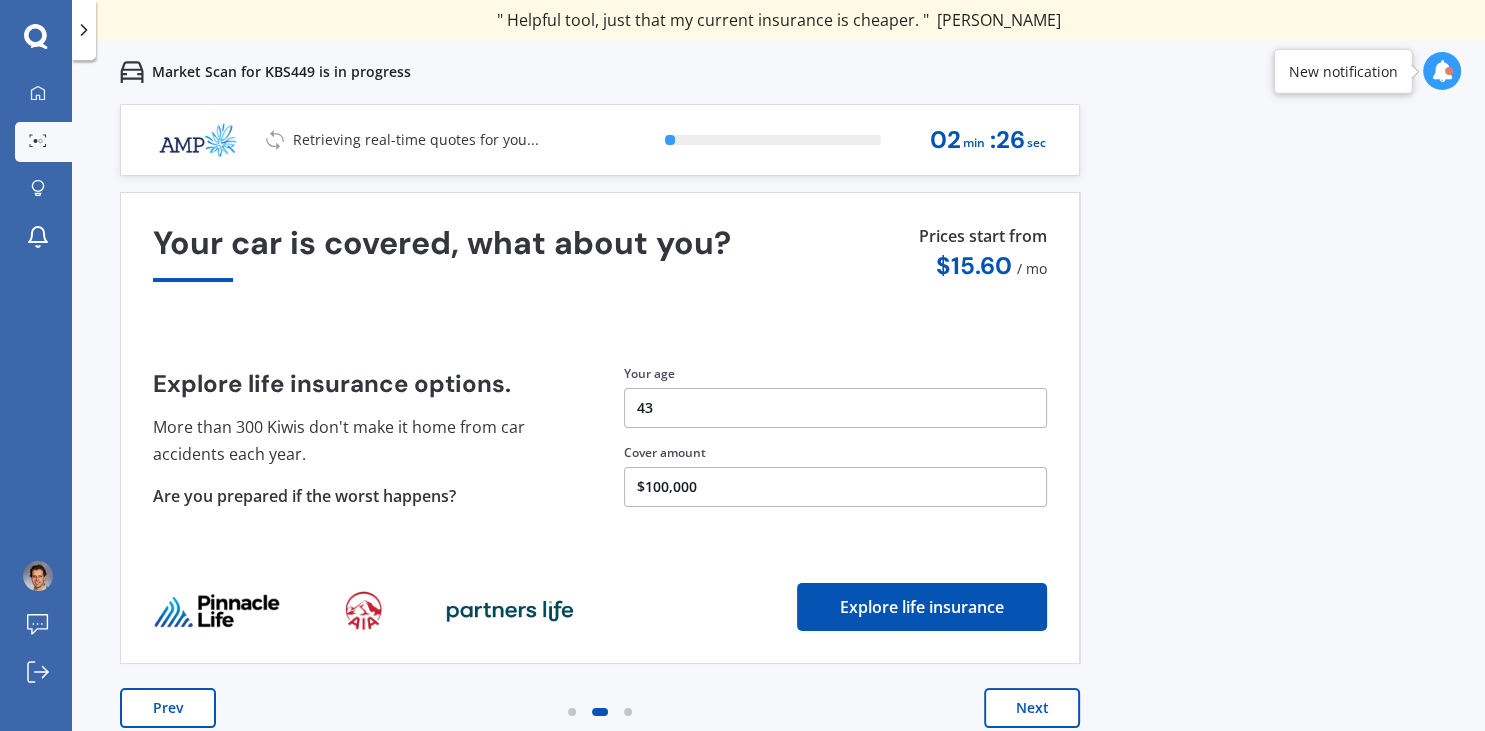 click on "Next" at bounding box center (1032, 708) 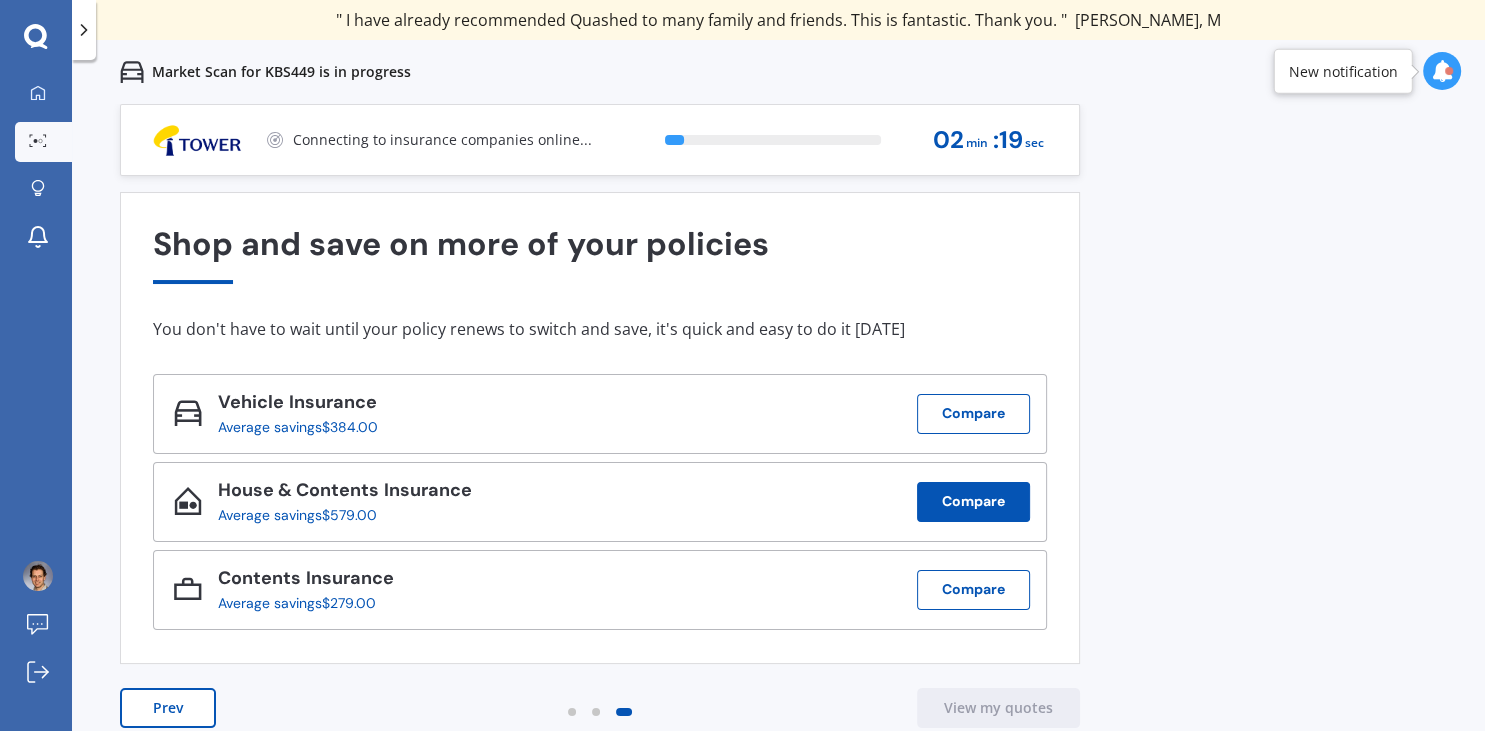 click on "Compare" at bounding box center (973, 502) 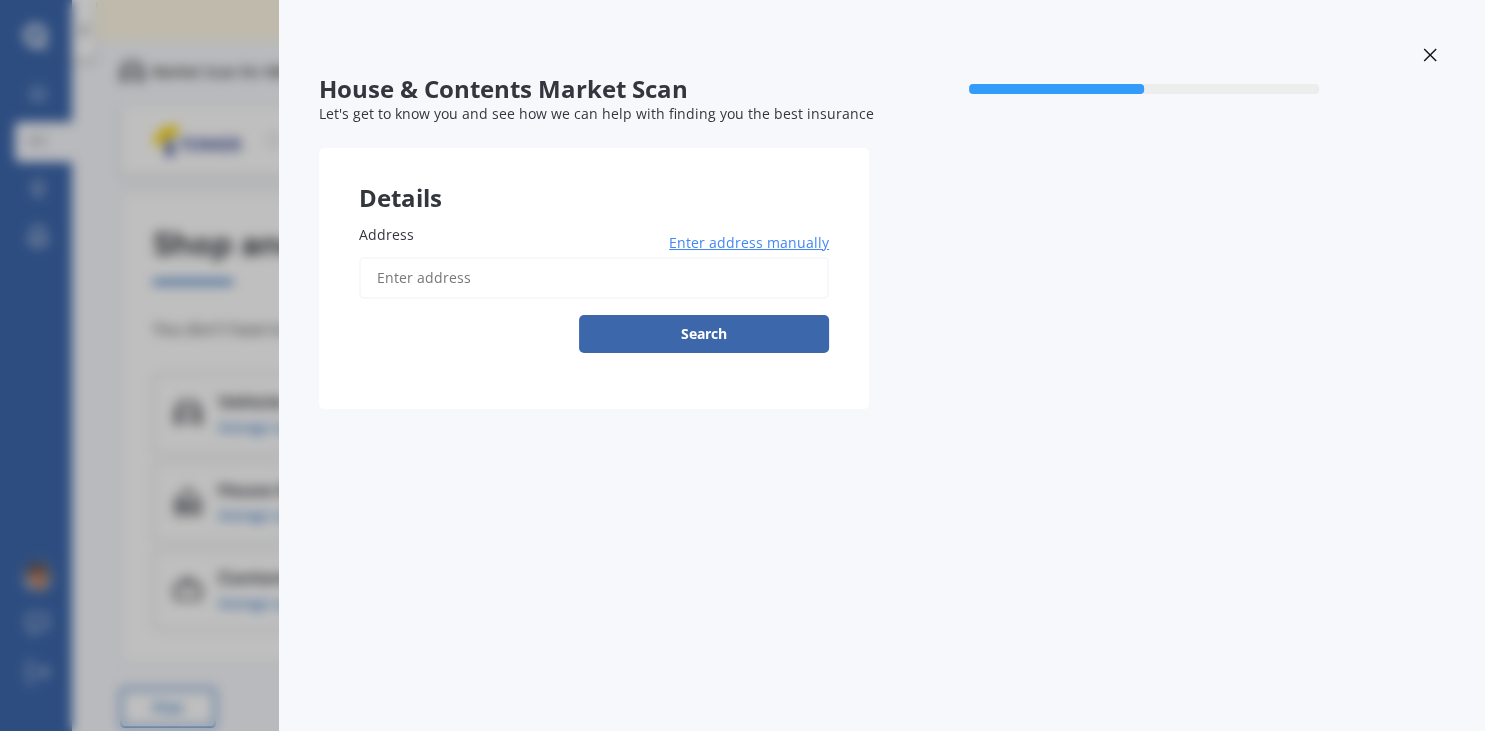 click on "Address" at bounding box center [594, 278] 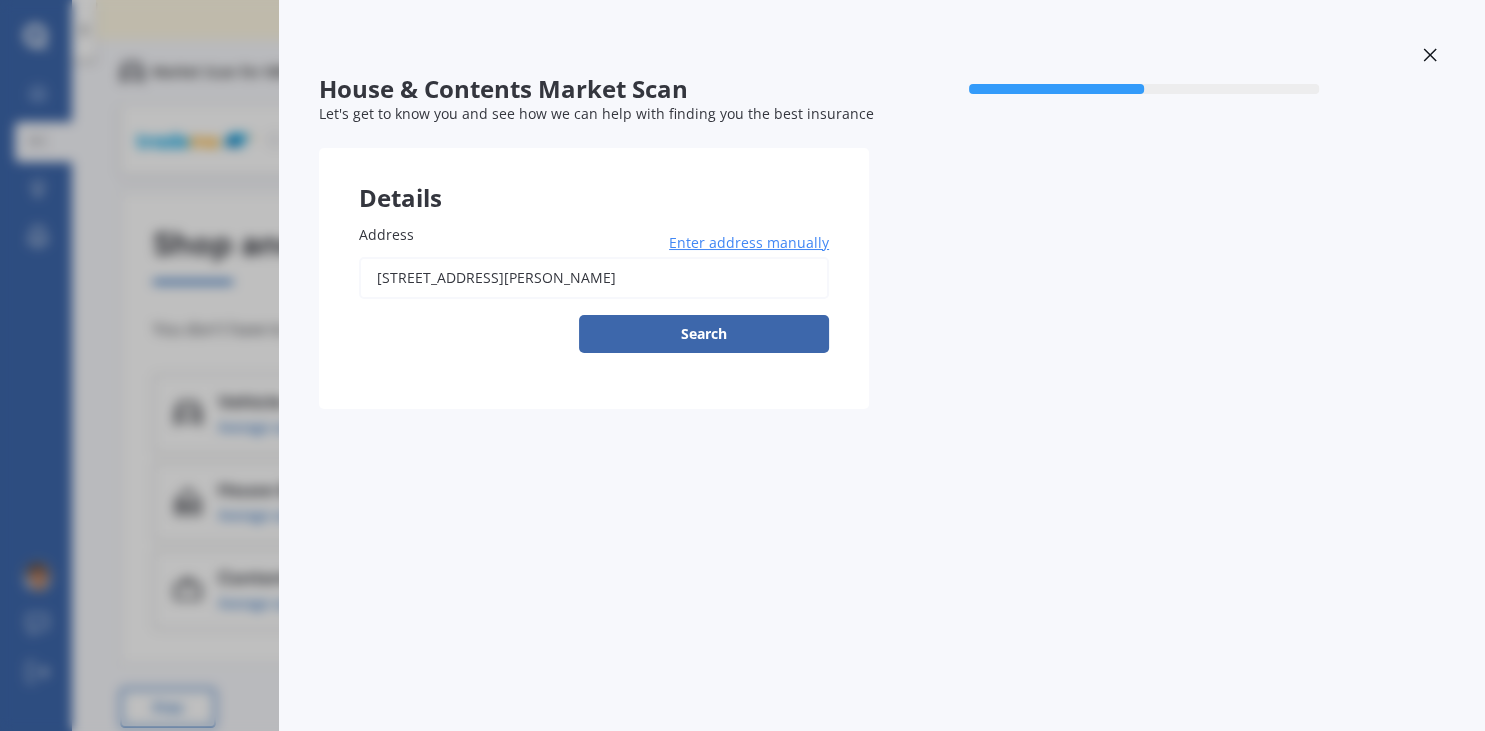 type on "[STREET_ADDRESS][PERSON_NAME]" 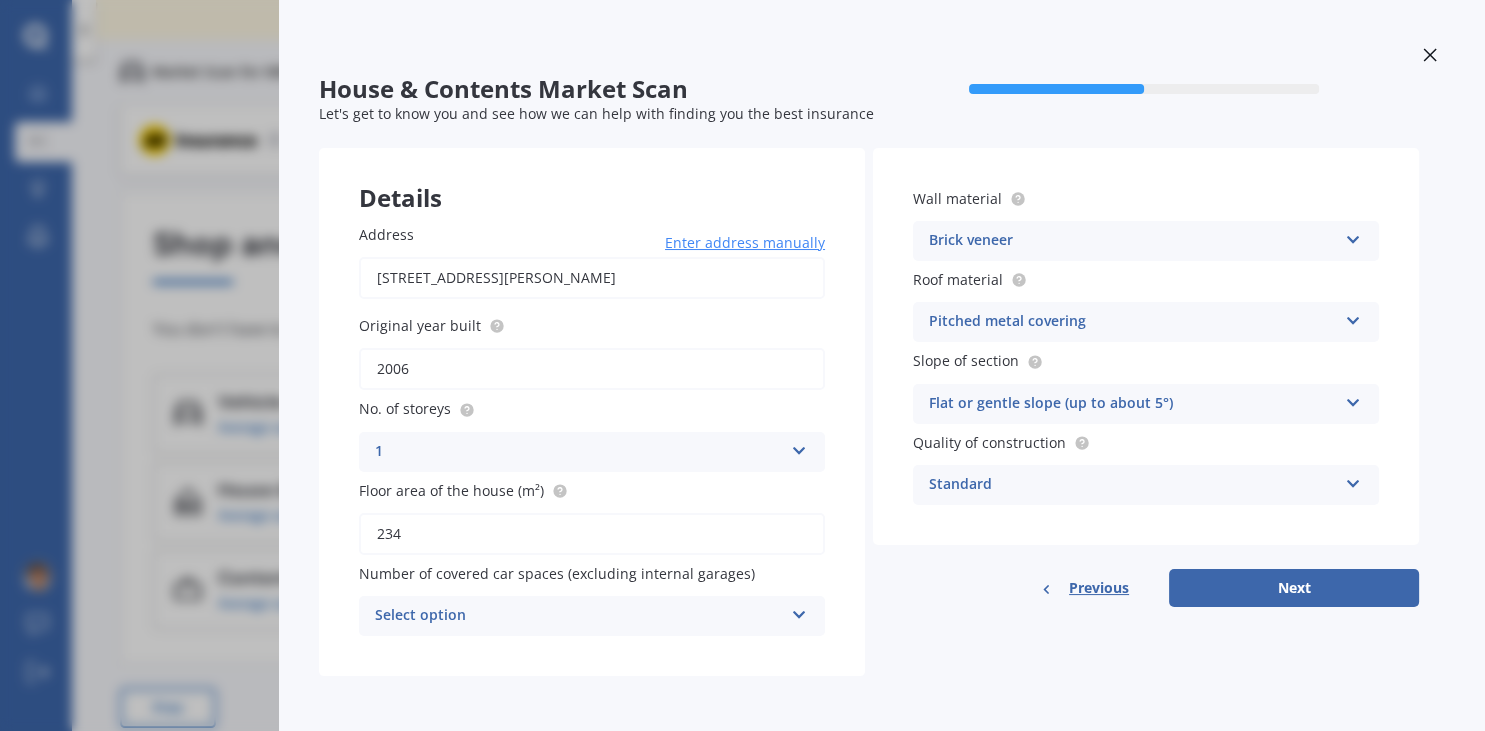 scroll, scrollTop: 1, scrollLeft: 0, axis: vertical 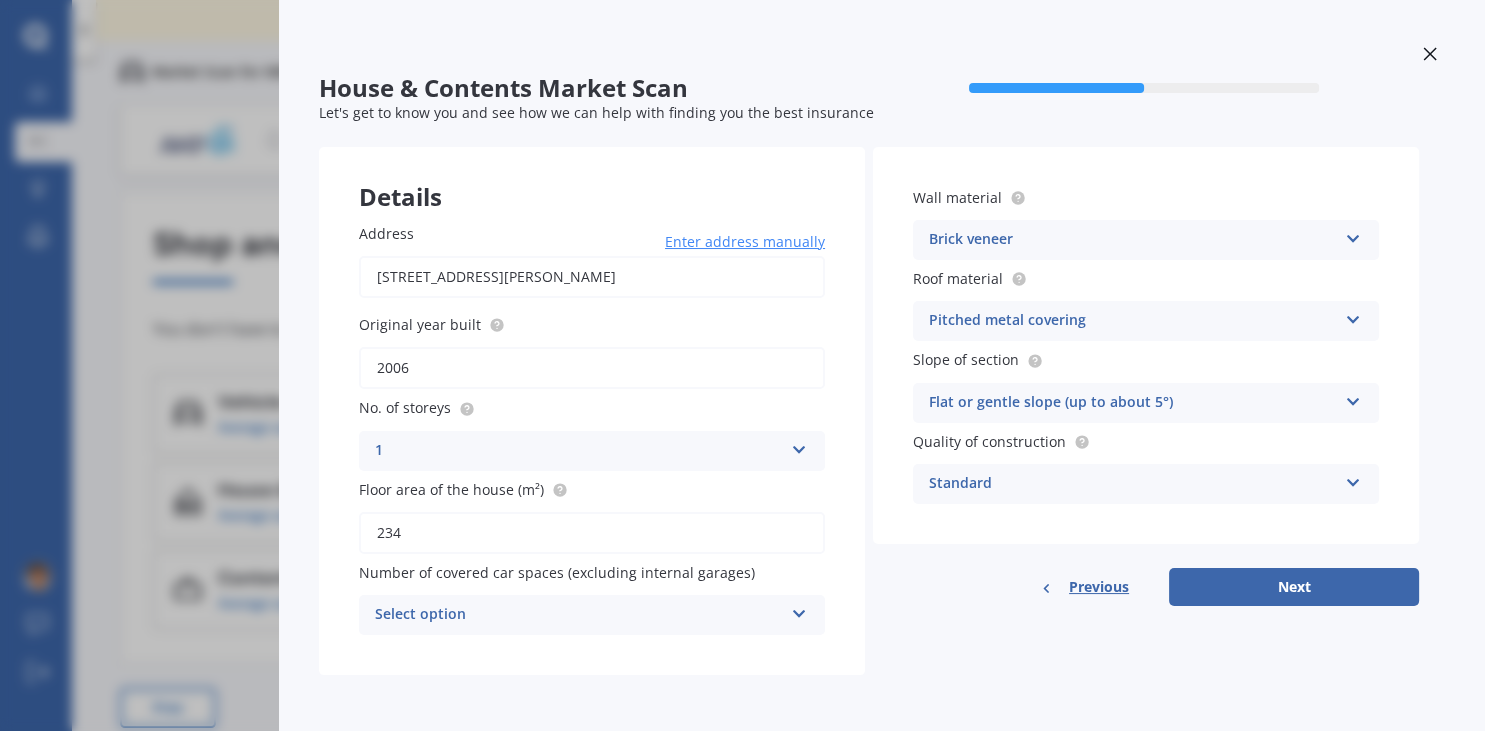 click on "Select option" at bounding box center (579, 615) 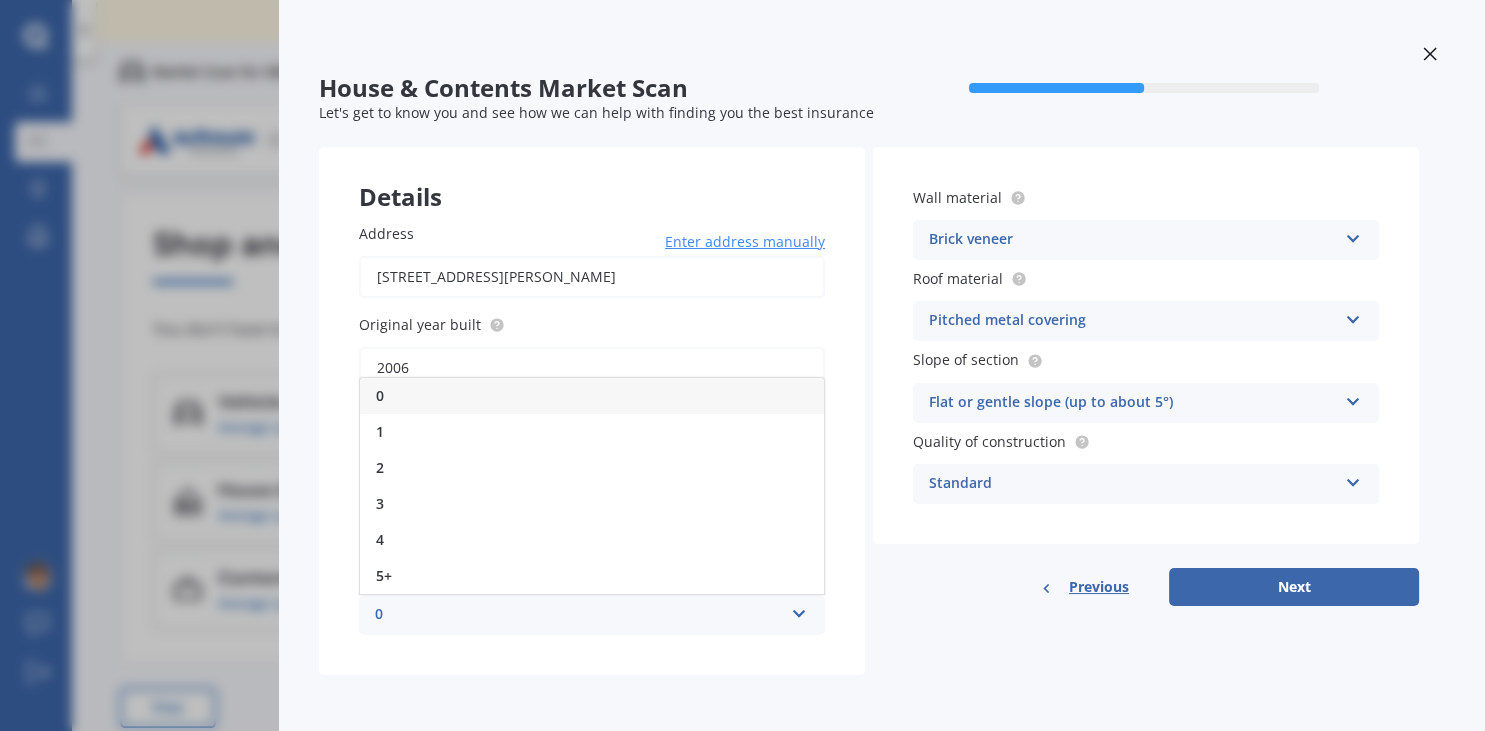 click on "0" at bounding box center (579, 615) 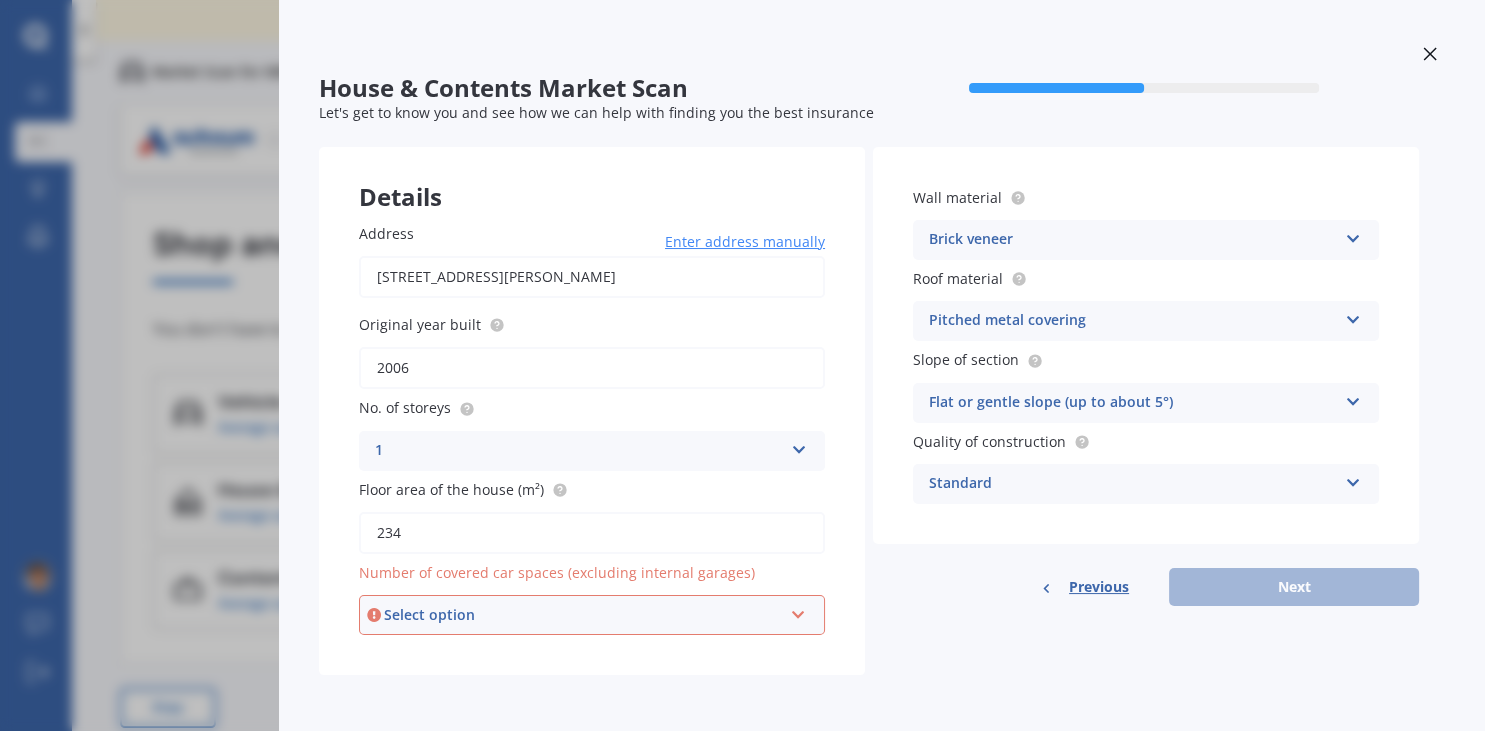 click on "Select option" at bounding box center [583, 615] 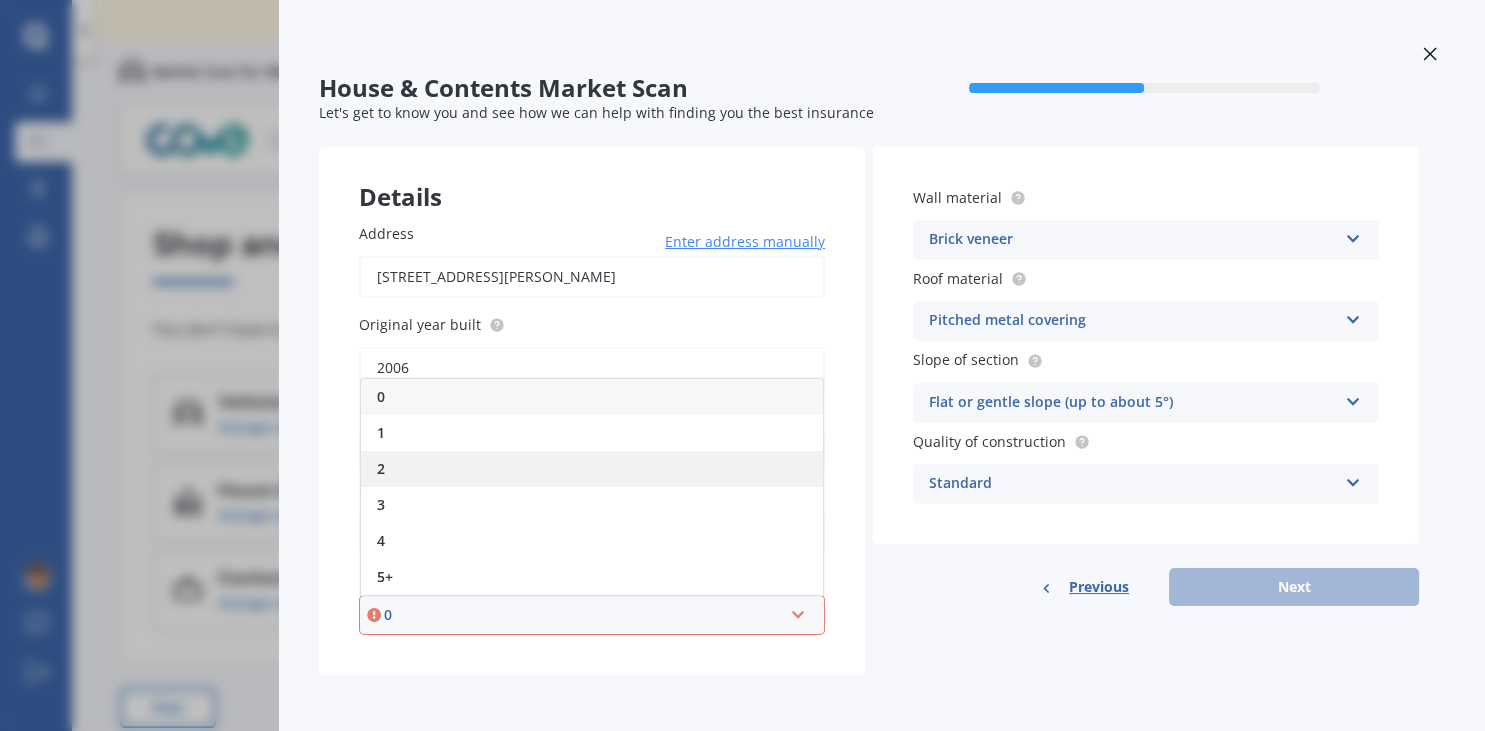 click on "2" at bounding box center (592, 469) 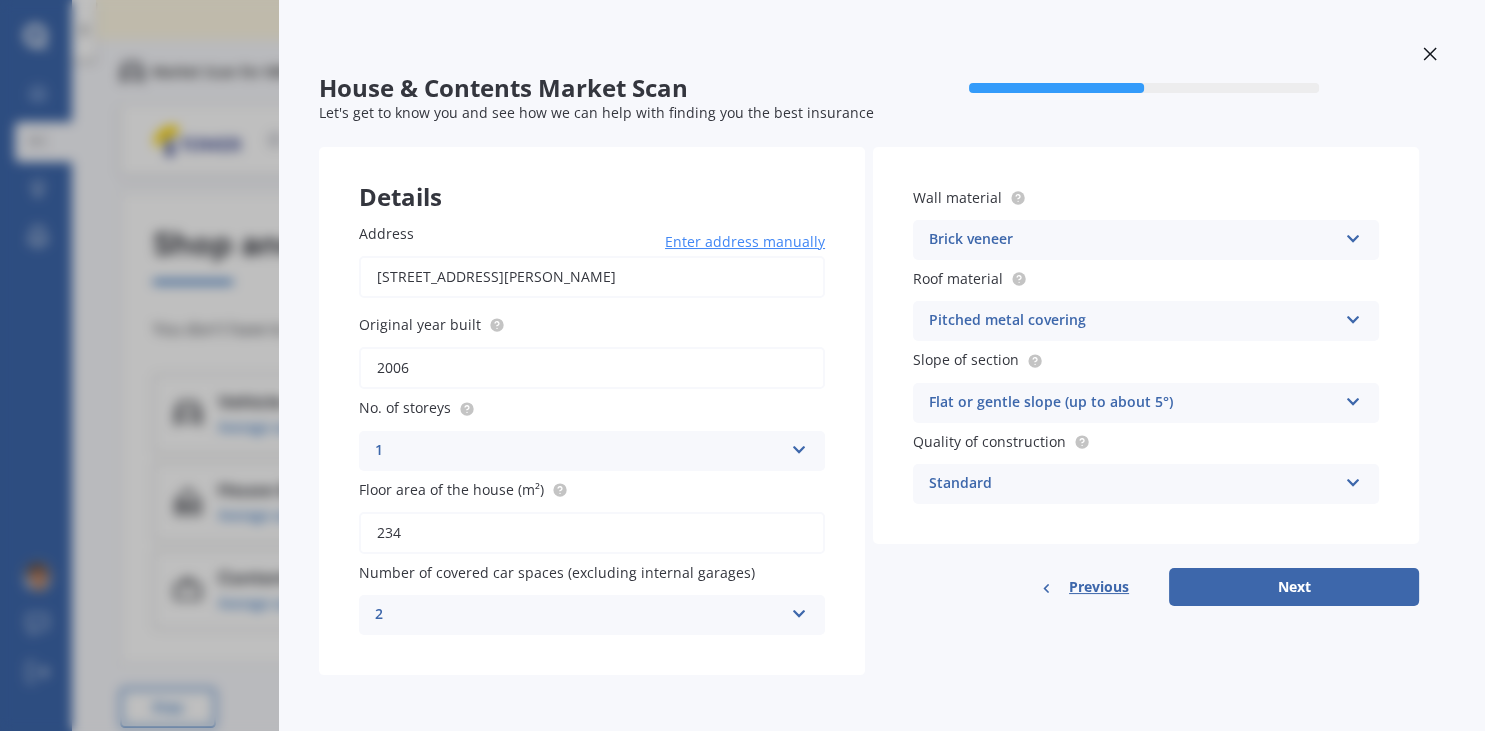 click on "2" at bounding box center (579, 615) 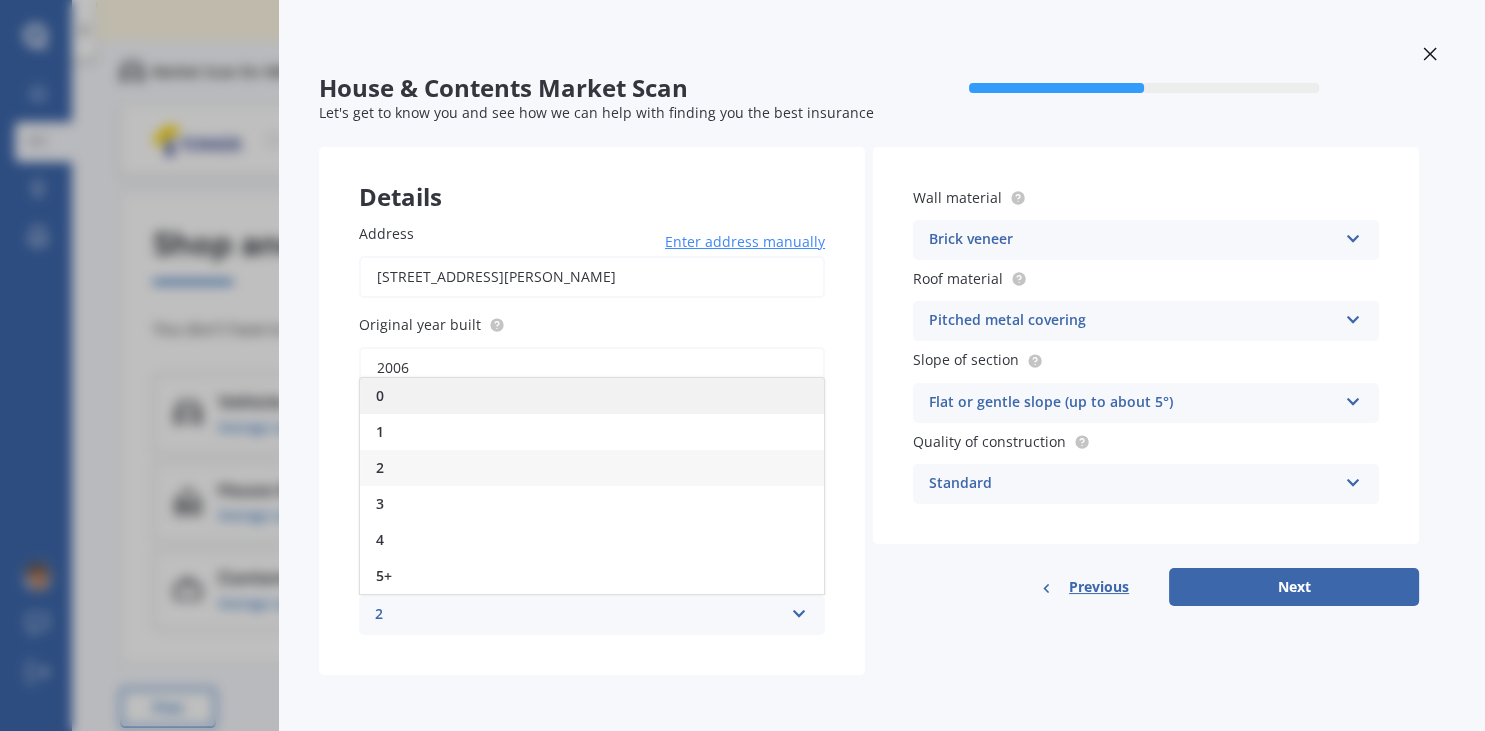 click on "0" at bounding box center (592, 396) 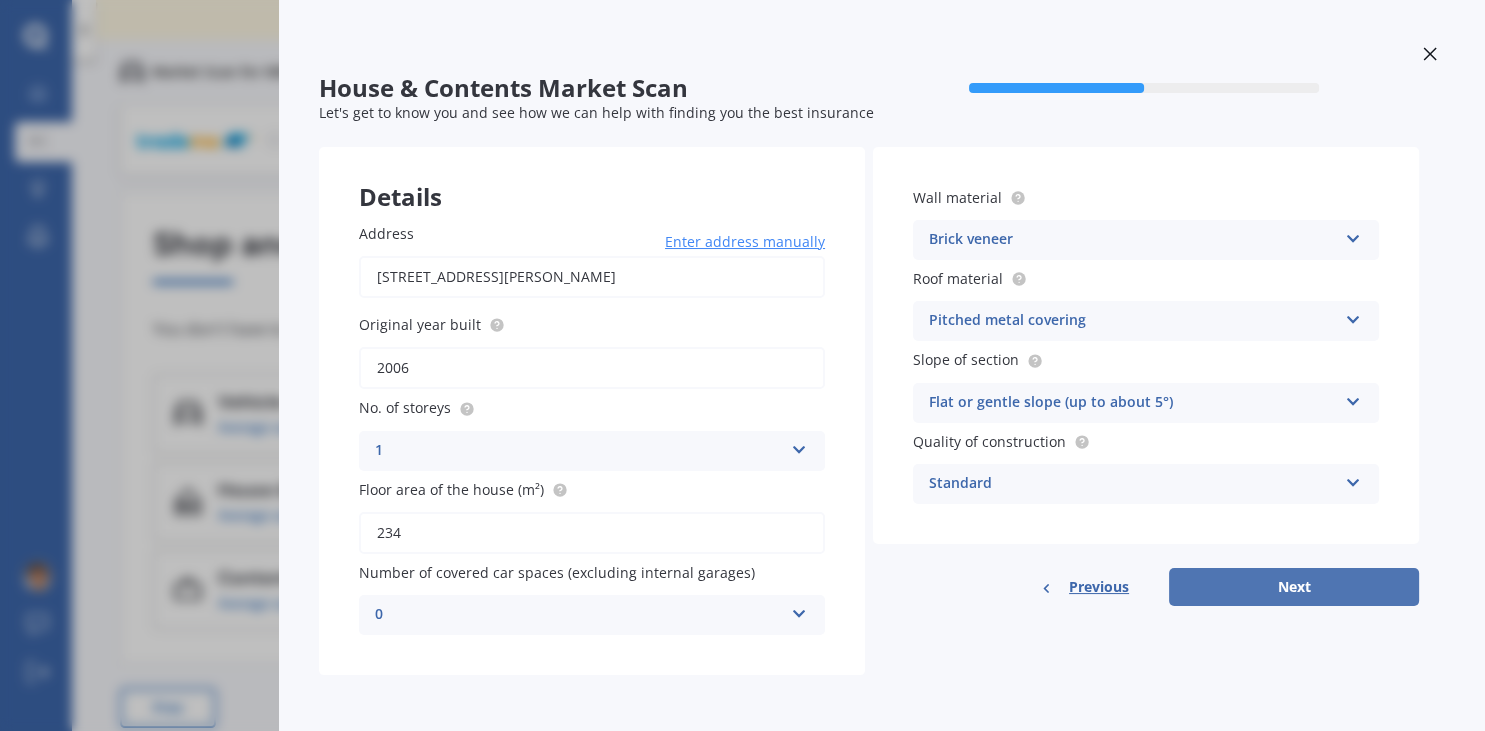 click on "Next" at bounding box center (1294, 587) 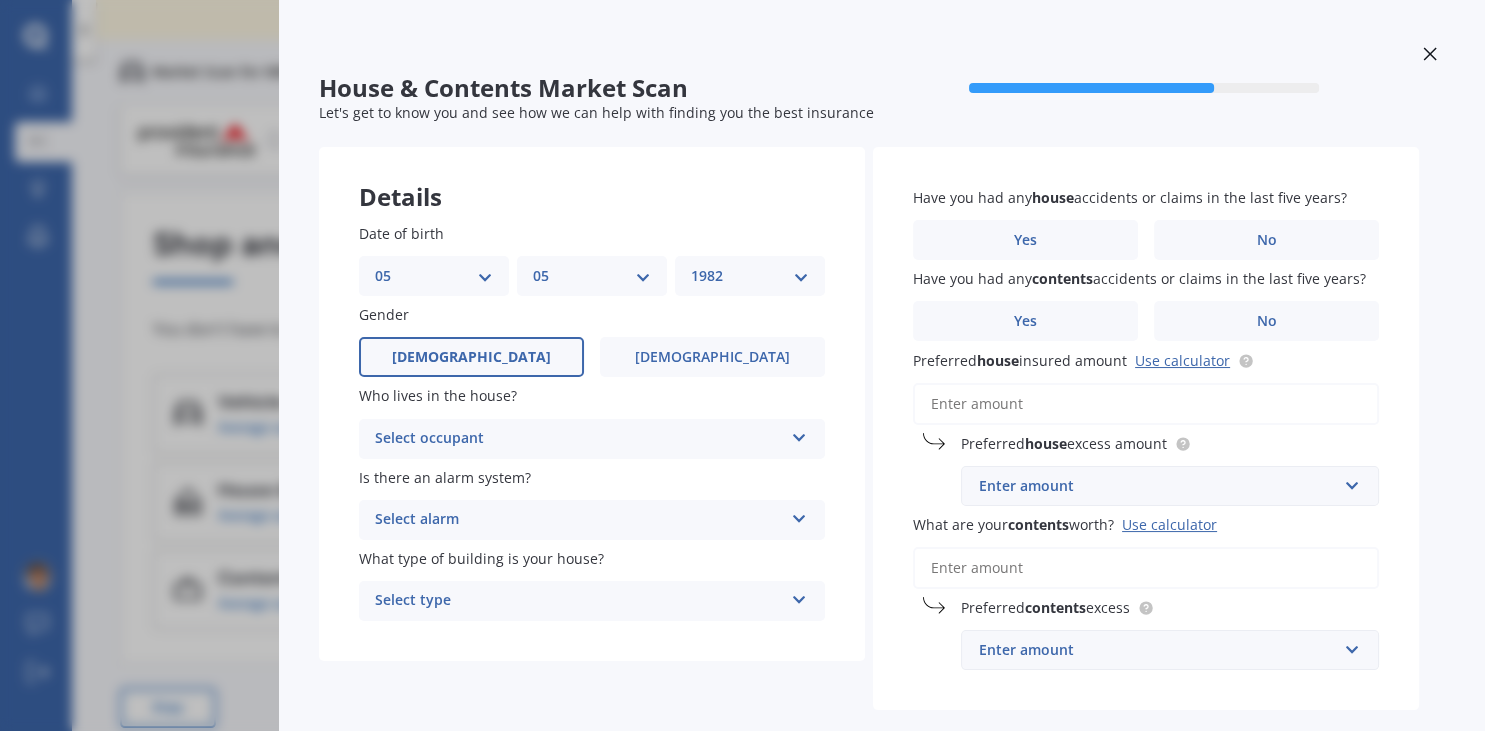 click on "[DEMOGRAPHIC_DATA]" at bounding box center [471, 357] 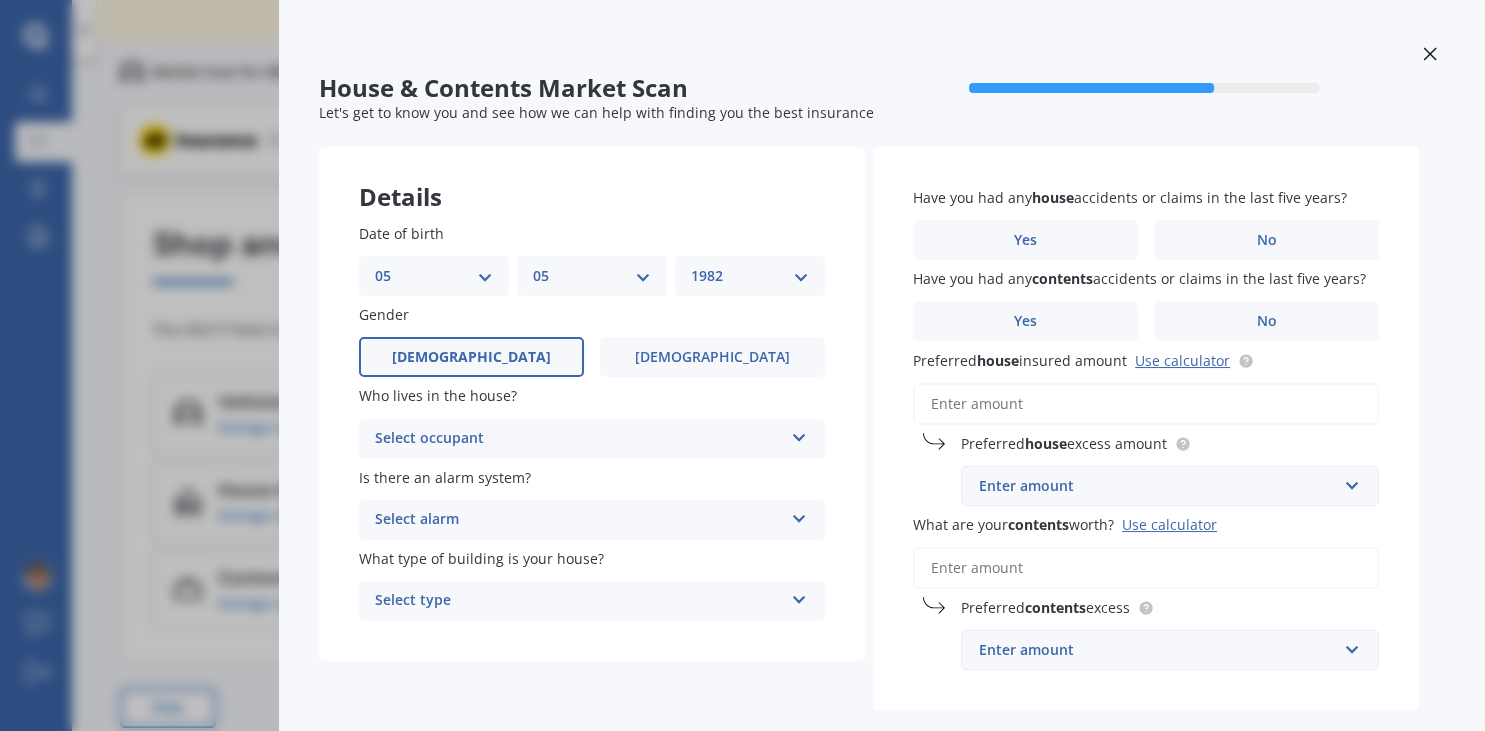 click on "Select occupant" at bounding box center [579, 439] 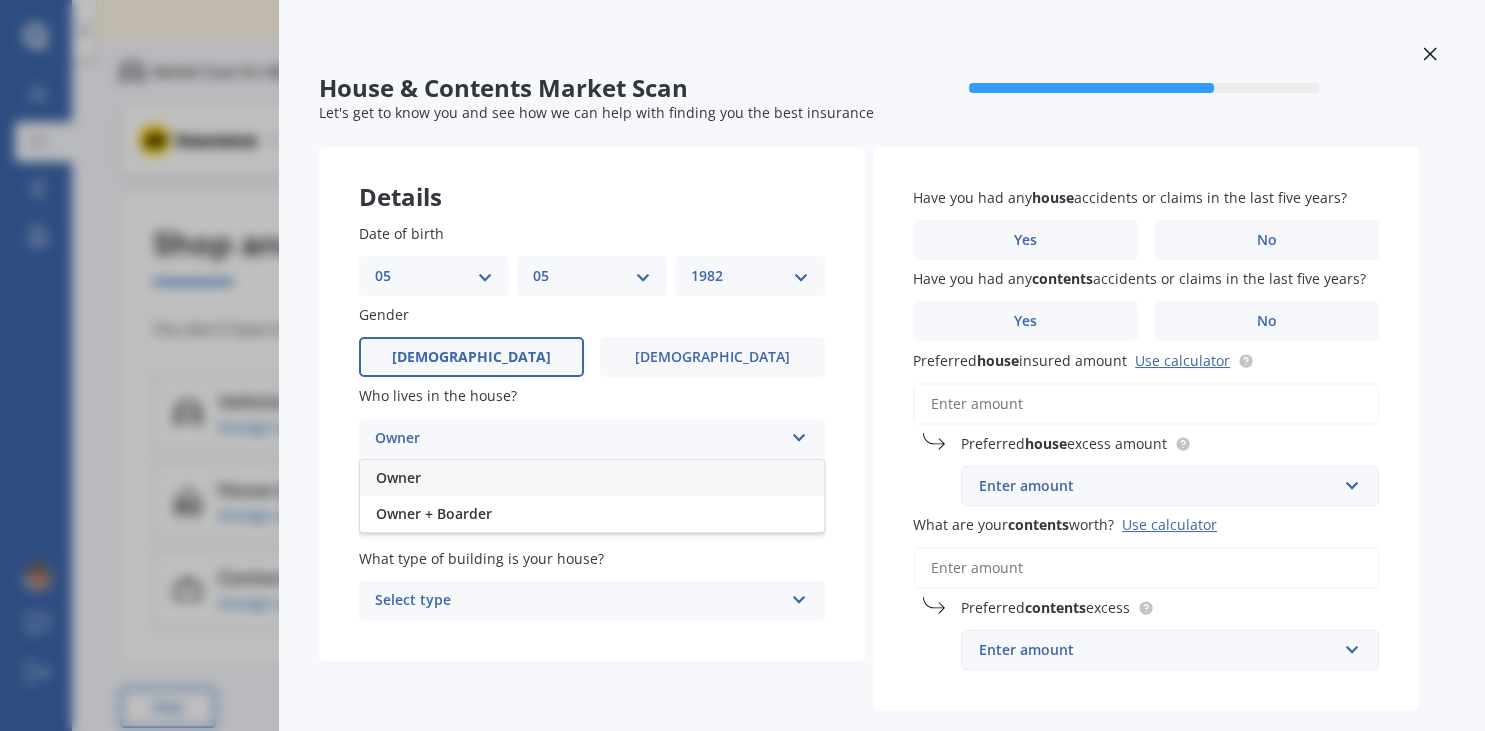 click on "Owner" at bounding box center [592, 478] 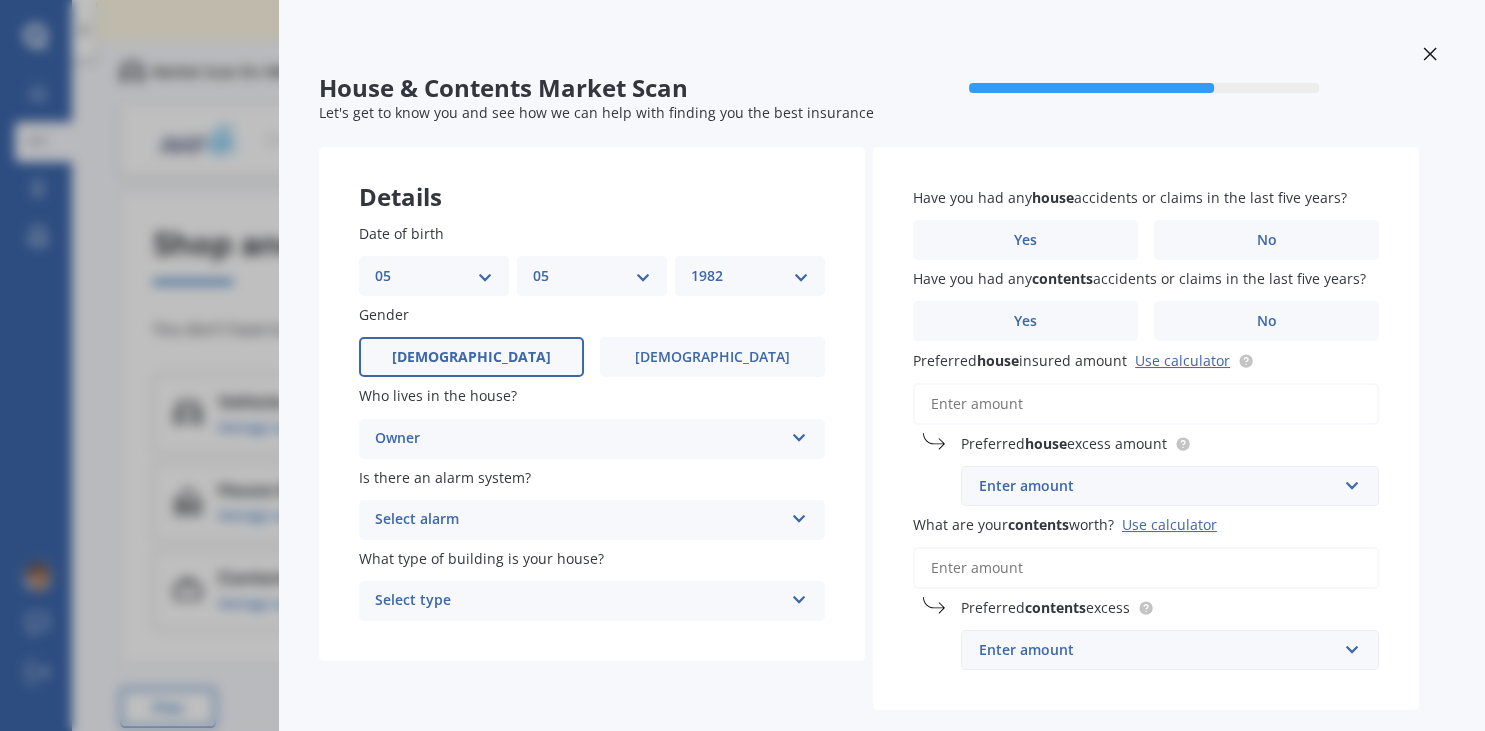 click on "Select alarm" at bounding box center (579, 520) 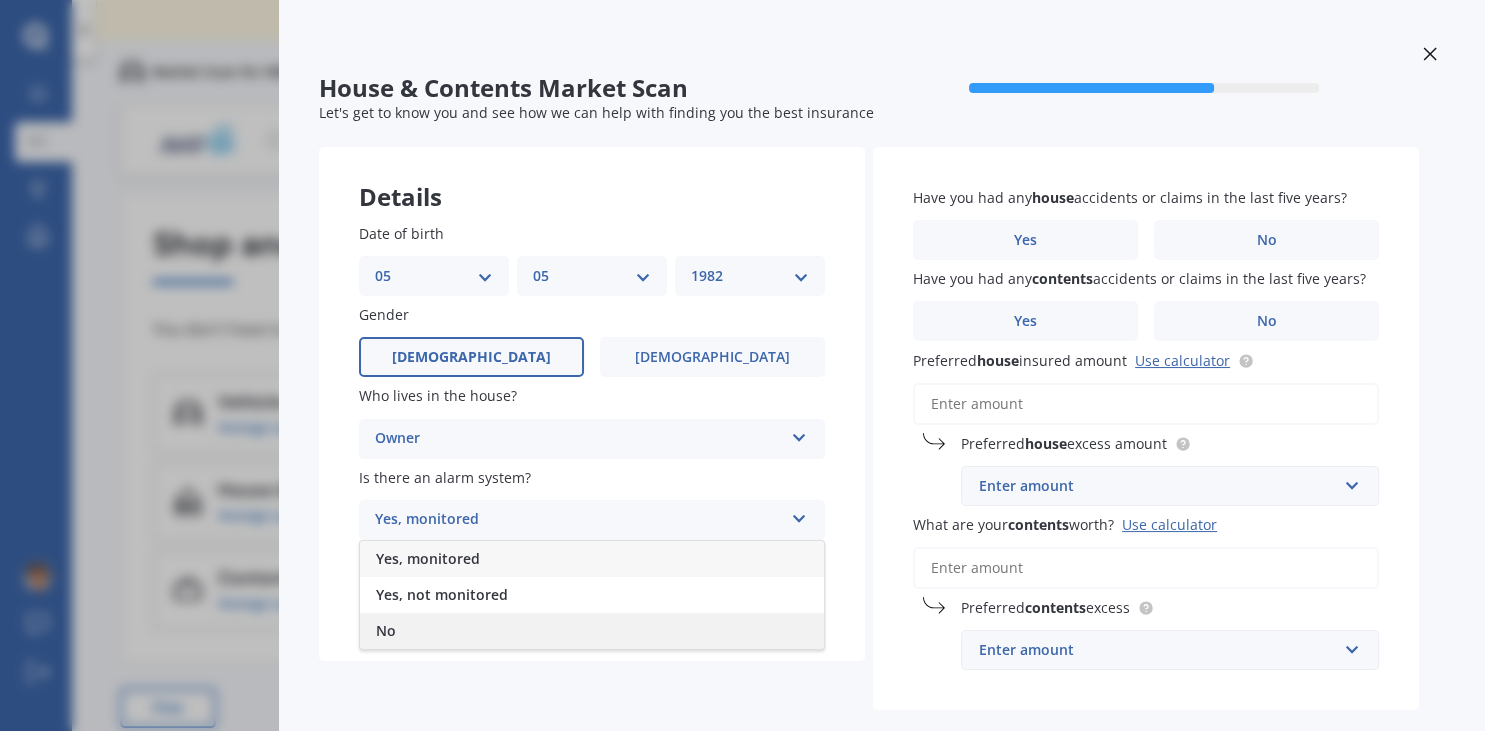 click on "No" at bounding box center [592, 631] 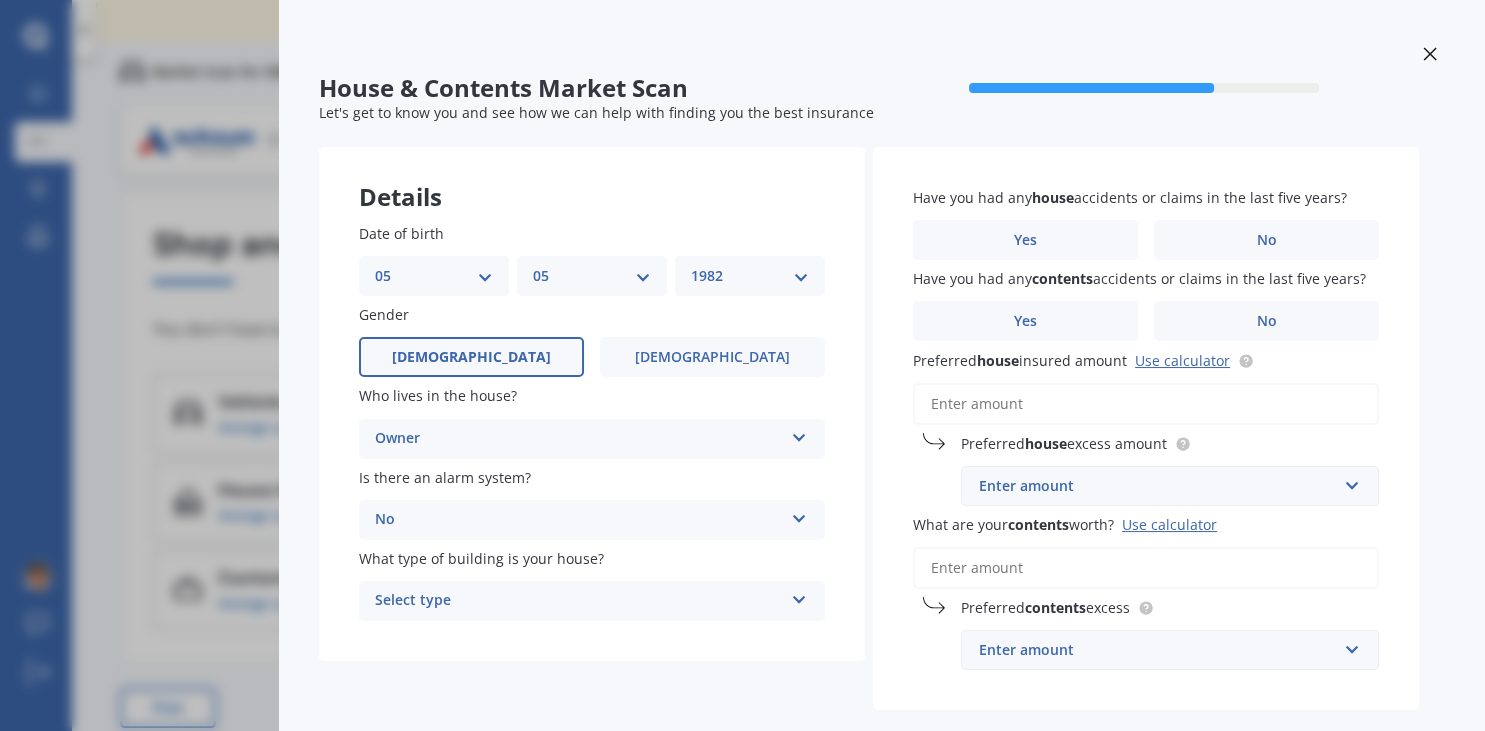 click on "Select type" at bounding box center (579, 601) 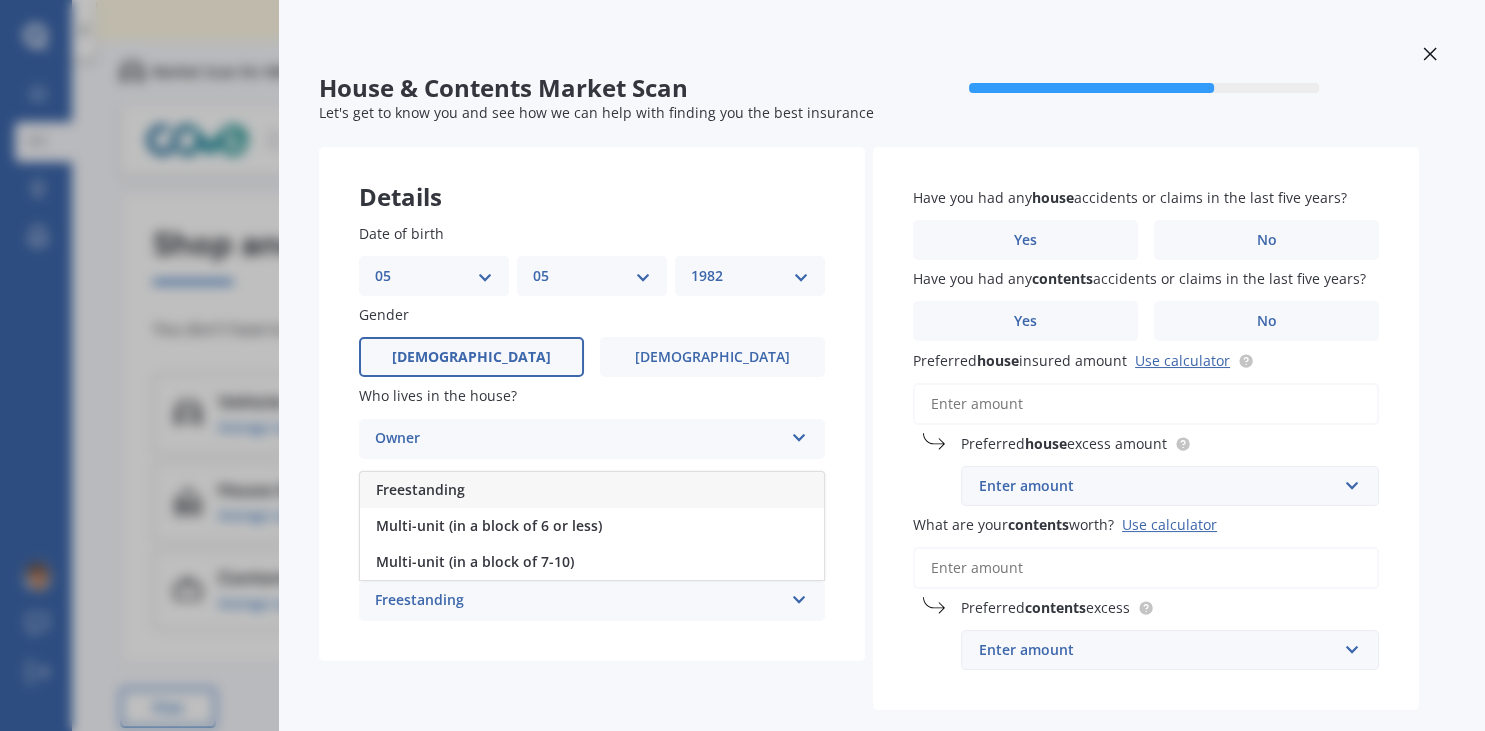 click on "Freestanding" at bounding box center (592, 490) 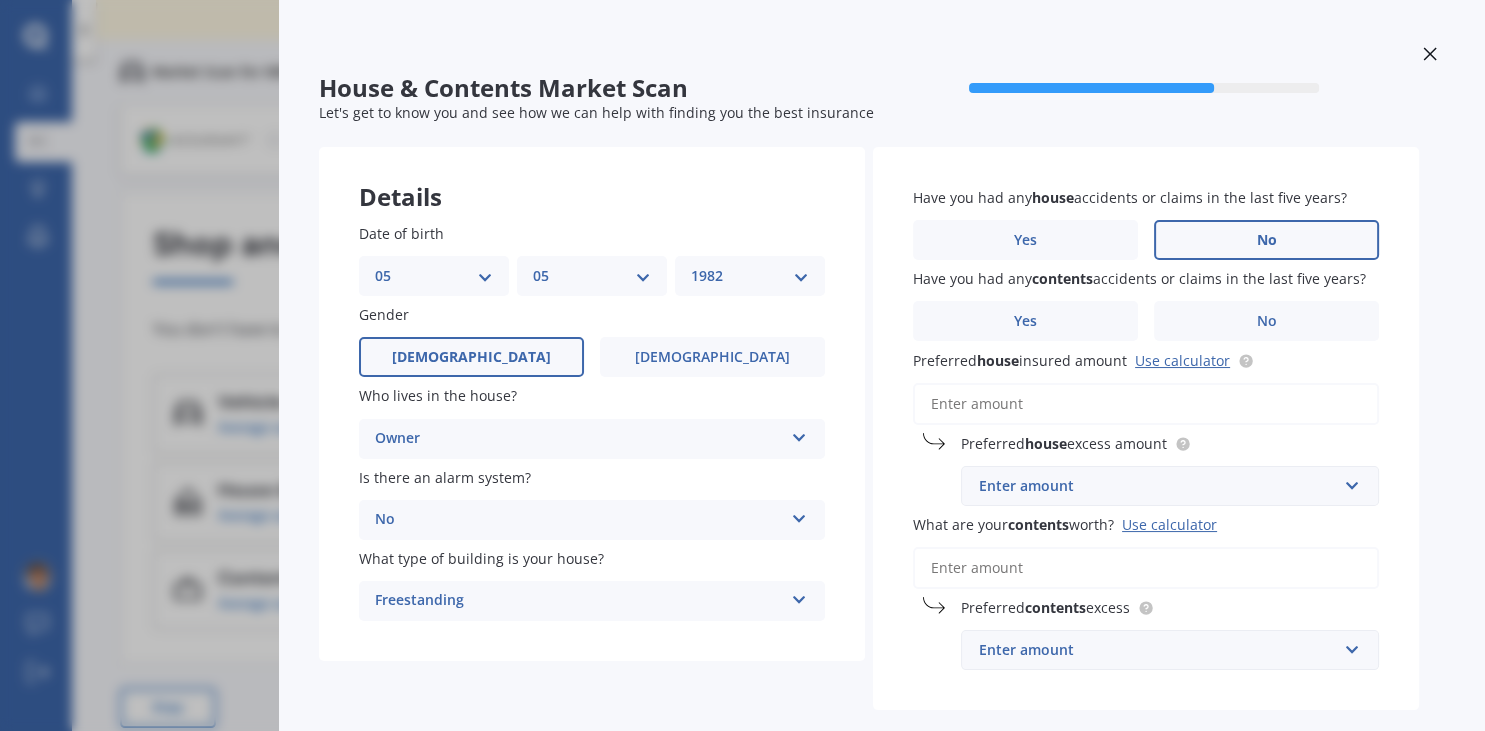 click on "No" at bounding box center [1266, 240] 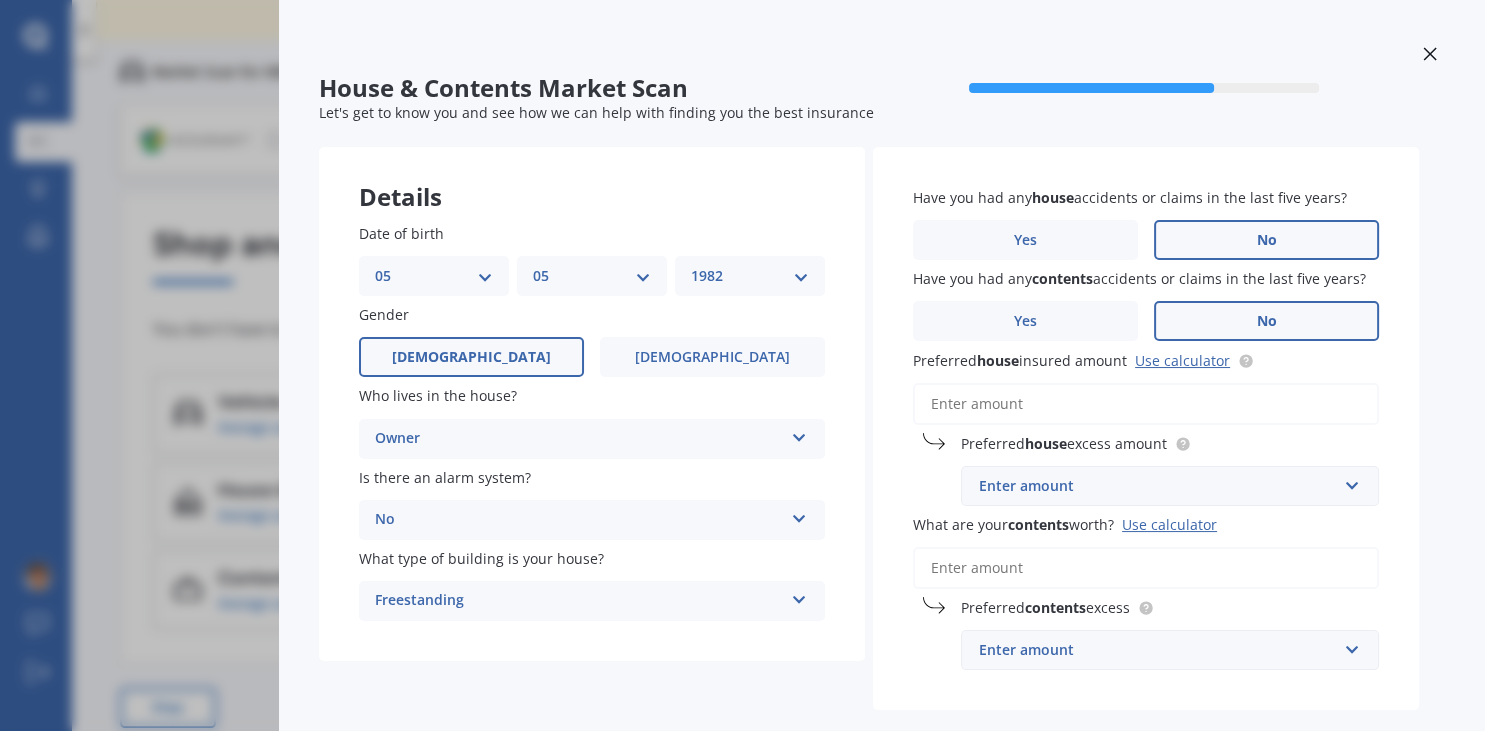 click on "No" at bounding box center [1266, 321] 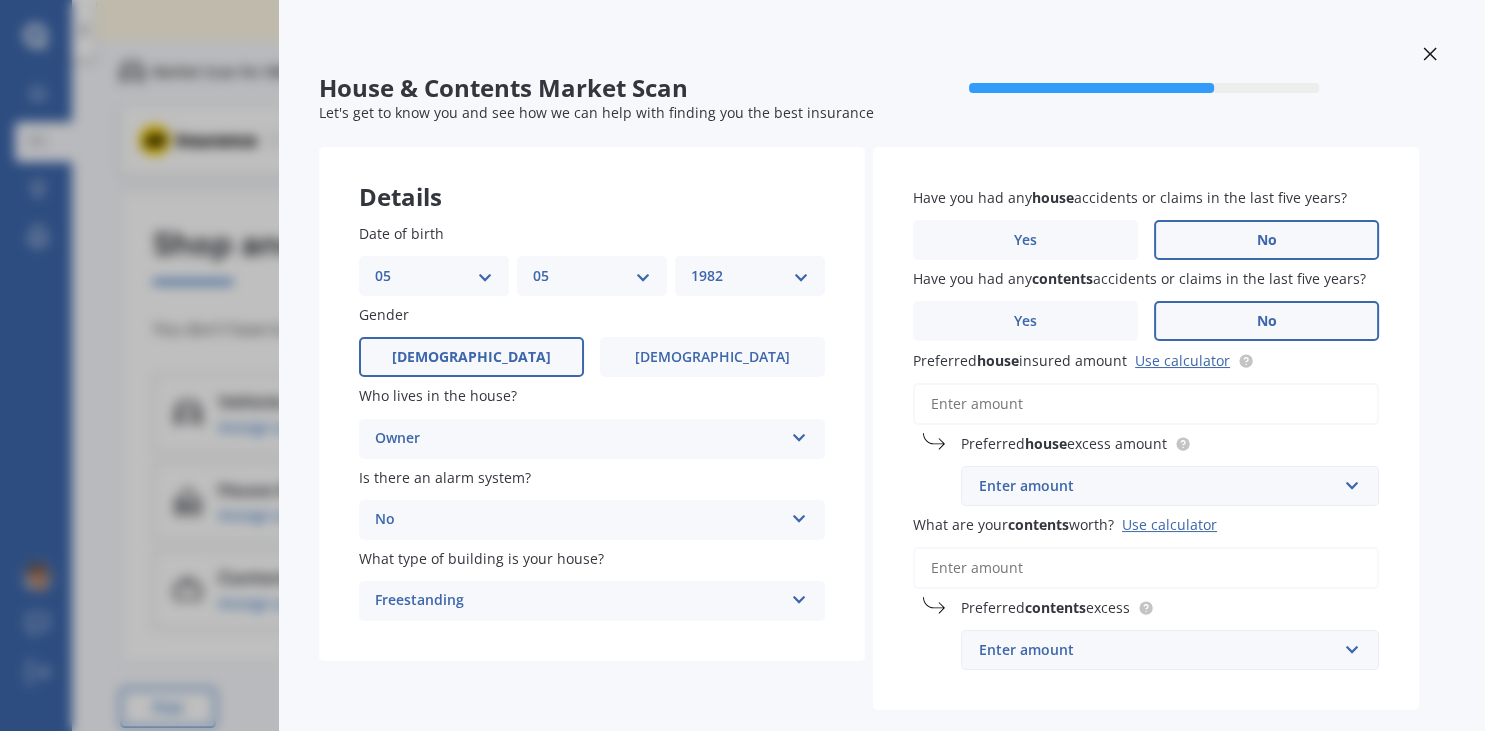 click on "Preferred  house  insured amount Use calculator" at bounding box center (1146, 404) 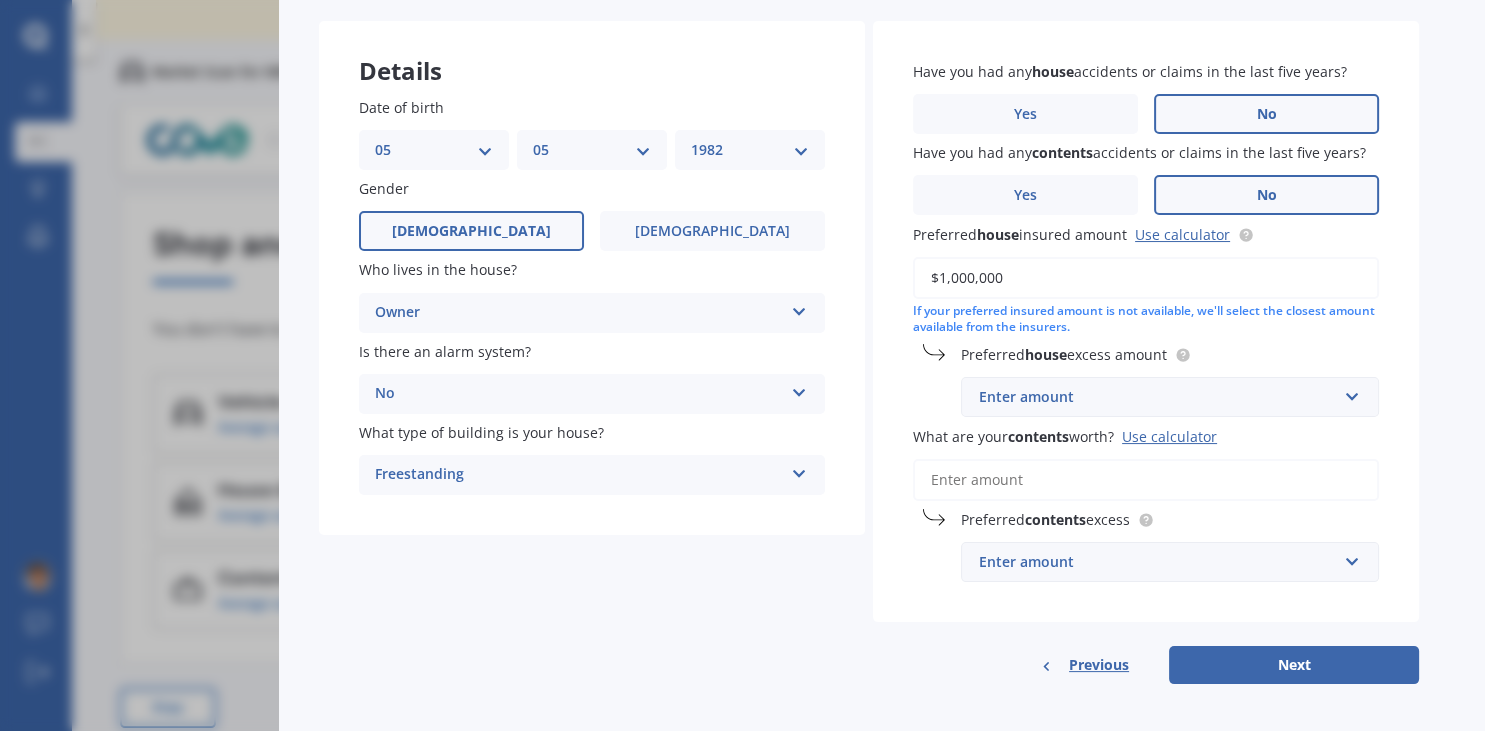 scroll, scrollTop: 137, scrollLeft: 0, axis: vertical 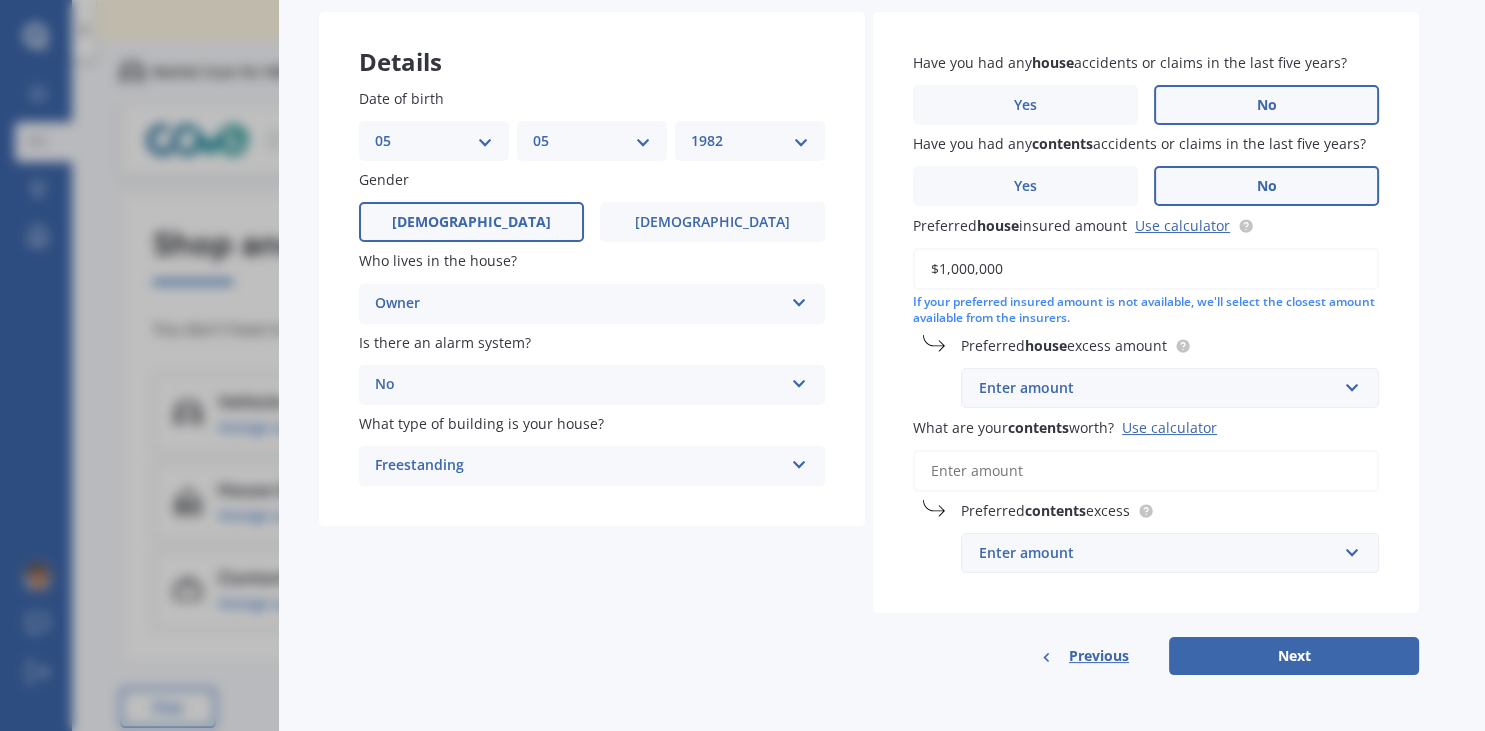 type on "$1,000,000" 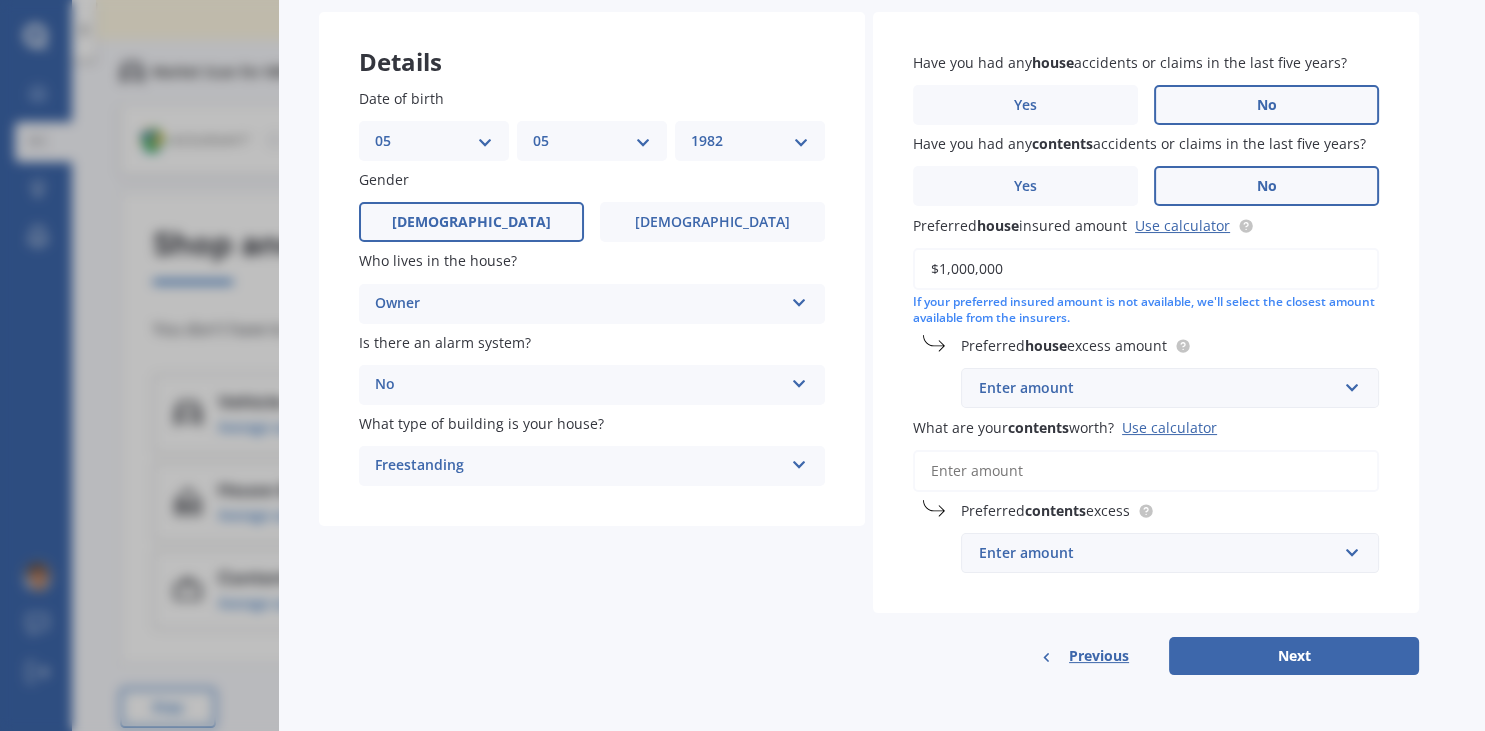 click on "Enter amount" at bounding box center (1158, 388) 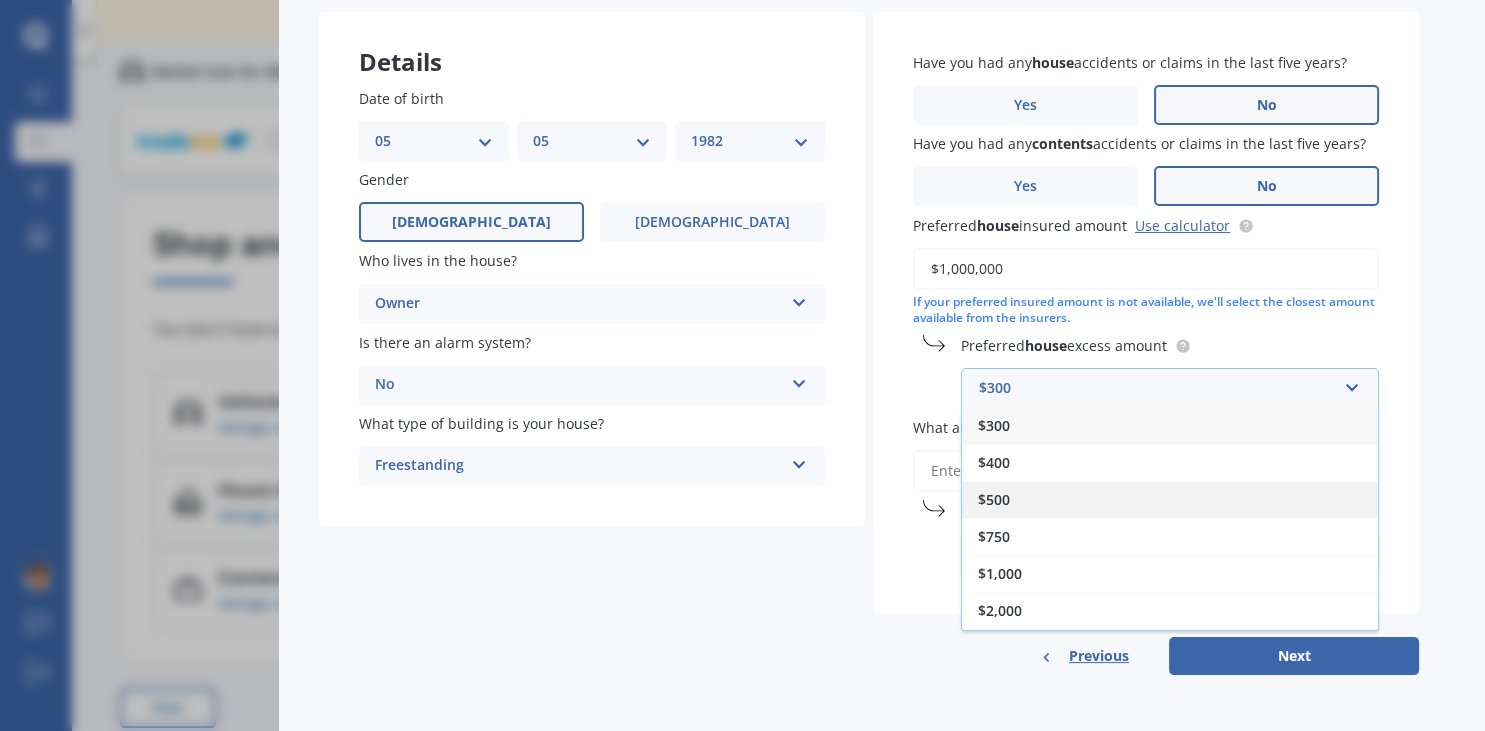 click on "$500" at bounding box center (1170, 499) 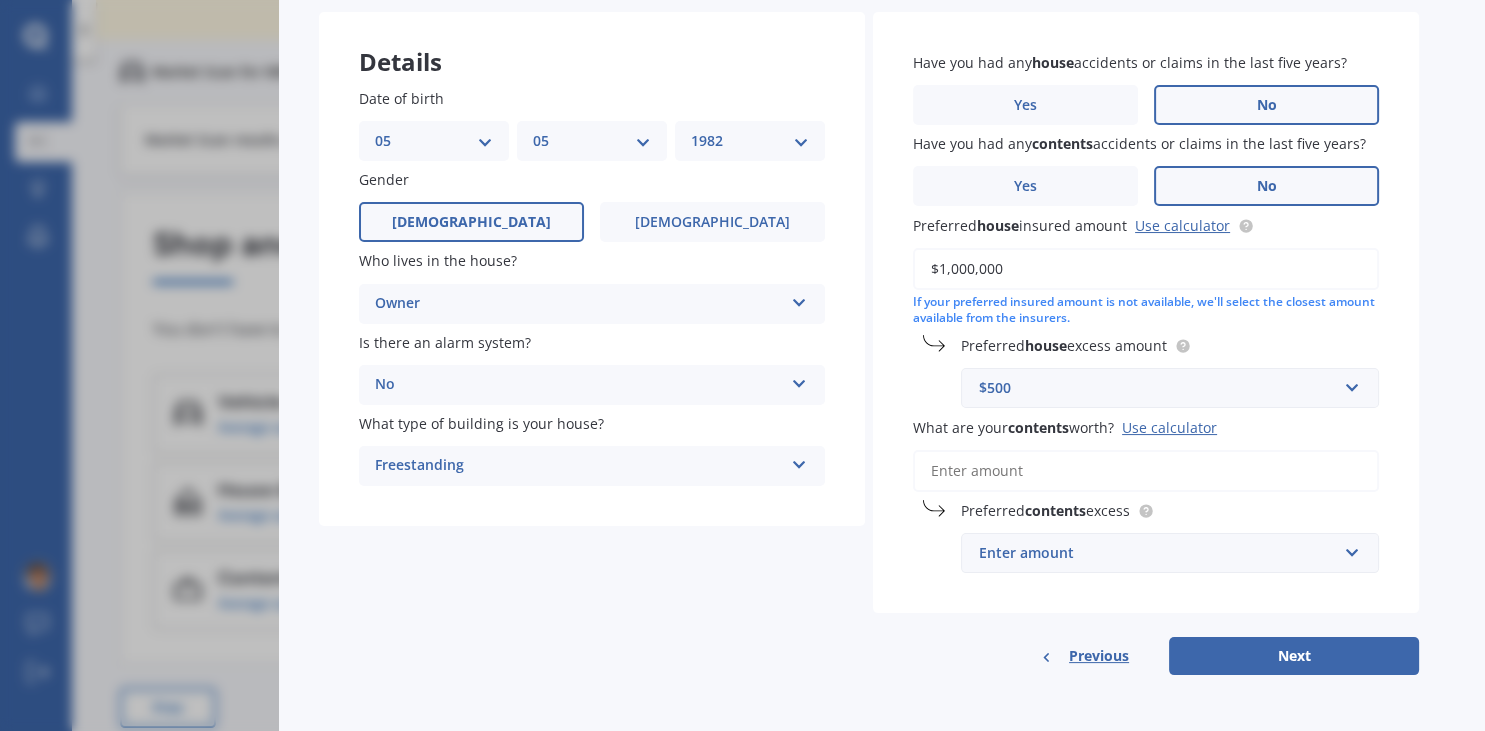 click on "Owner" at bounding box center (579, 304) 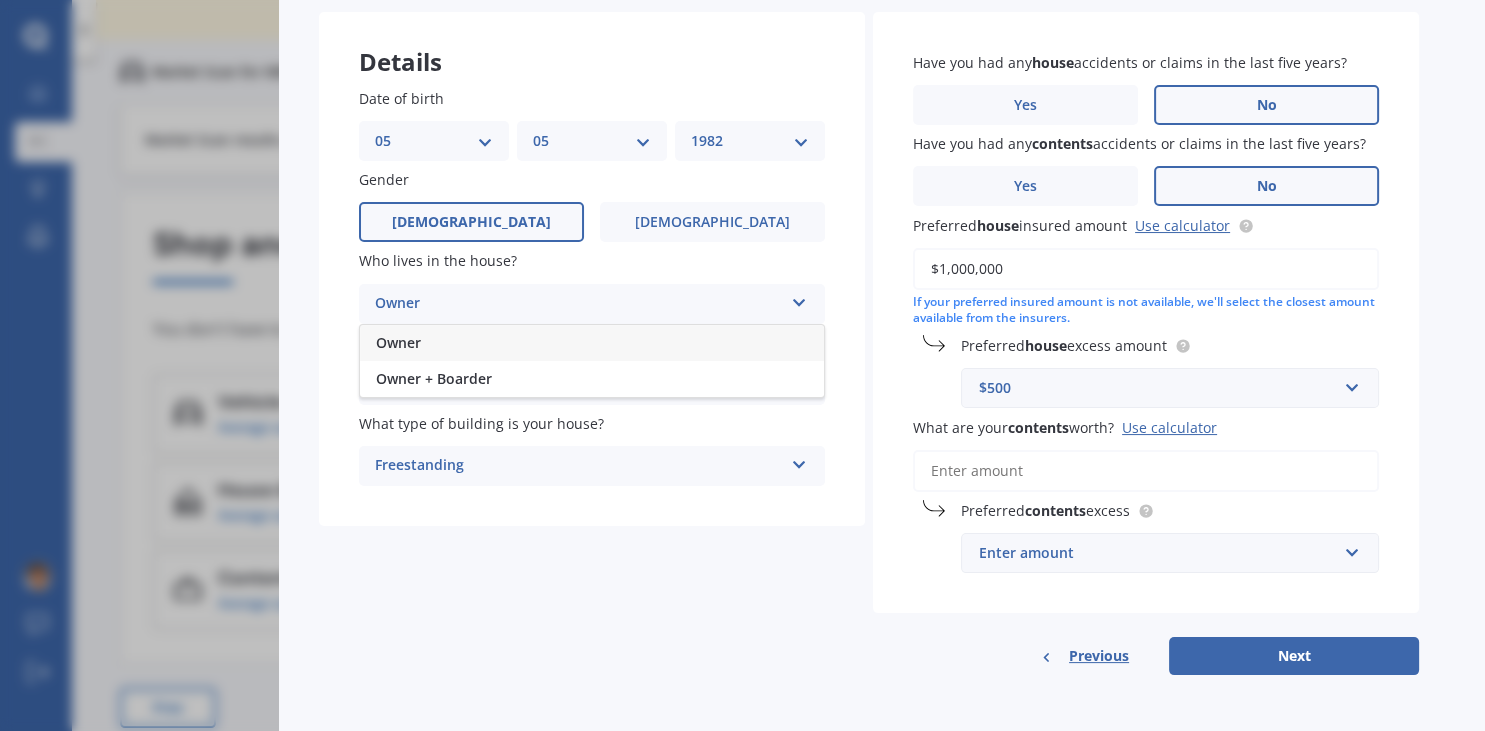 click on "Owner" at bounding box center (592, 343) 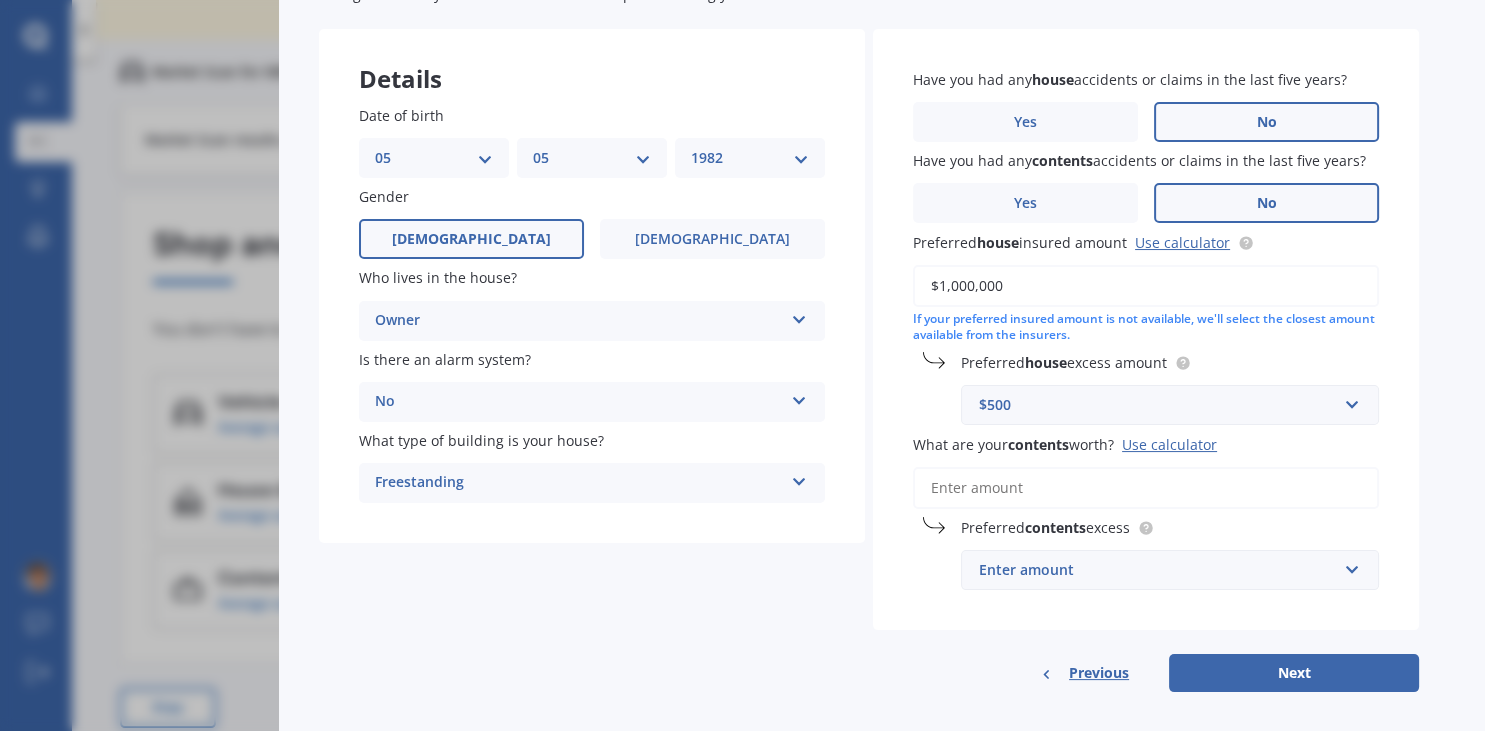 scroll, scrollTop: 137, scrollLeft: 0, axis: vertical 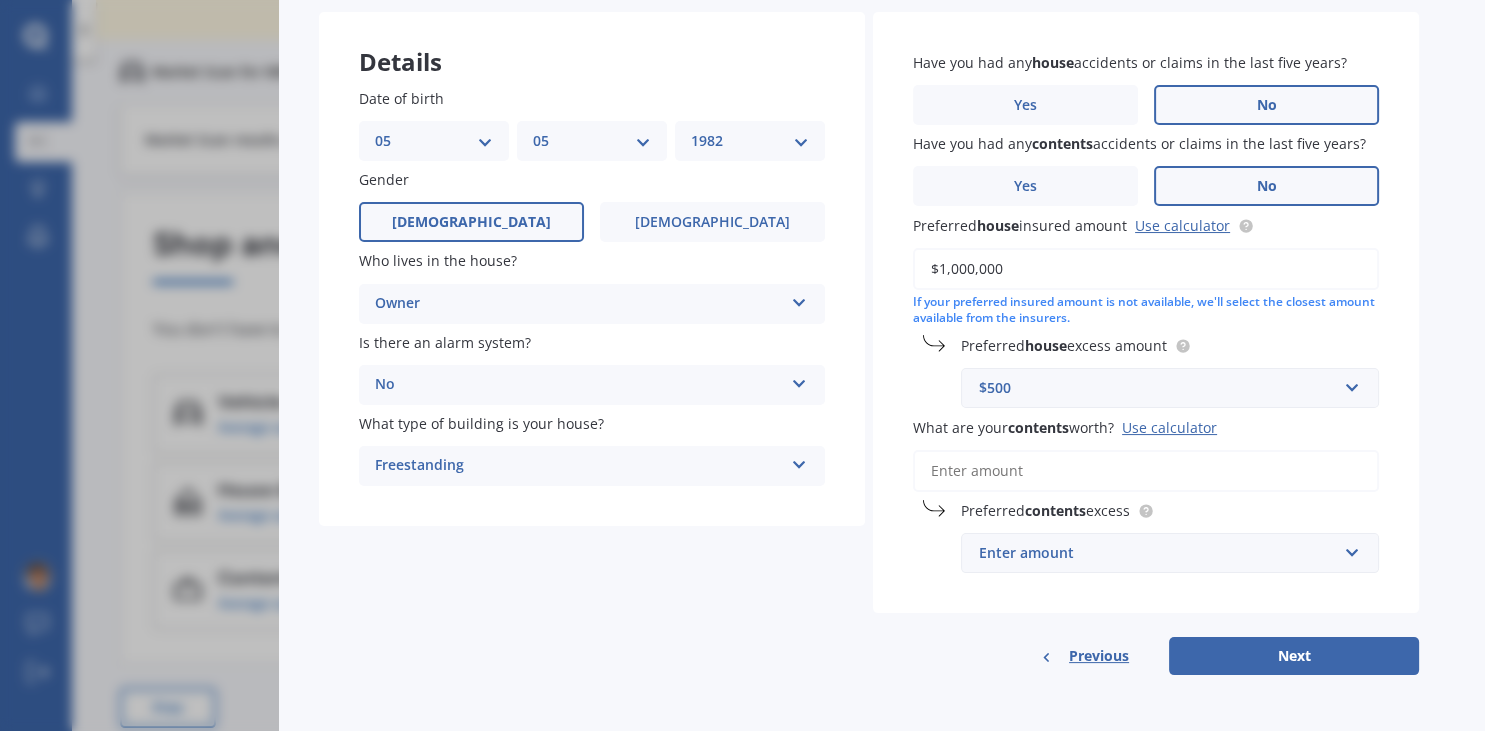 click on "What are your  contents  worth? Use calculator" at bounding box center (1146, 471) 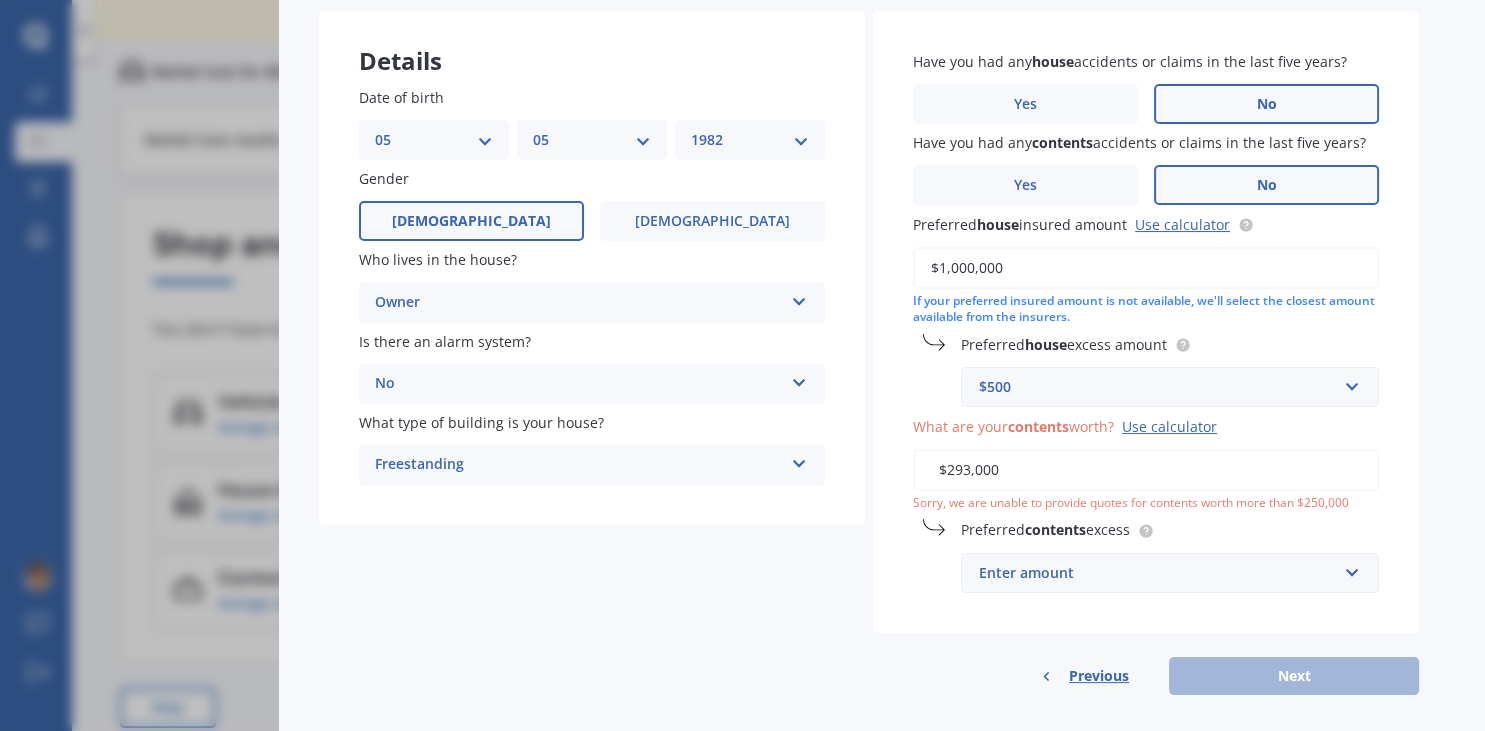 drag, startPoint x: 1007, startPoint y: 462, endPoint x: 954, endPoint y: 460, distance: 53.037724 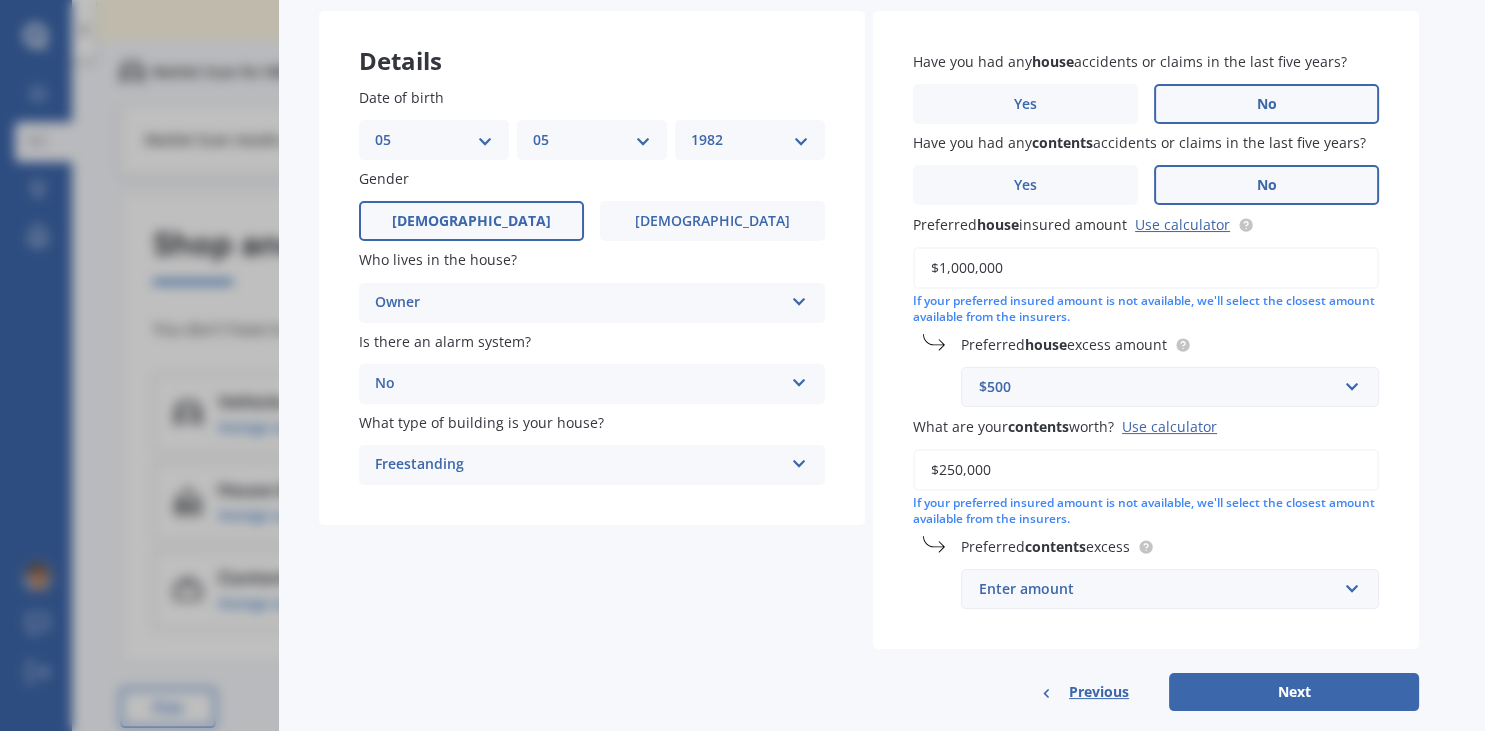 type on "$250,000" 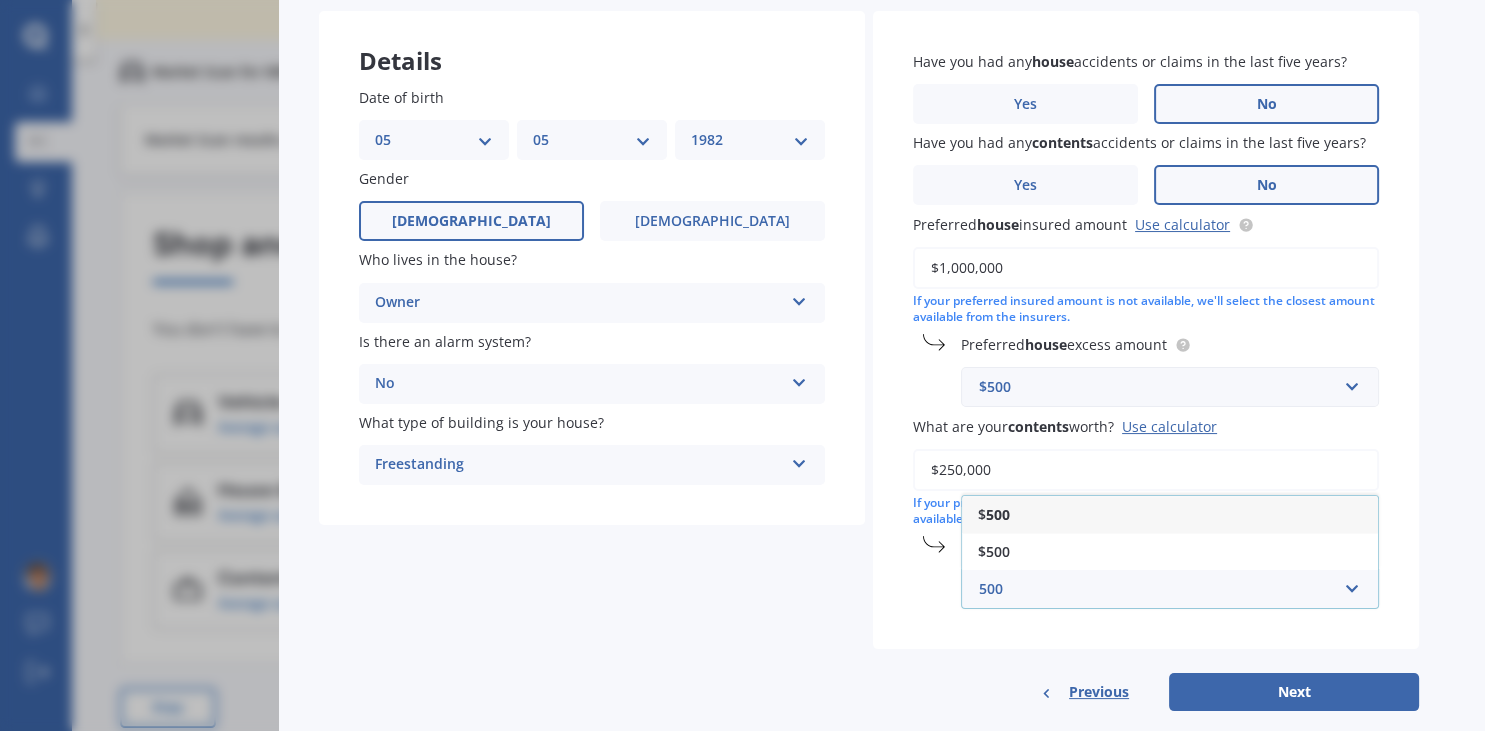 type on "500" 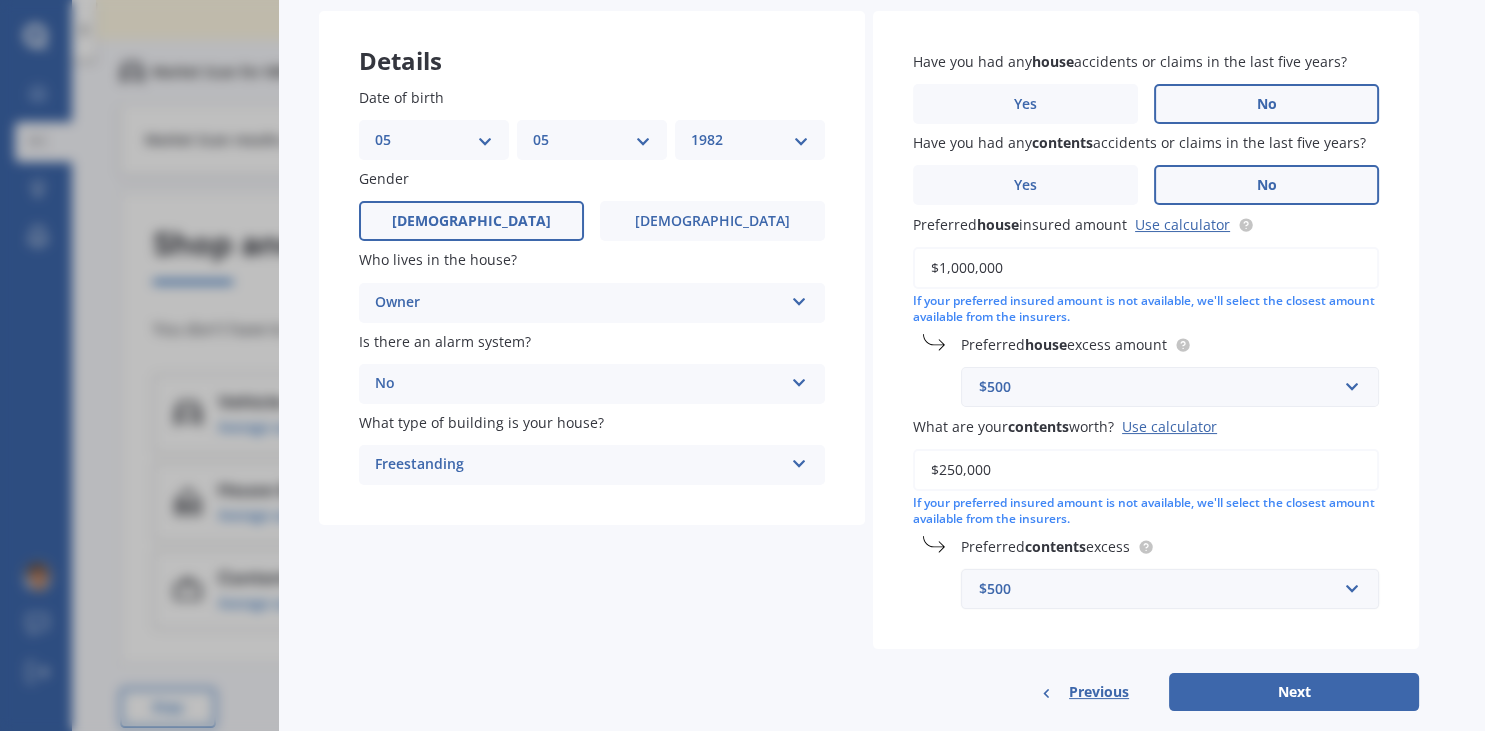 click on "Have you had any  house  accidents or claims in the last five years? Yes No Have you had any  contents  accidents or claims in the last five years? Yes No Preferred  house  insured amount Use calculator $1,000,000 If your preferred insured amount is not available, we'll select the closest amount available from the insurers. Preferred  house  excess amount $500 $300 $400 $500 $750 $1,000 $2,000 $2,500 What are your  contents  worth? Use calculator $250,000 If your preferred insured amount is not available, we'll select the closest amount available from the insurers. Preferred  contents  excess $500 $250 $300 $400 $500 $750 $1,000 $2,000" at bounding box center (1146, 330) 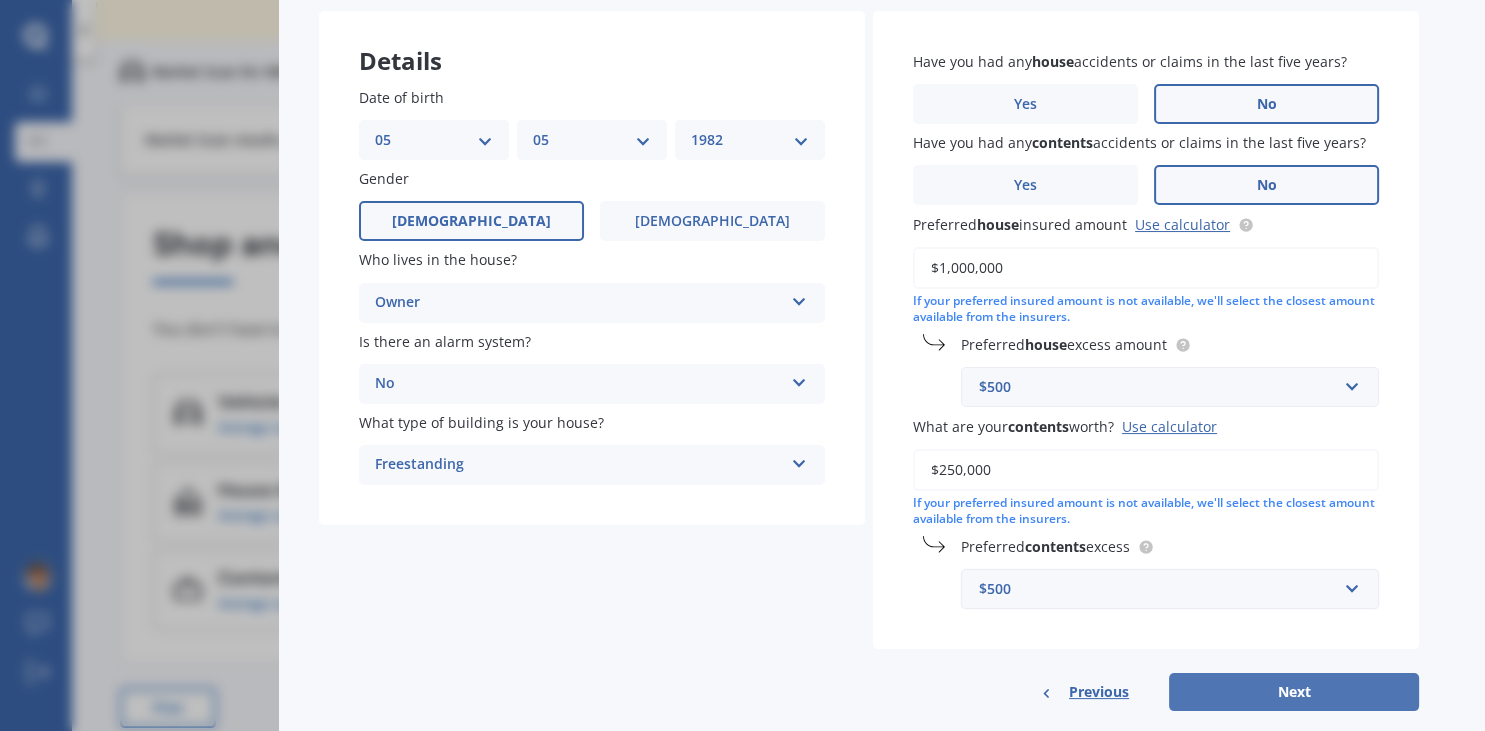 click on "Next" at bounding box center [1294, 692] 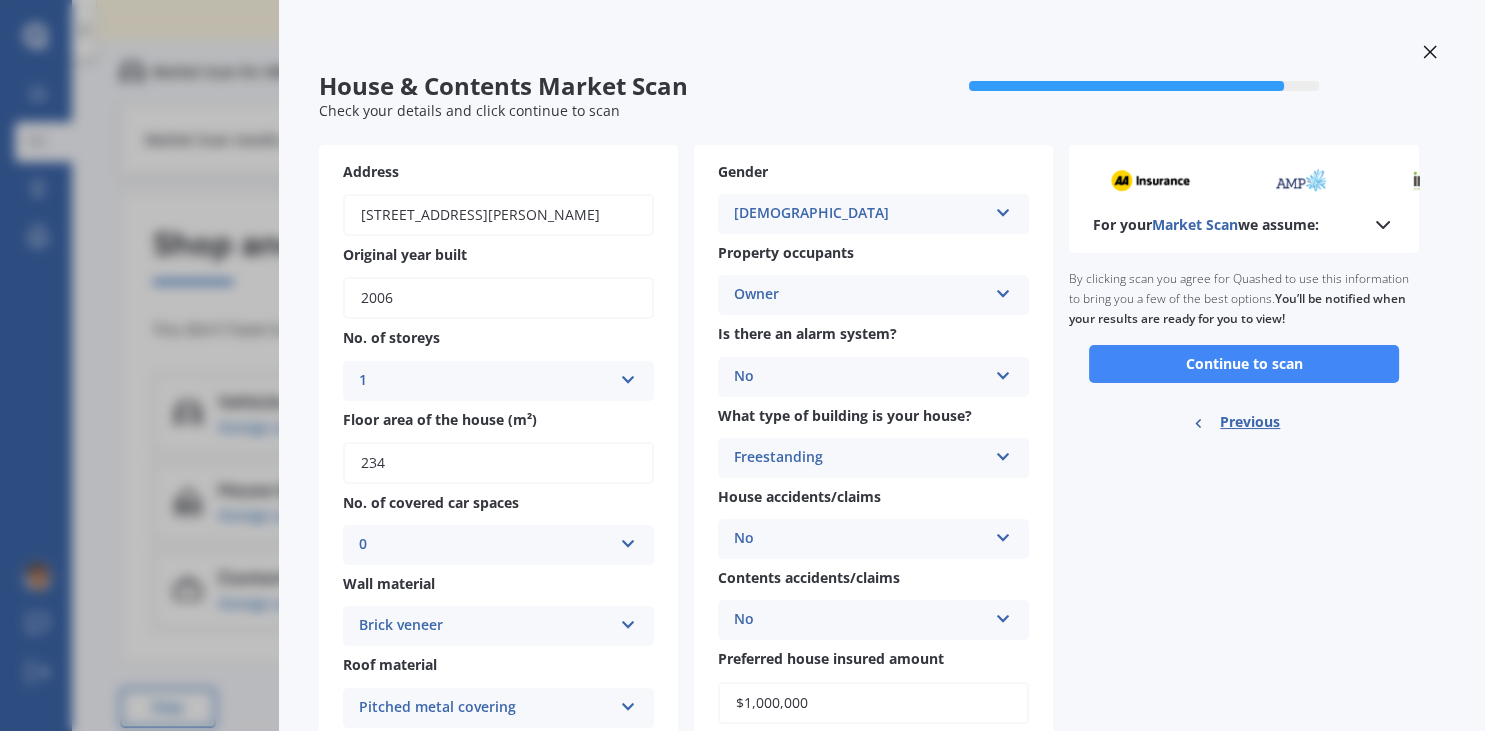 scroll, scrollTop: 0, scrollLeft: 0, axis: both 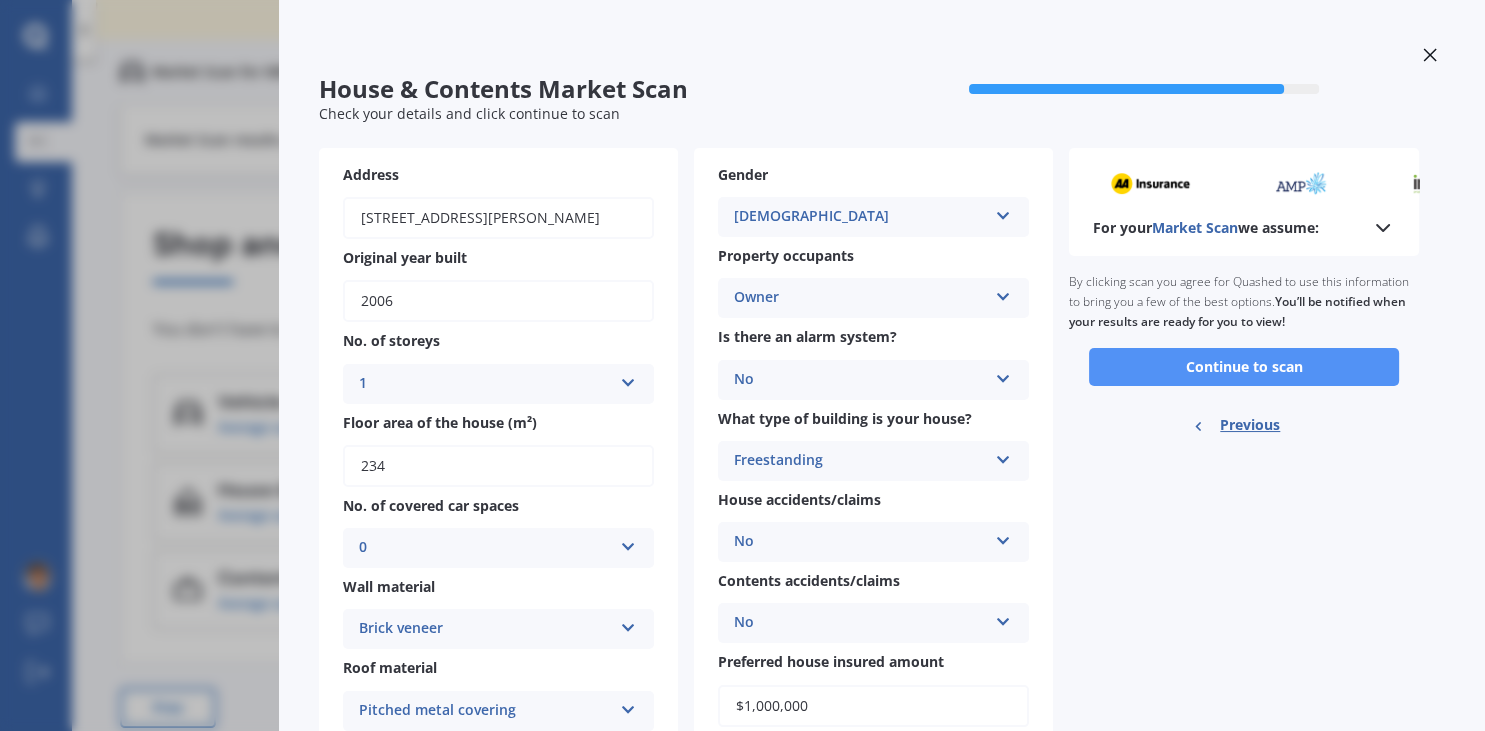 click on "Continue to scan" at bounding box center (1244, 367) 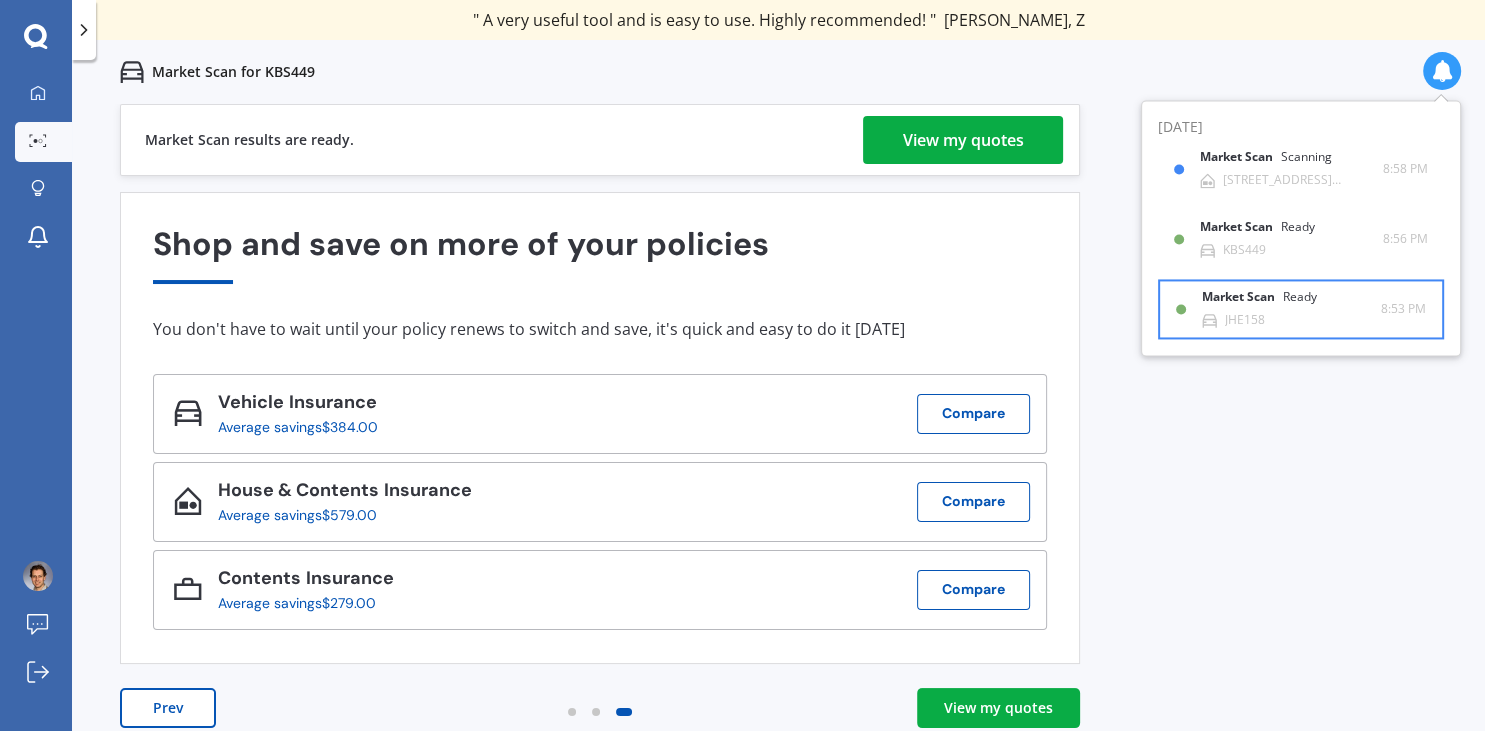 click on "Market Scan Ready JHE158 8:53 PM 8:53 PM" at bounding box center [1301, 309] 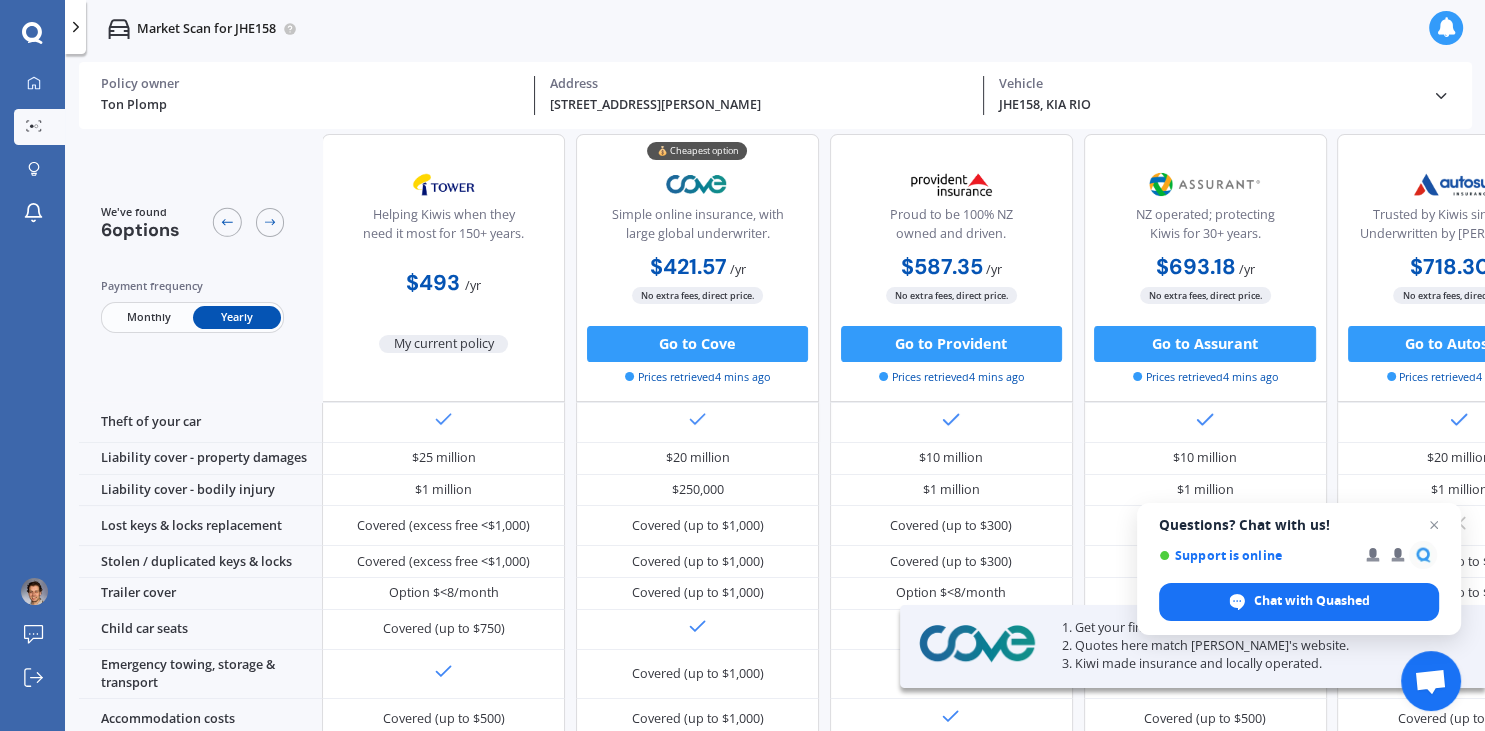scroll, scrollTop: 0, scrollLeft: 0, axis: both 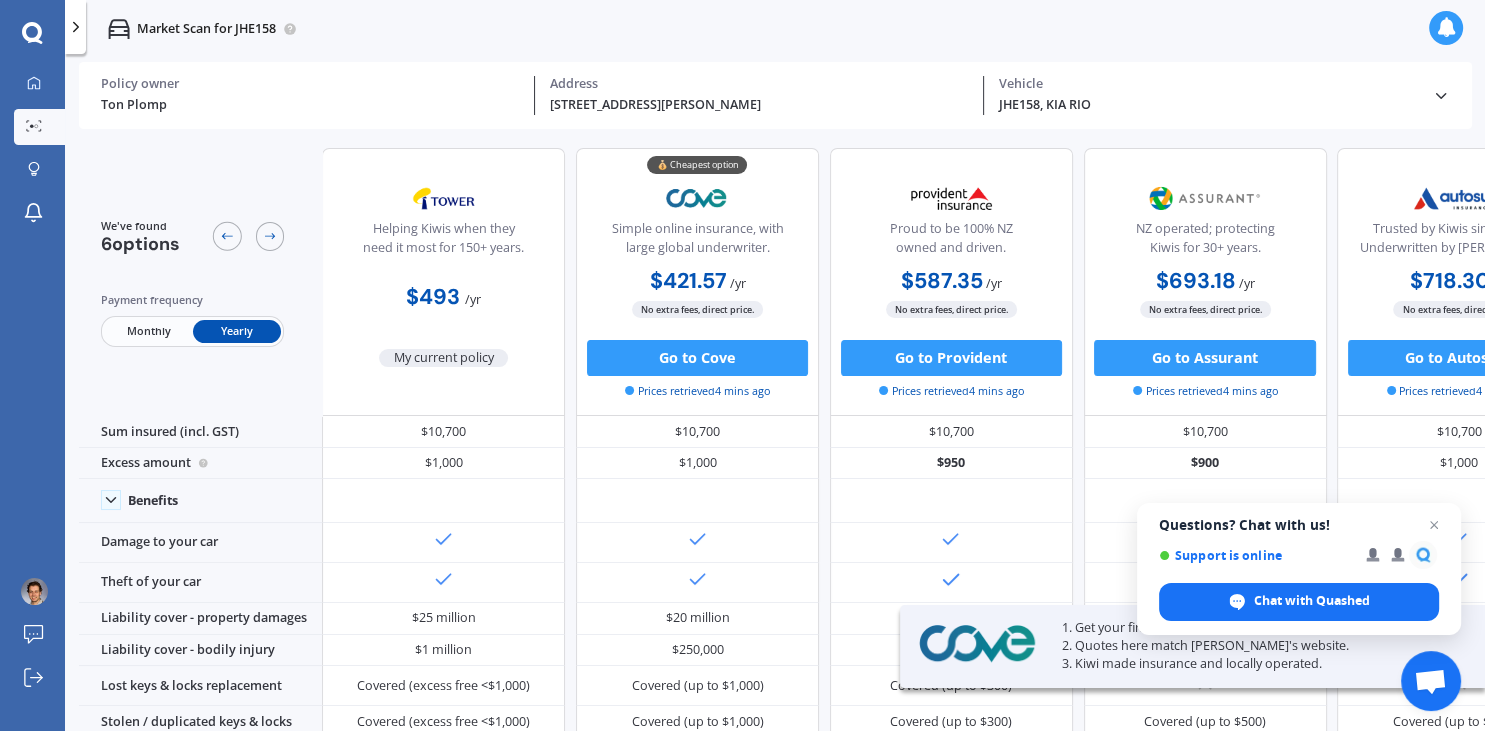 click on "Questions? Chat with us! Support is online" at bounding box center [1299, 544] 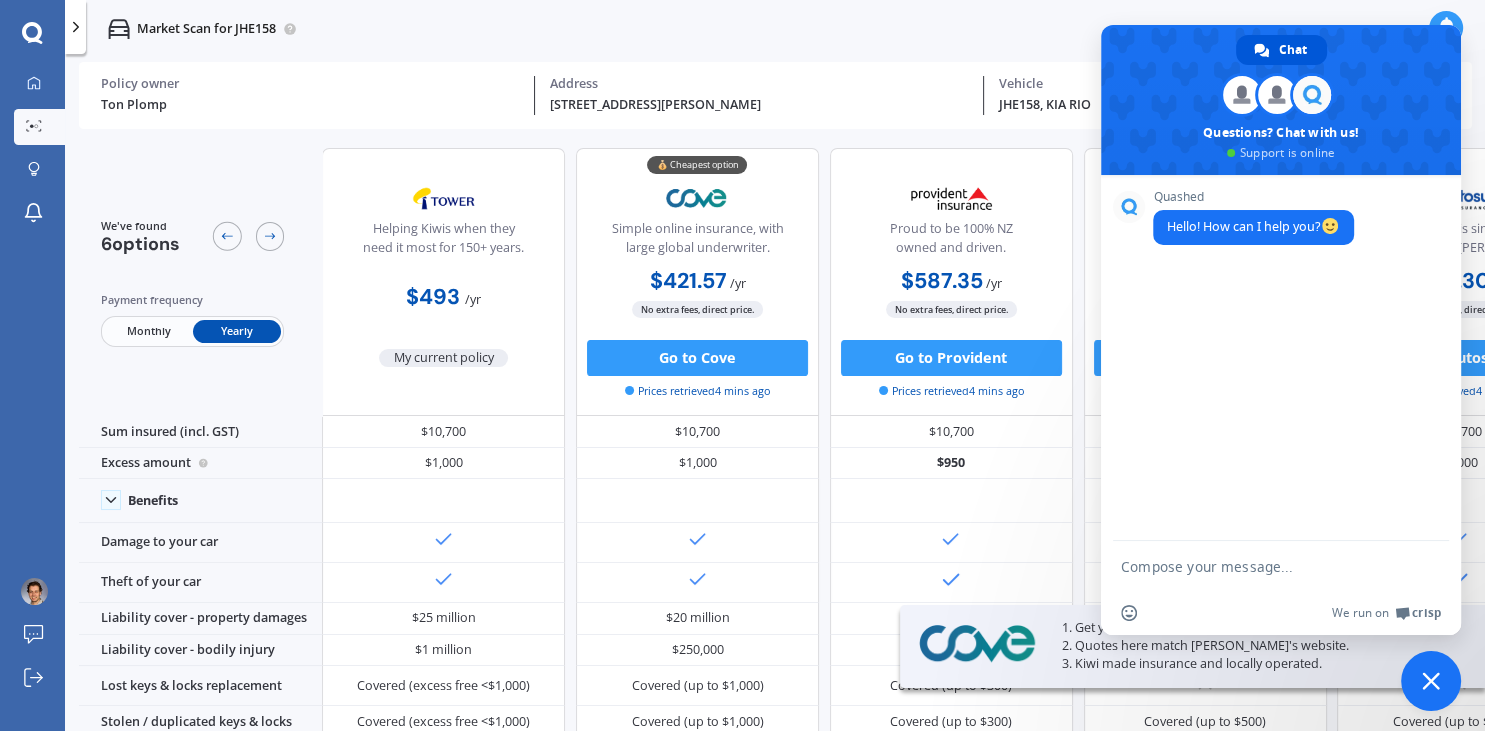 click at bounding box center (1431, 681) 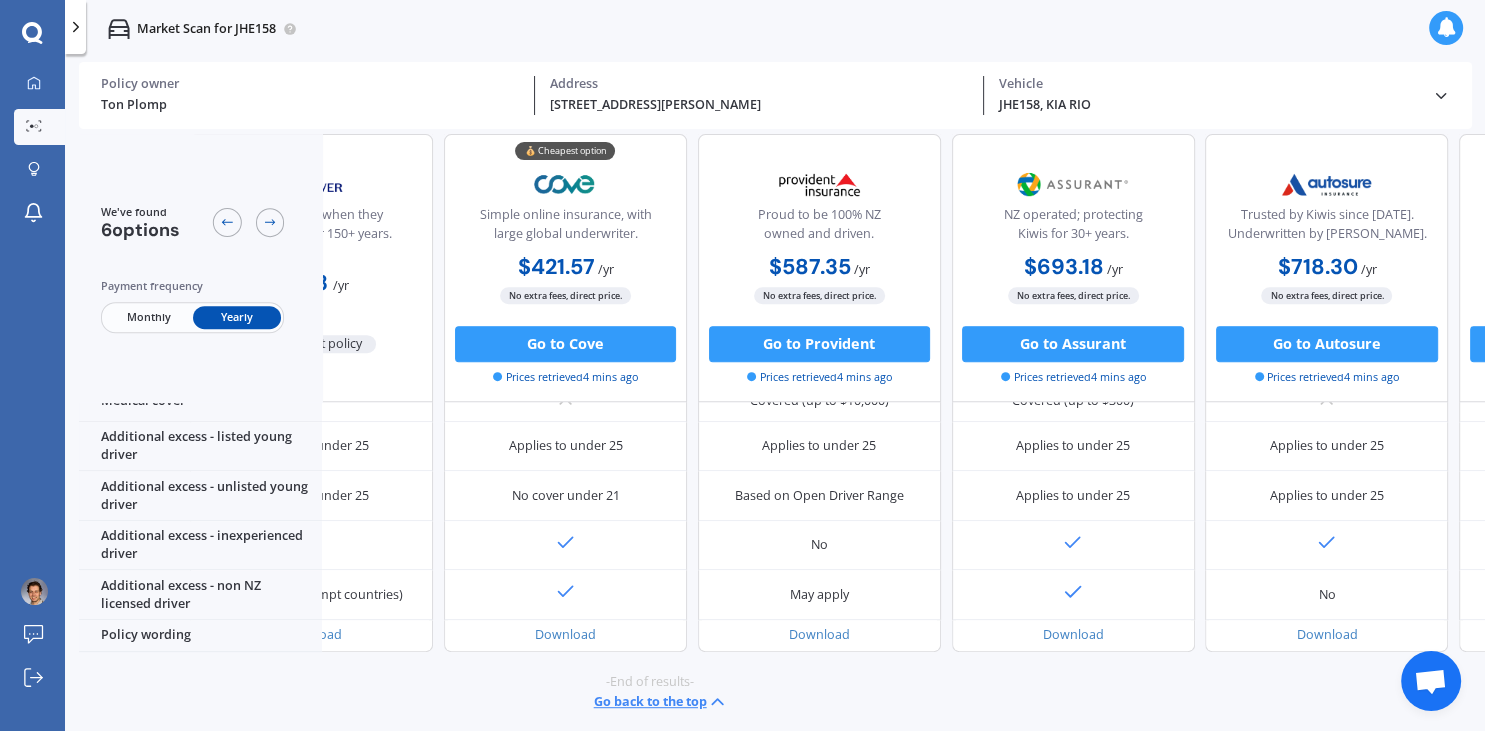 scroll, scrollTop: 1036, scrollLeft: 0, axis: vertical 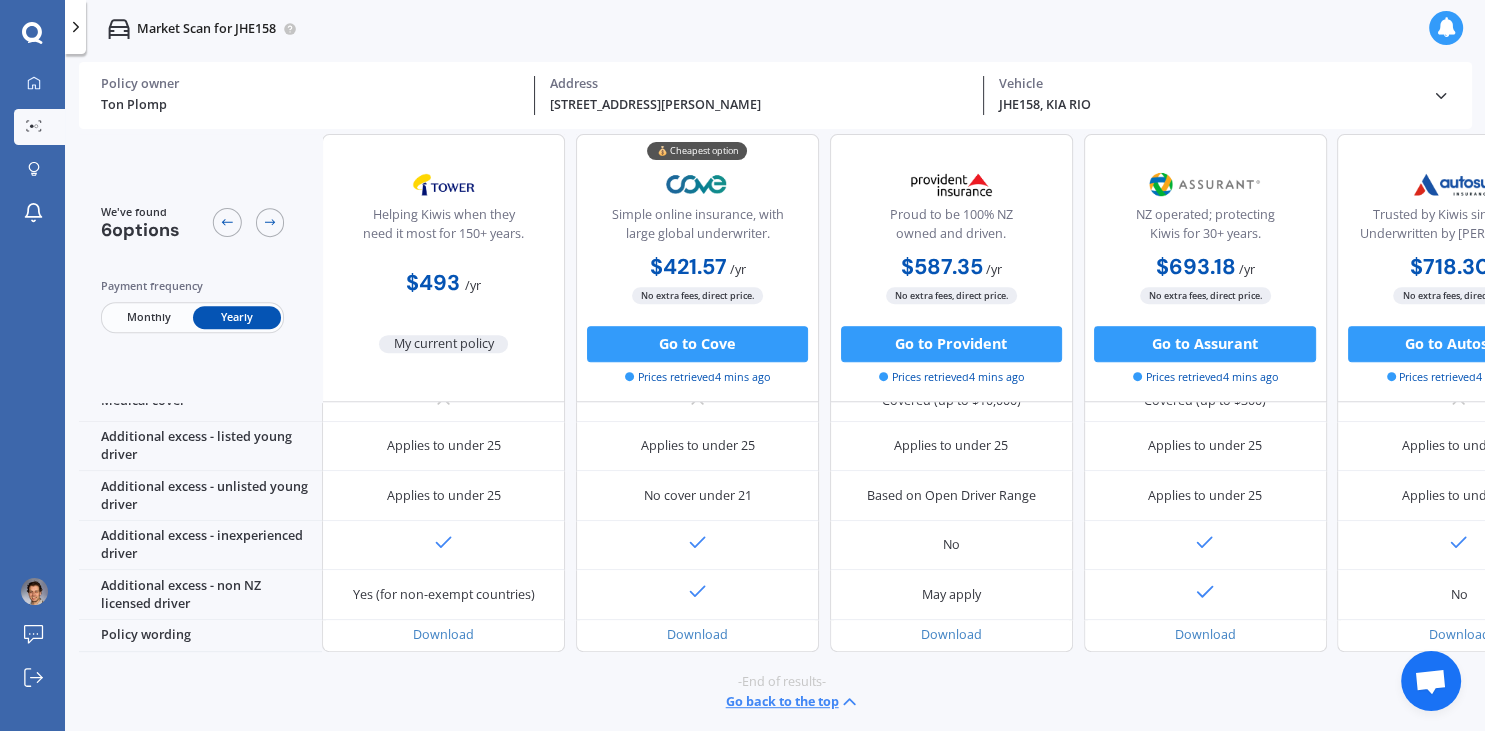 click on "JHE158, KIA RIO" at bounding box center [1207, 105] 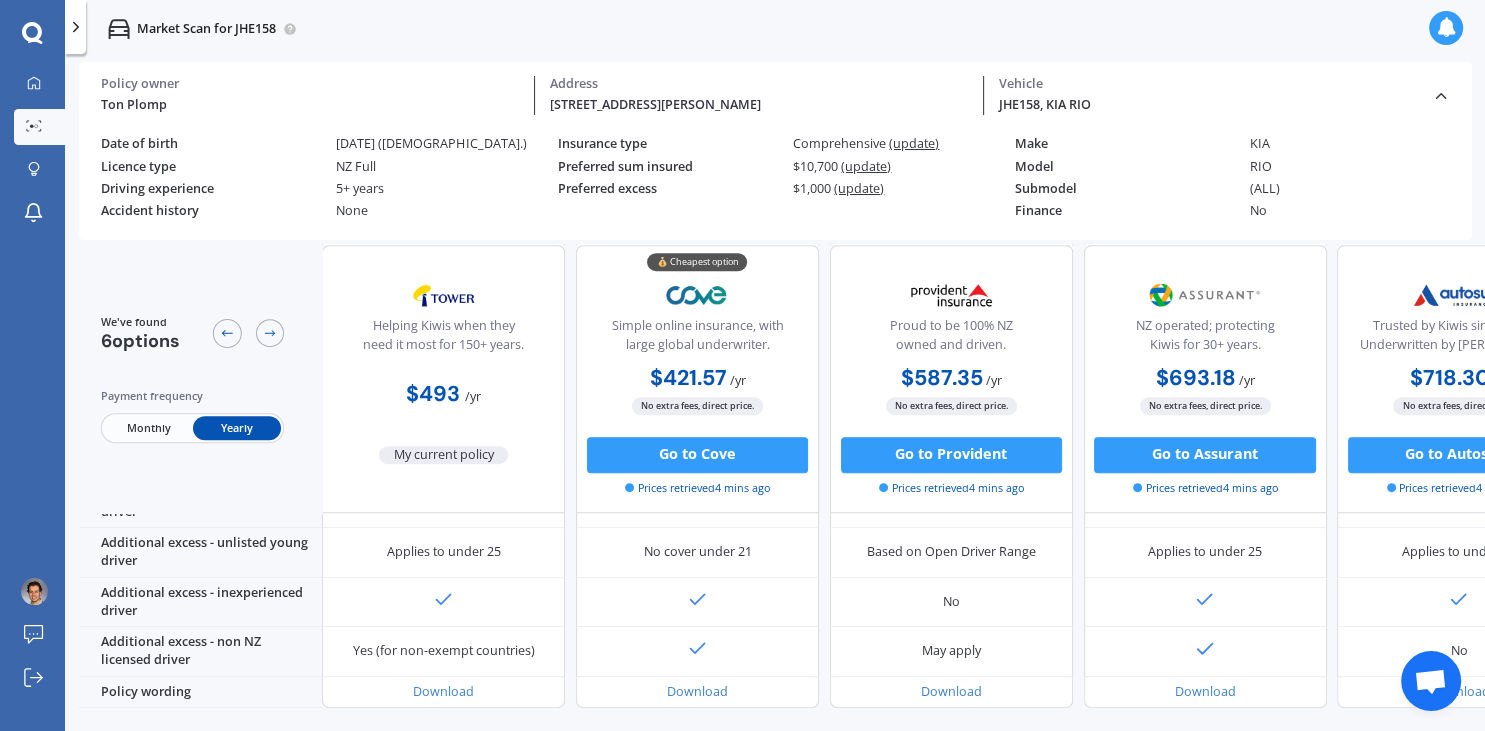 click on "JHE158, KIA RIO" at bounding box center (1207, 105) 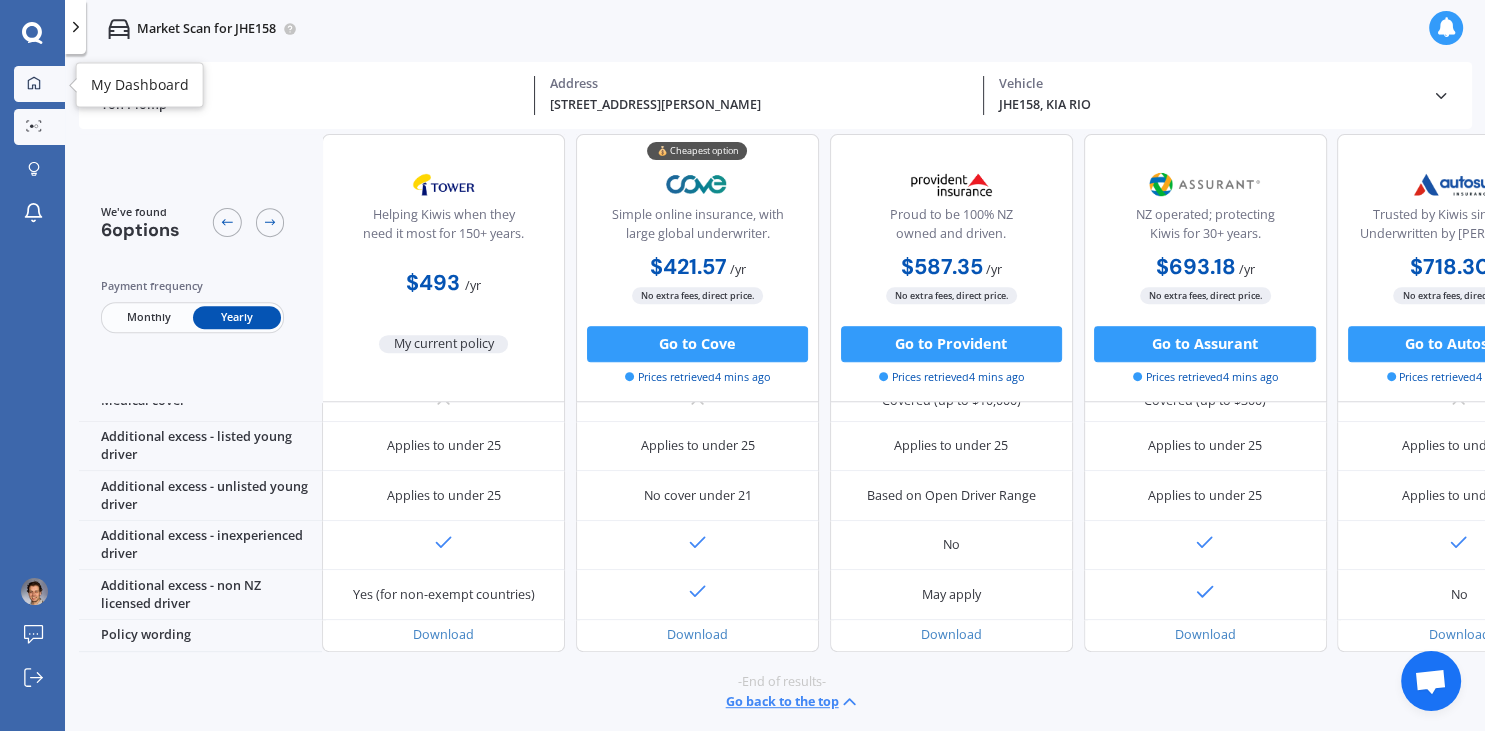 click at bounding box center [34, 84] 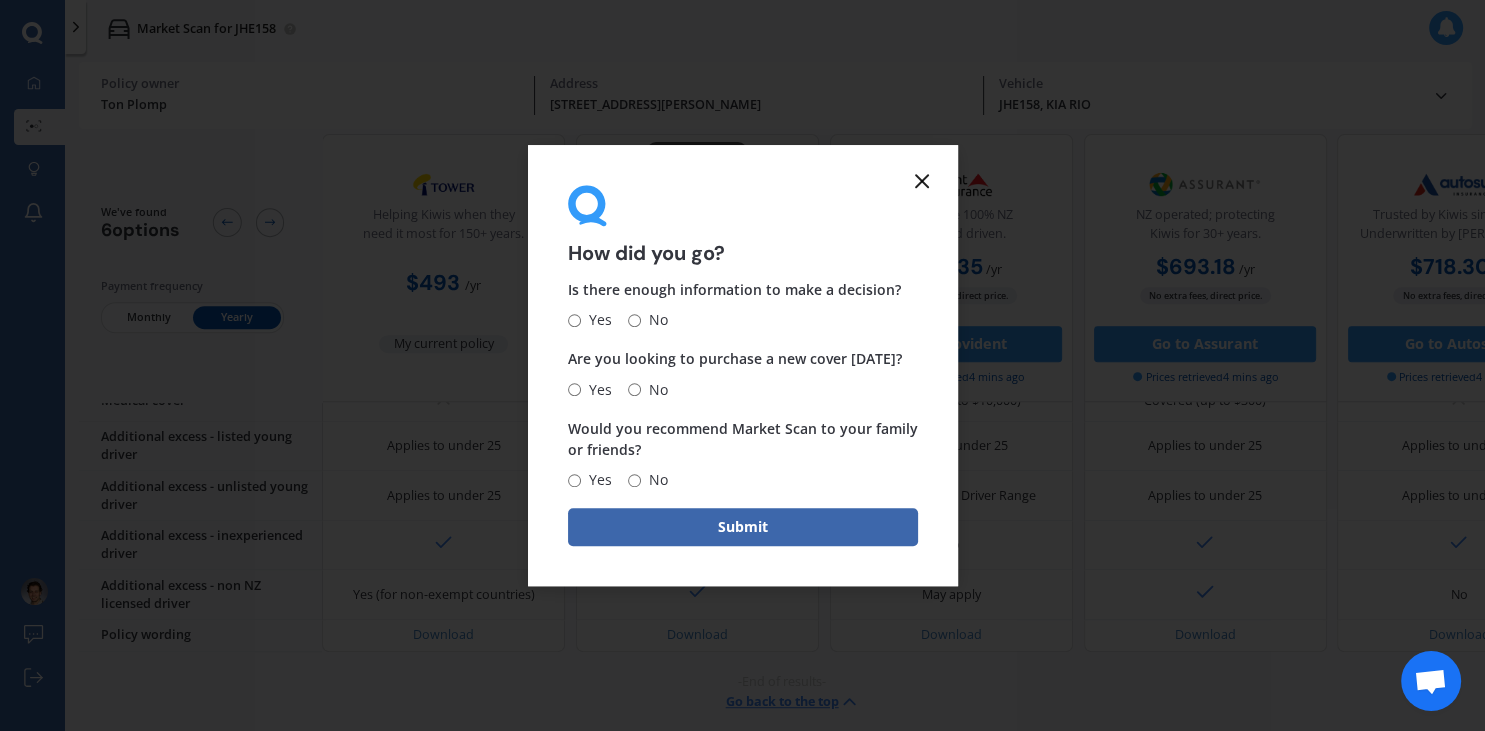 click 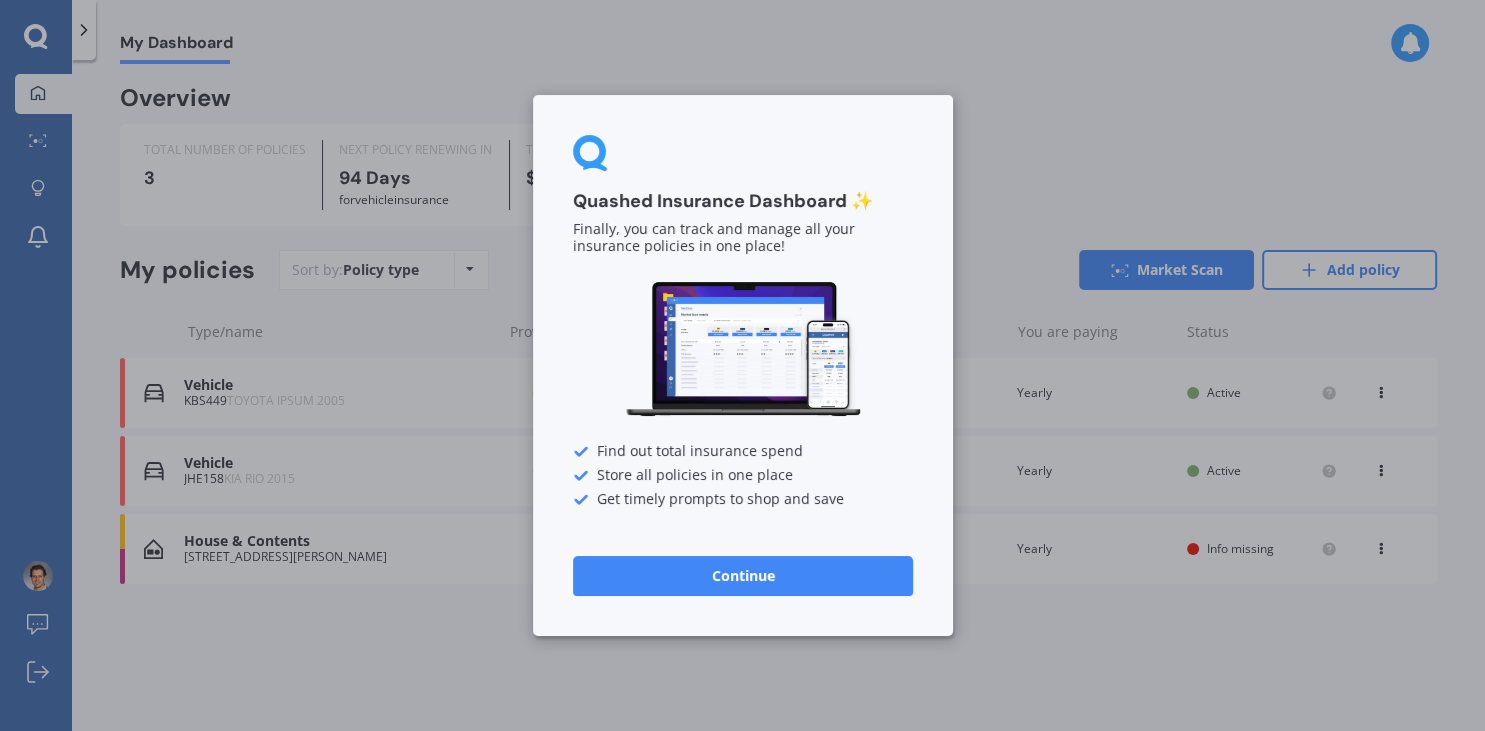 click on "Continue" at bounding box center [743, 576] 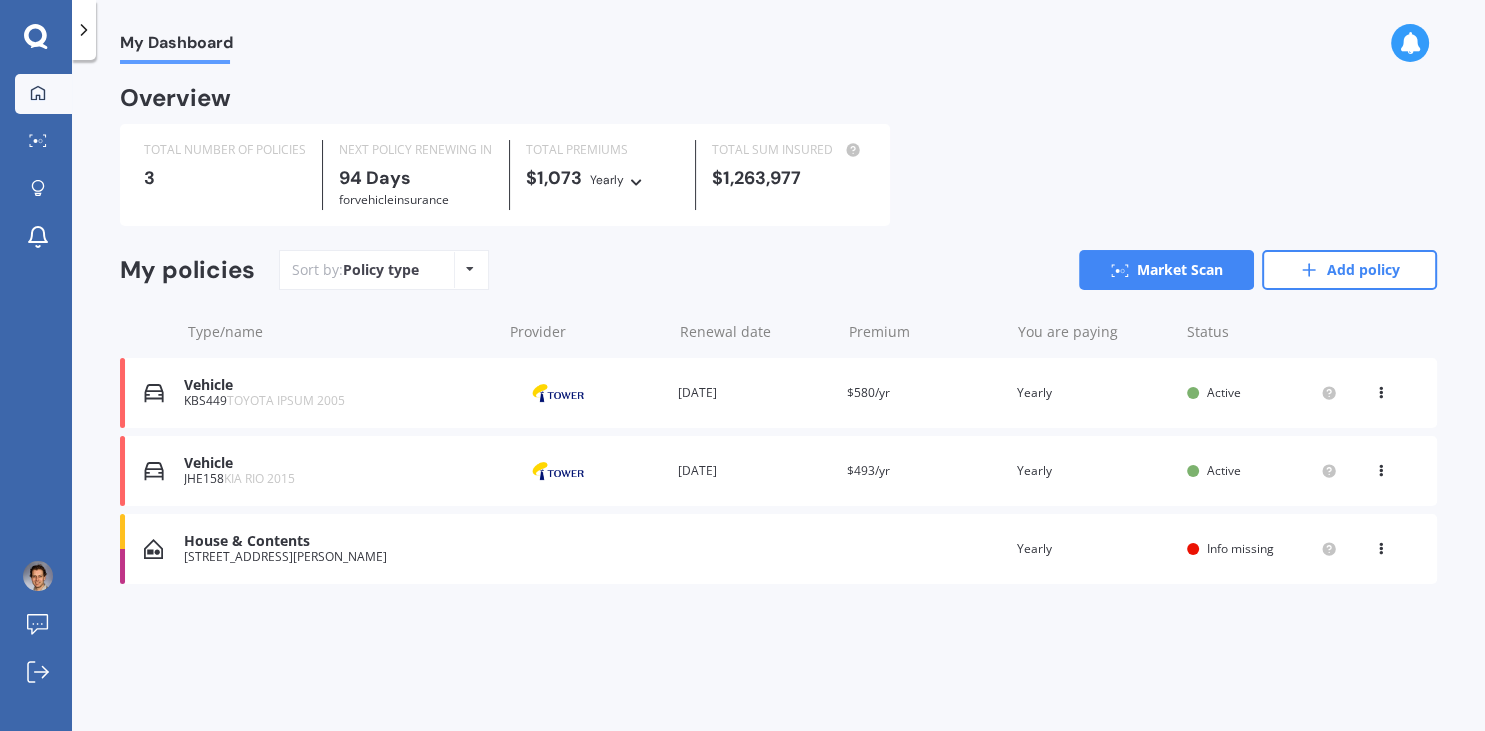click on "Vehicle" at bounding box center [338, 463] 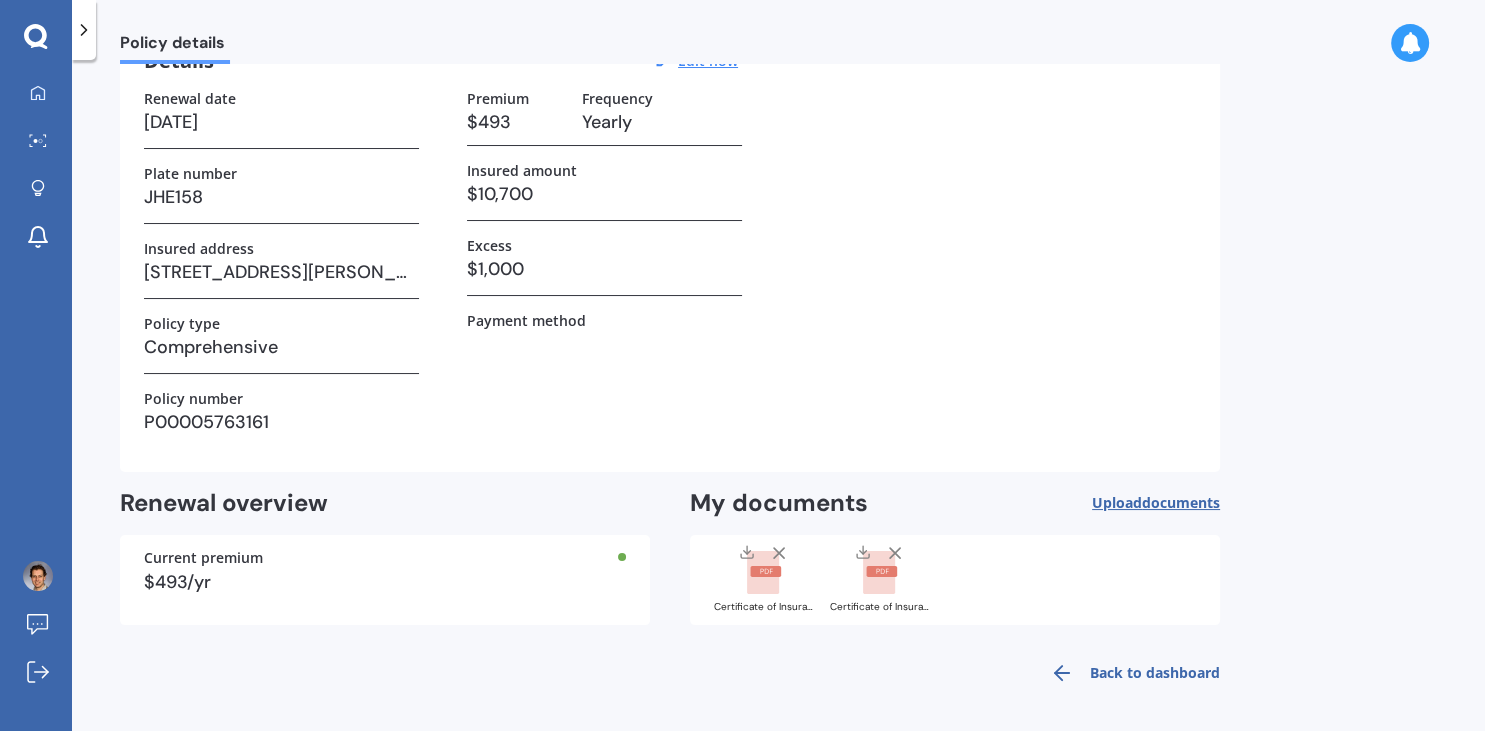 scroll, scrollTop: 0, scrollLeft: 0, axis: both 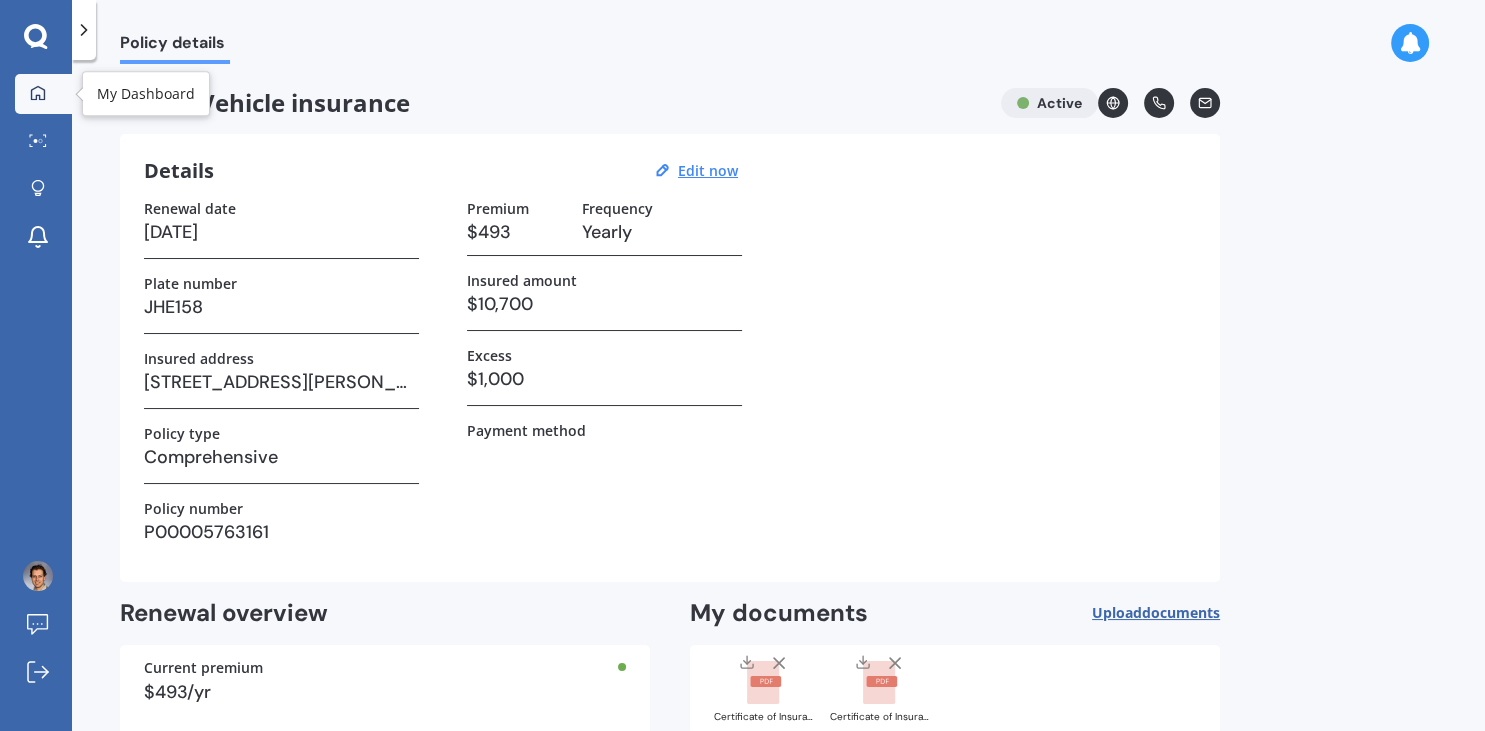 click on "My Dashboard" at bounding box center [43, 94] 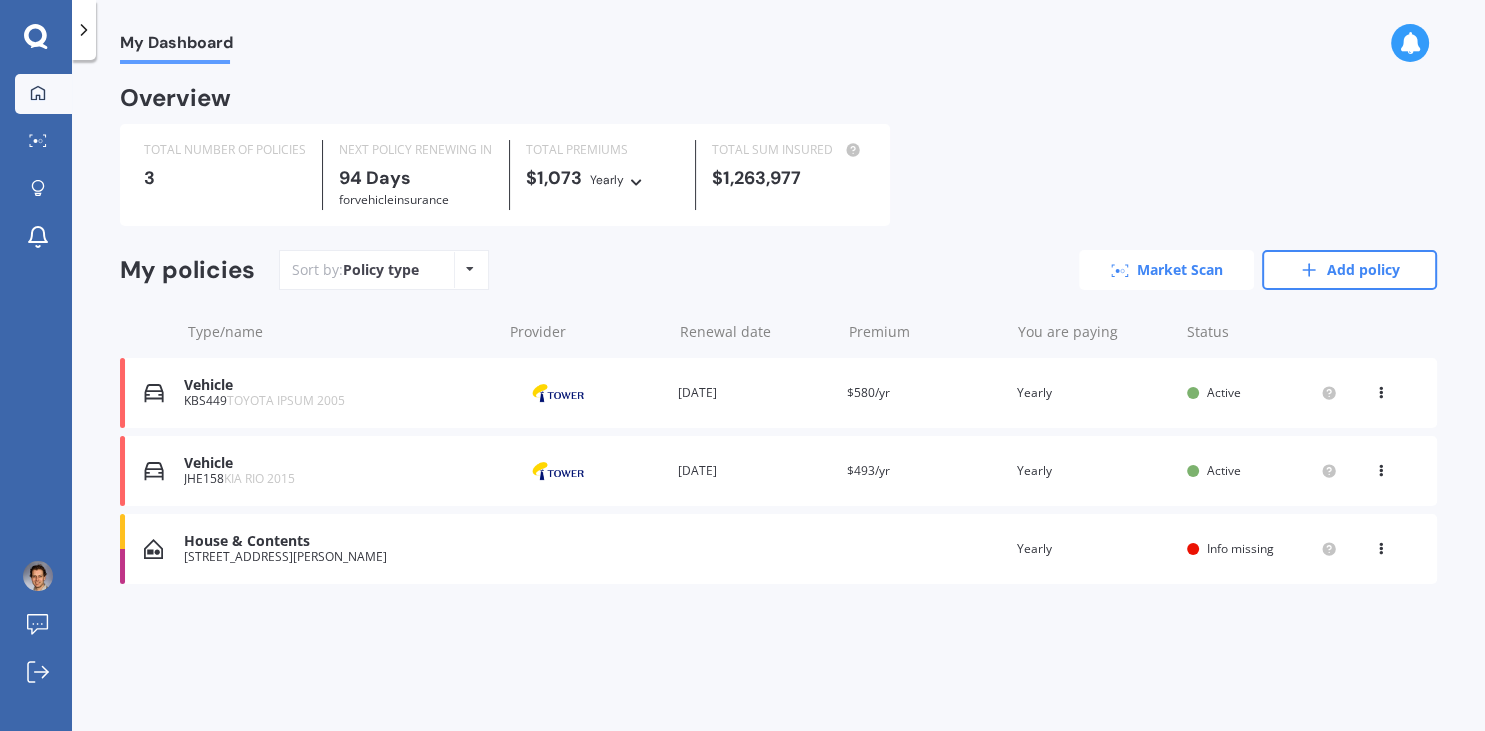 click on "Market Scan" at bounding box center [1166, 270] 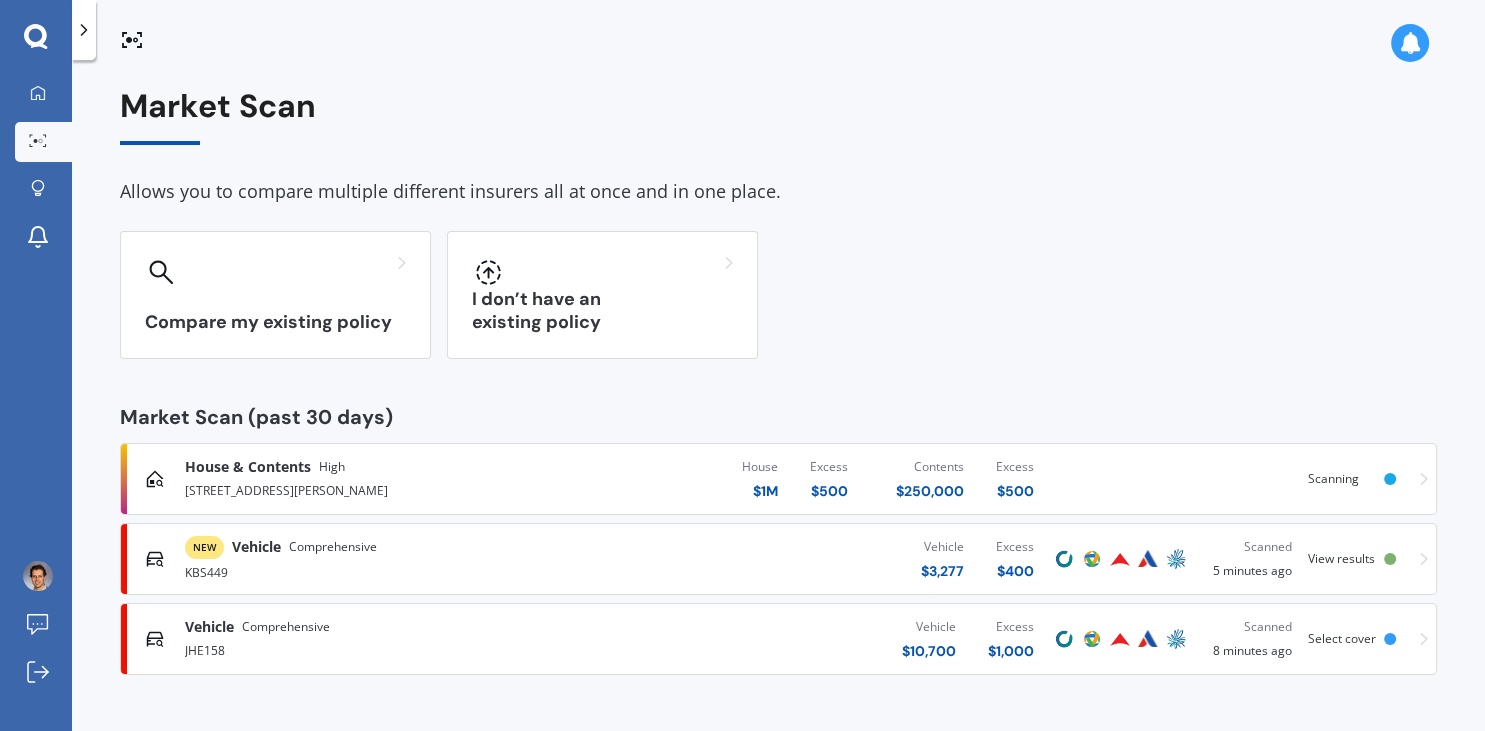 click on "NEW Vehicle Comprehensive KBS449 Vehicle $ 3,277 Excess $ 400 Scanned 5 minutes ago View results" at bounding box center [778, 559] 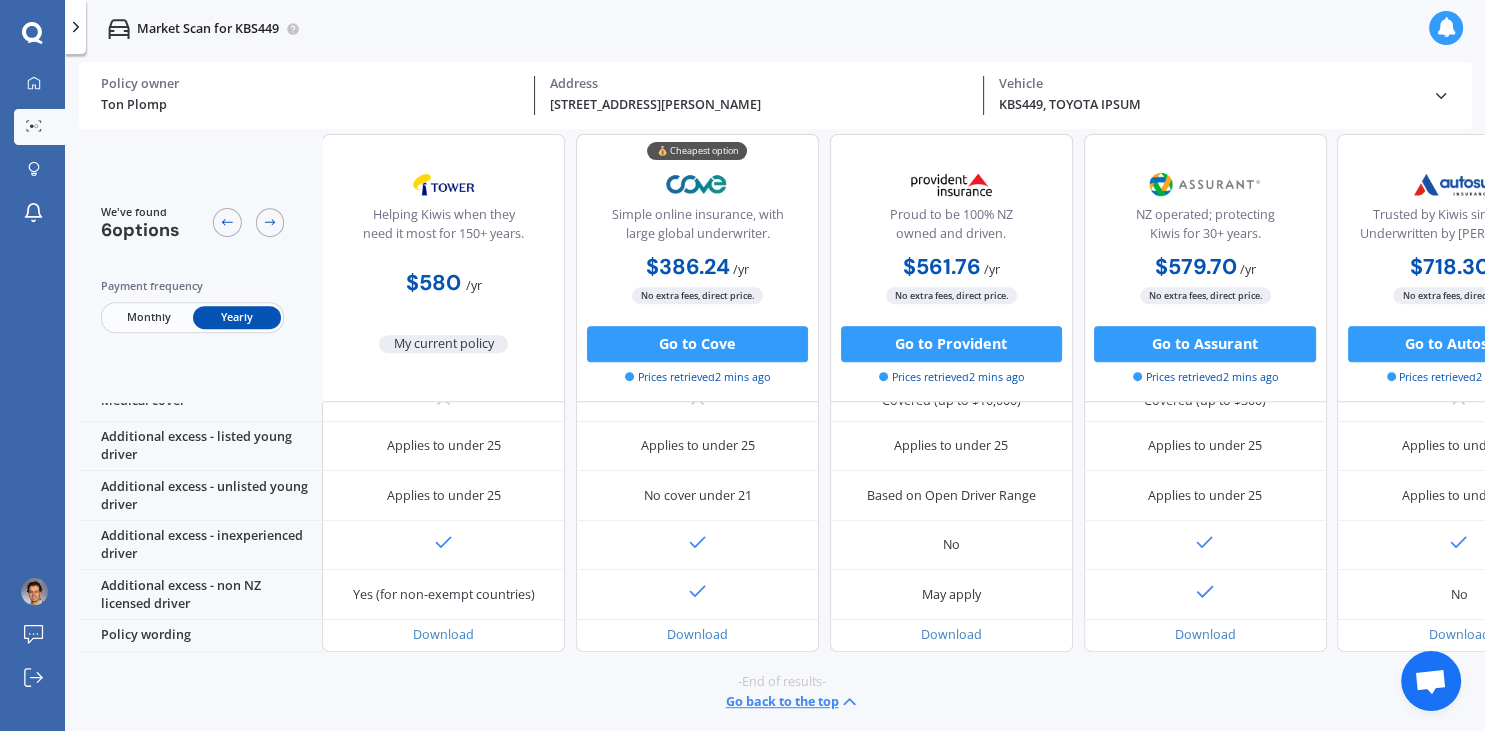 scroll, scrollTop: 1036, scrollLeft: 0, axis: vertical 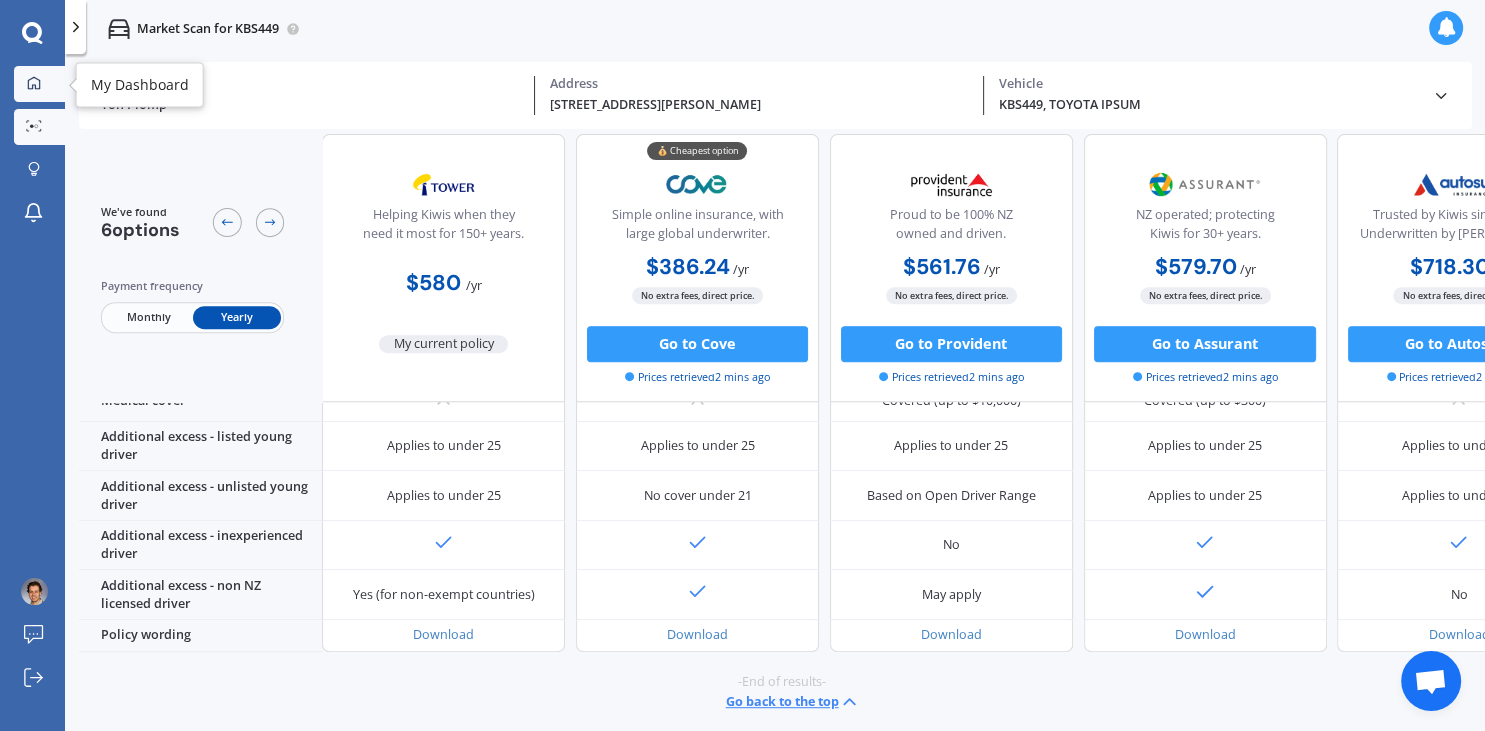click at bounding box center (34, 84) 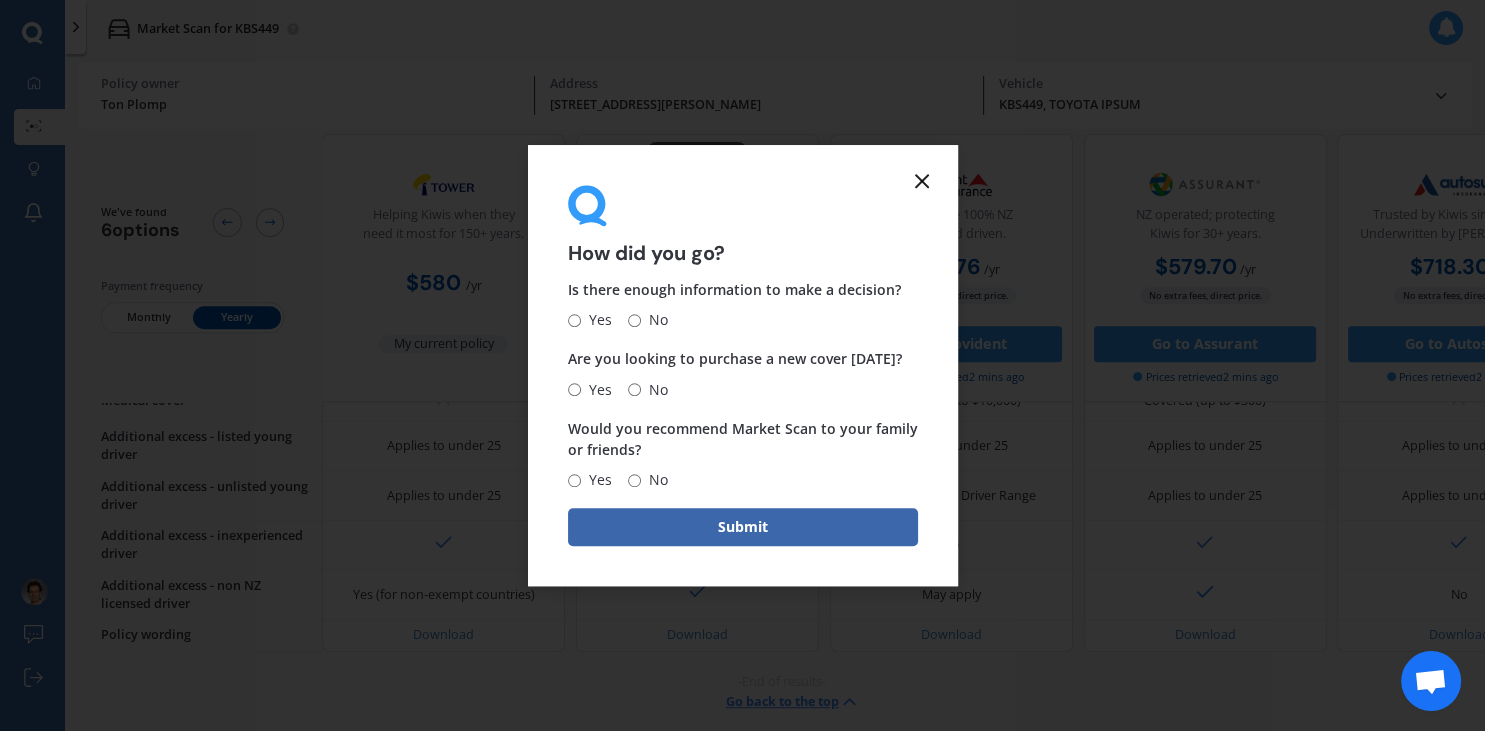 click 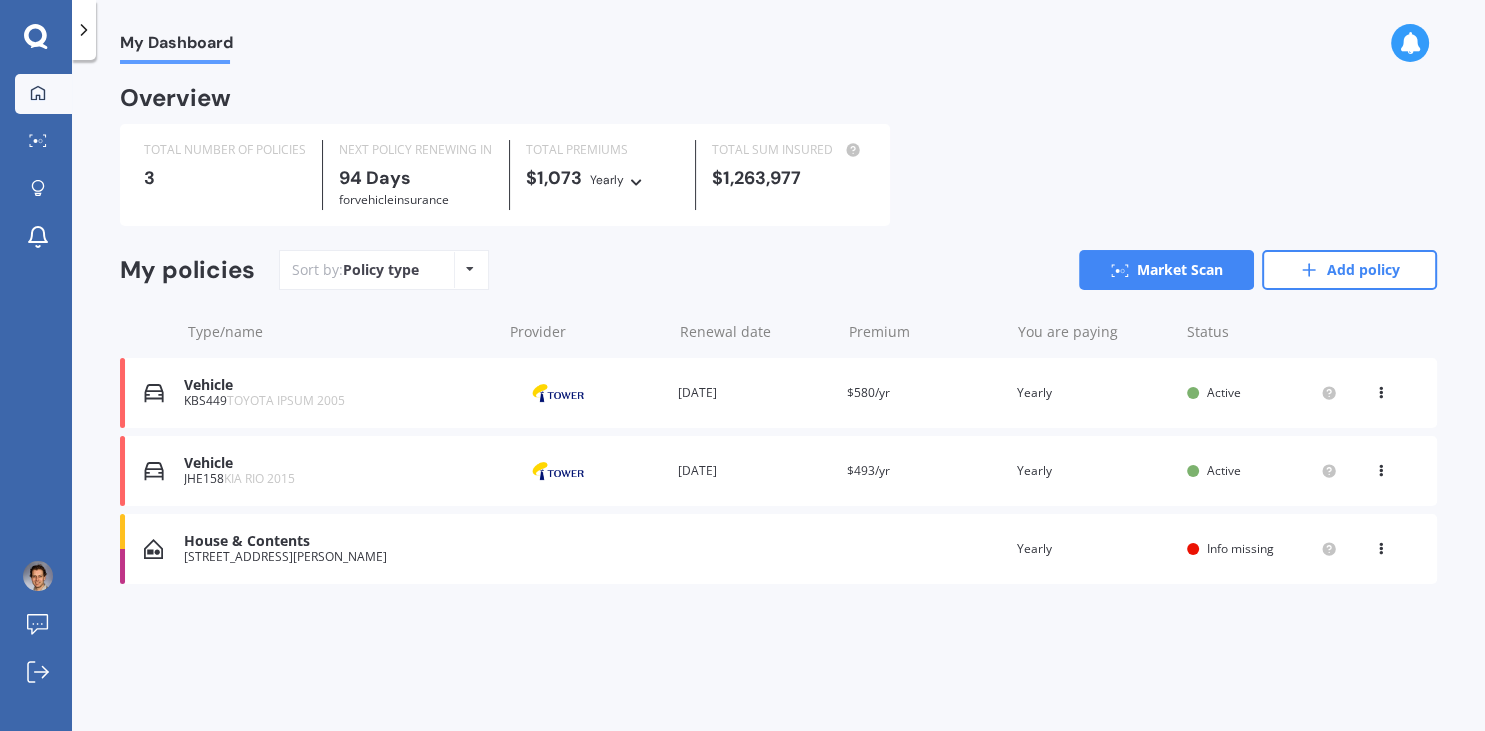 click on "Info missing" at bounding box center [1240, 548] 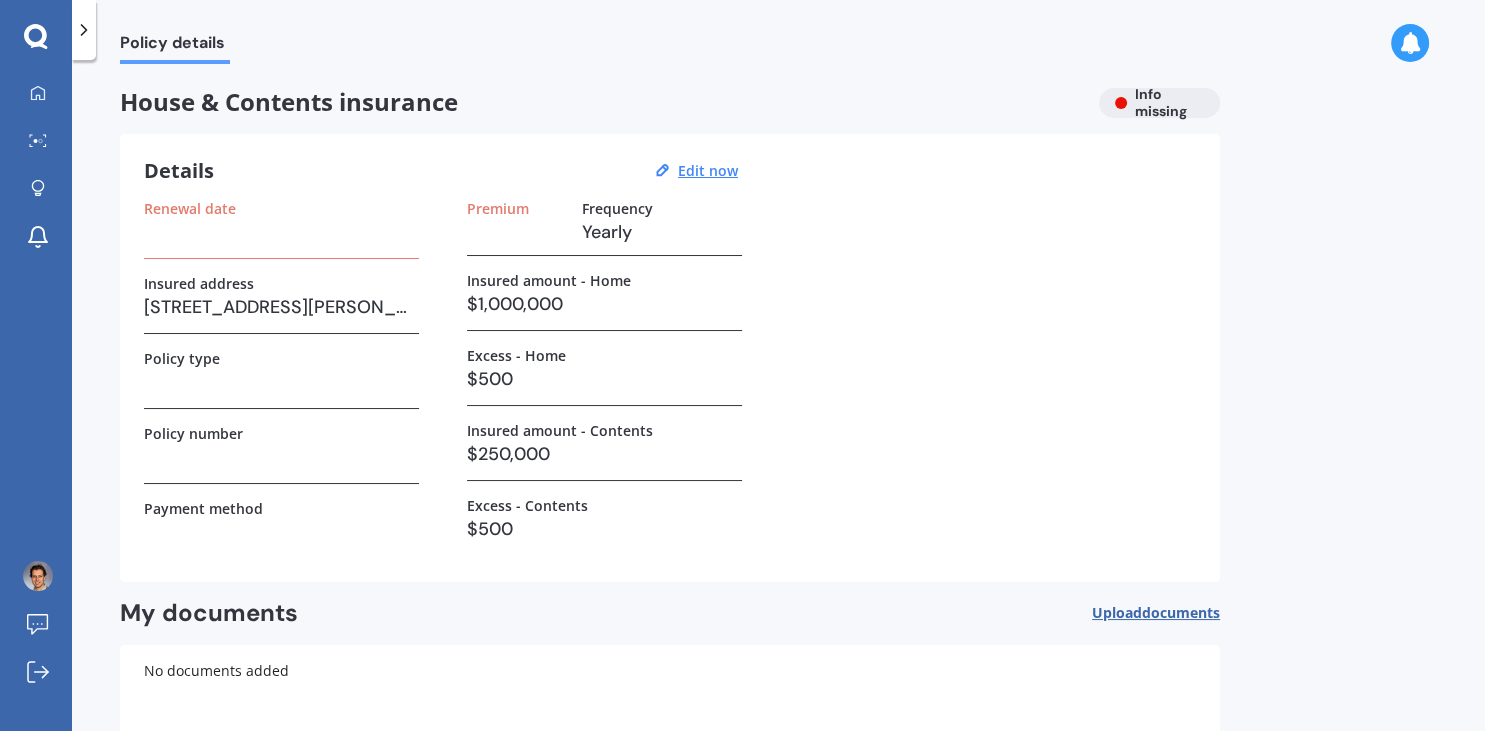 scroll, scrollTop: 110, scrollLeft: 0, axis: vertical 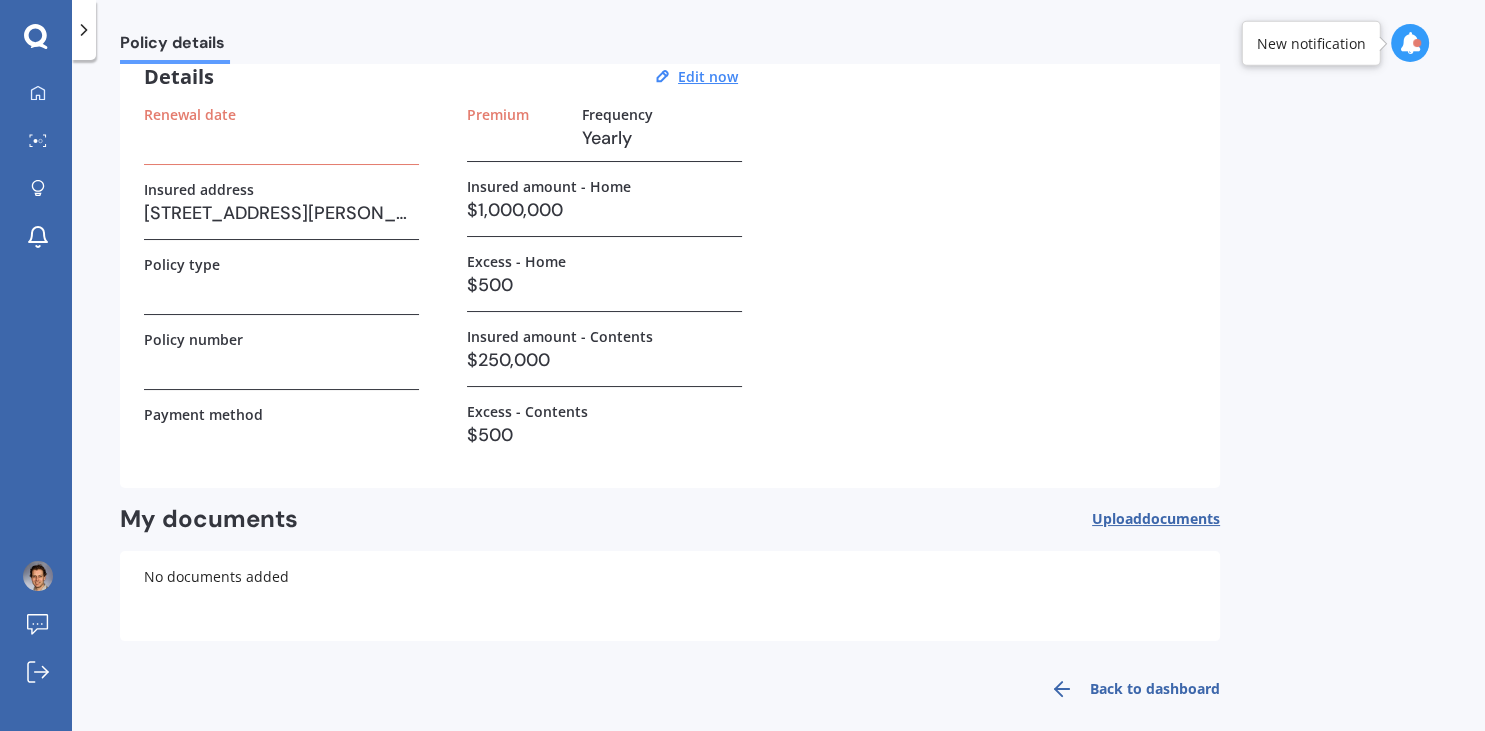click on "Upload  documents" at bounding box center [1156, 519] 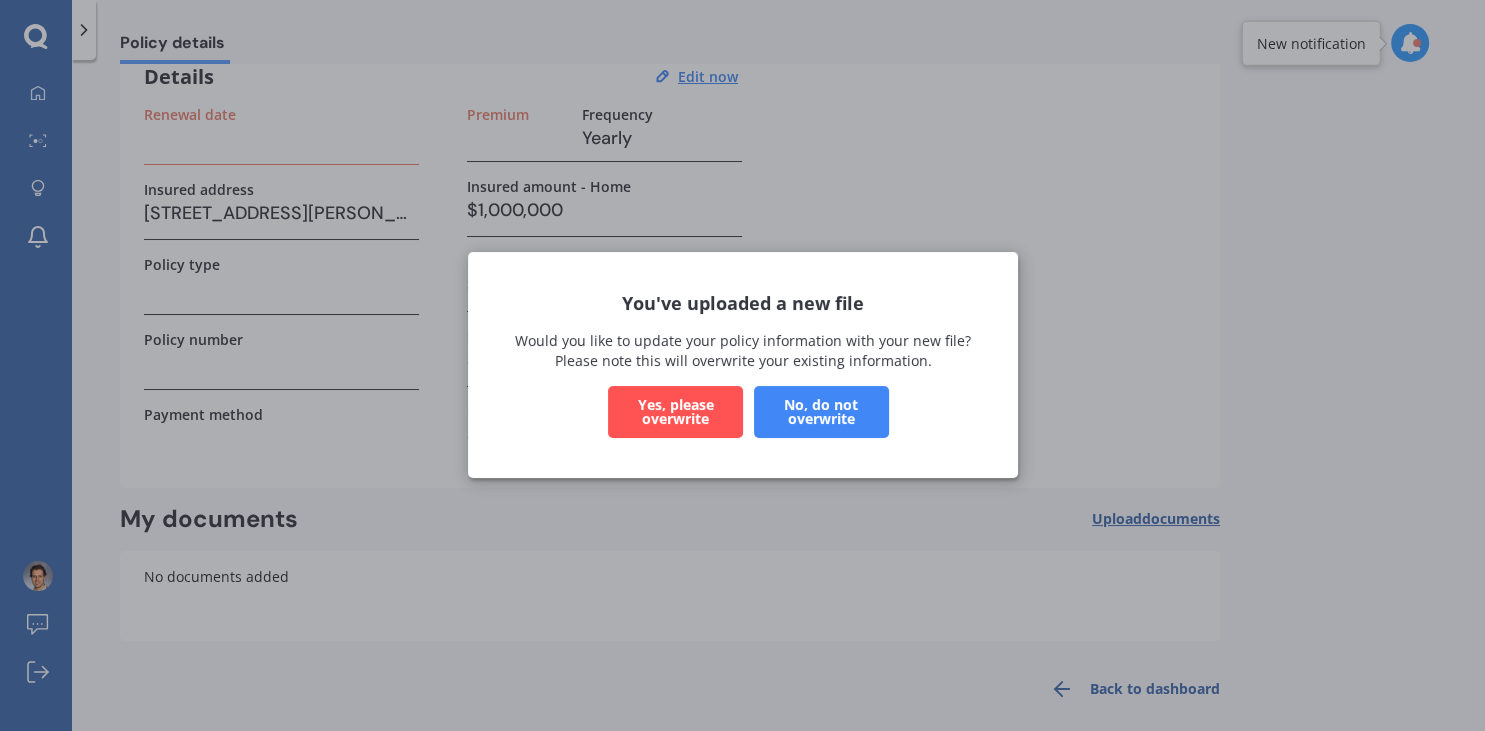 click on "Yes, please overwrite" at bounding box center (675, 413) 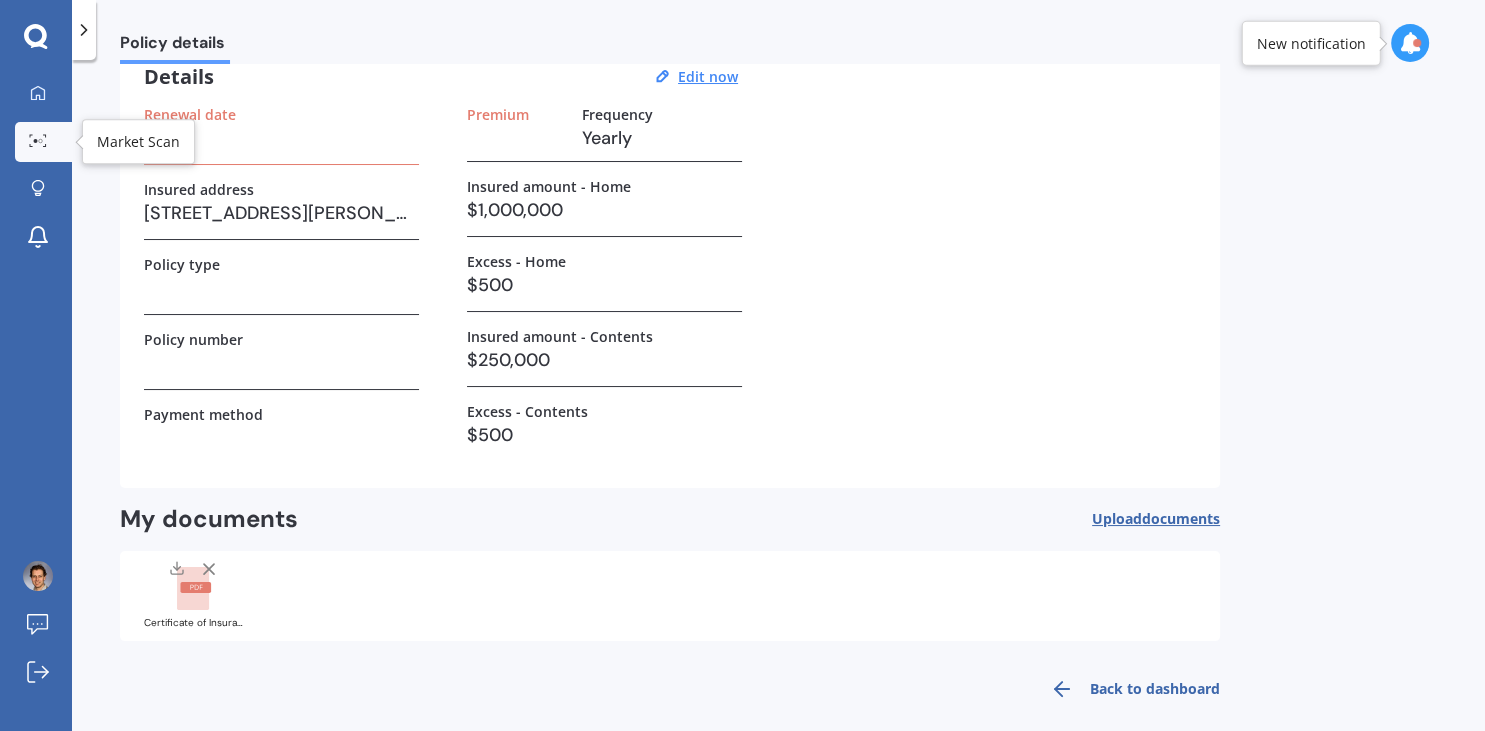 click 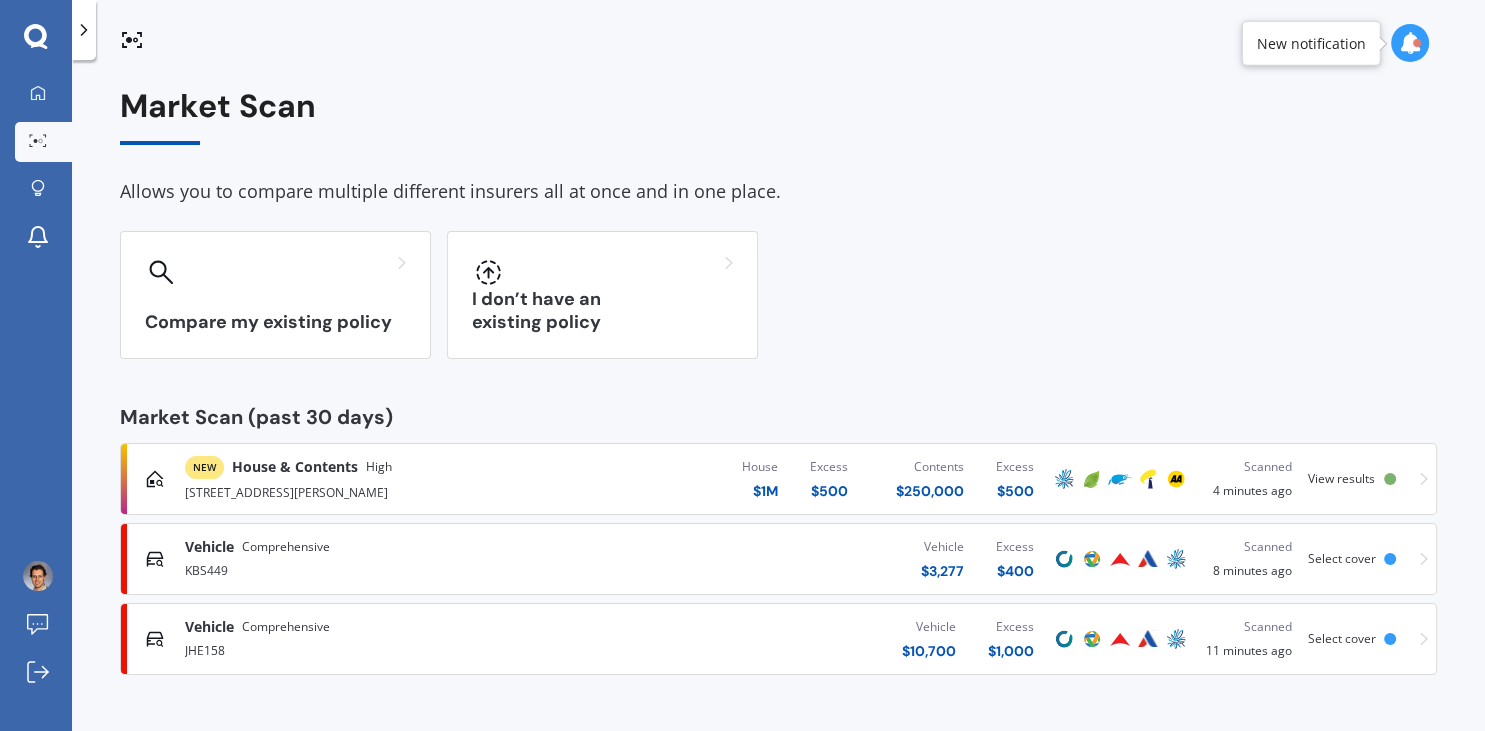 scroll, scrollTop: 0, scrollLeft: 0, axis: both 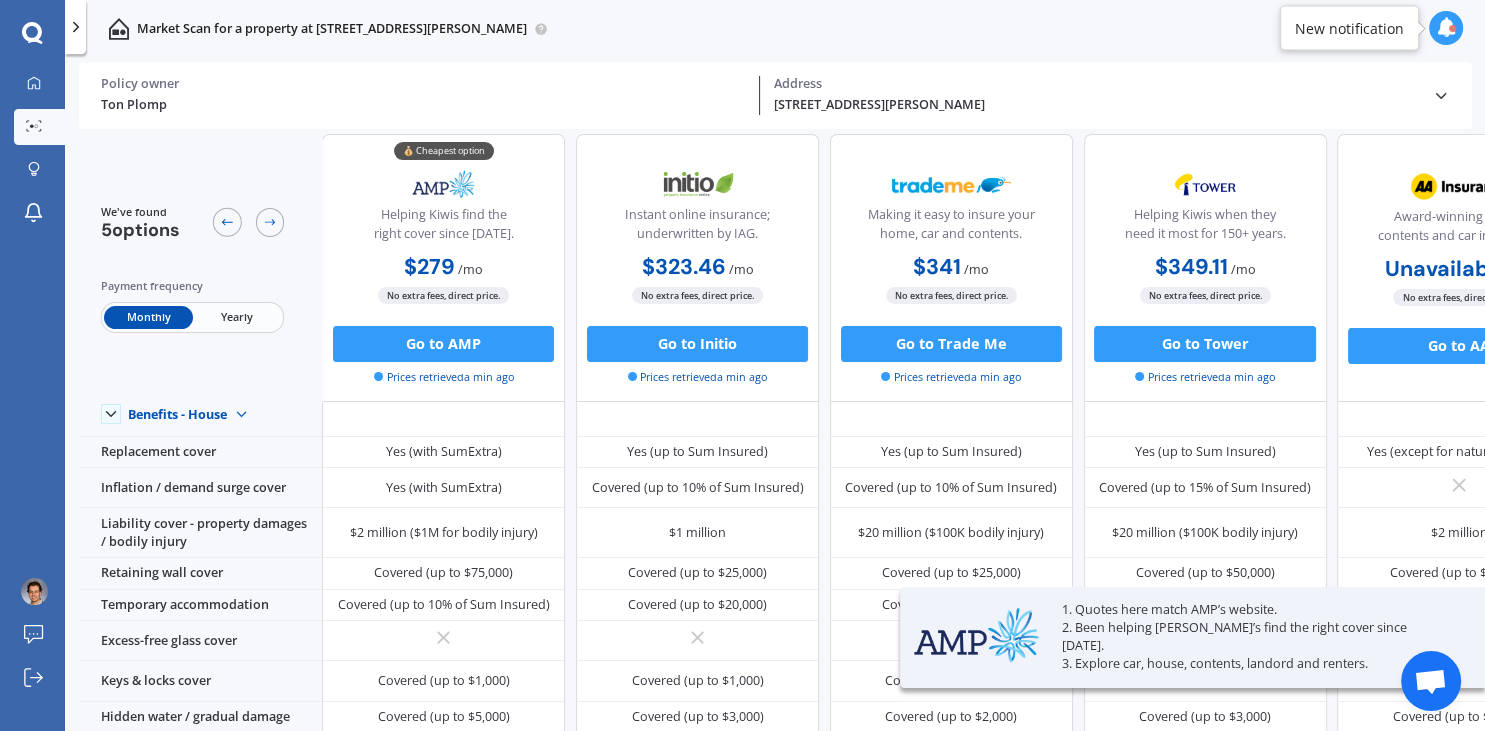 click on "Yearly" at bounding box center (237, 316) 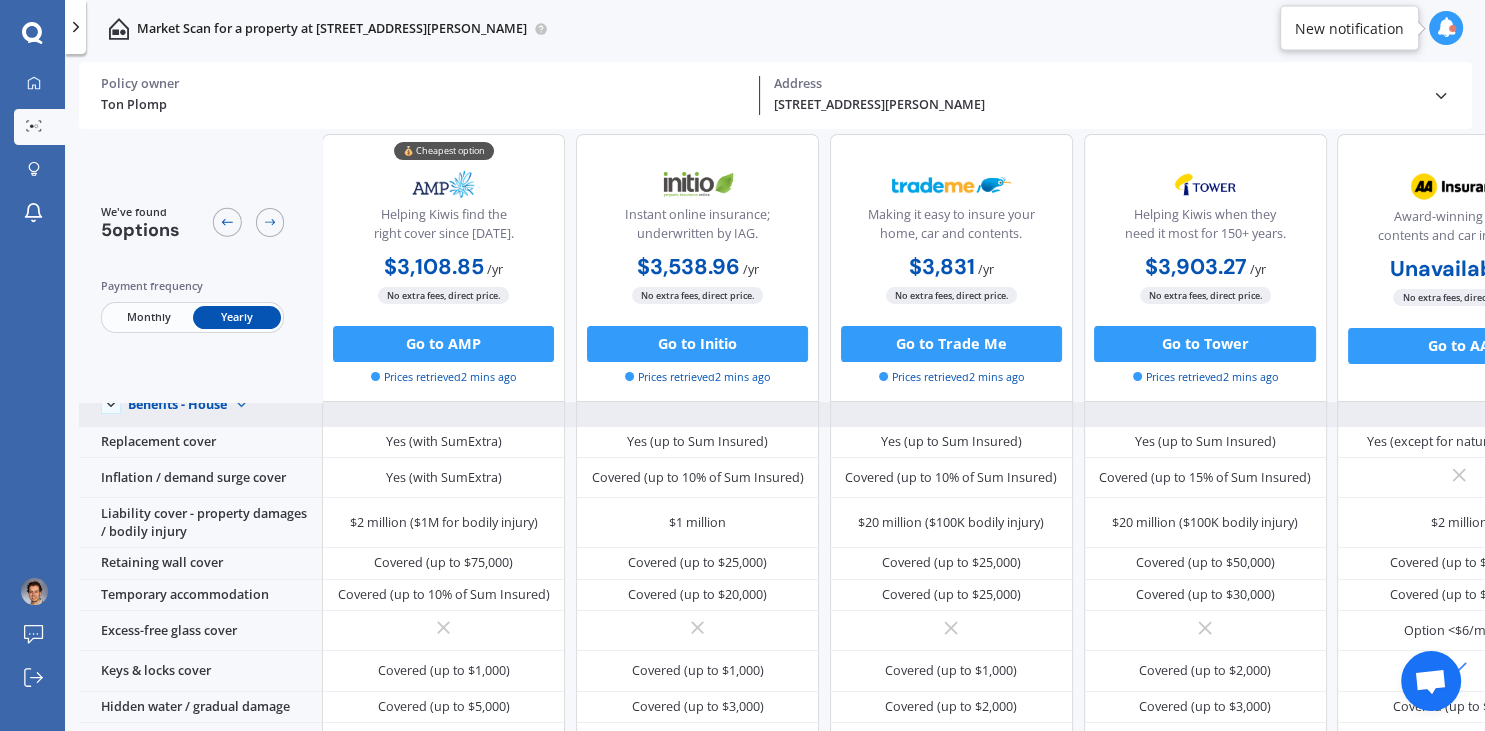 scroll, scrollTop: 0, scrollLeft: 0, axis: both 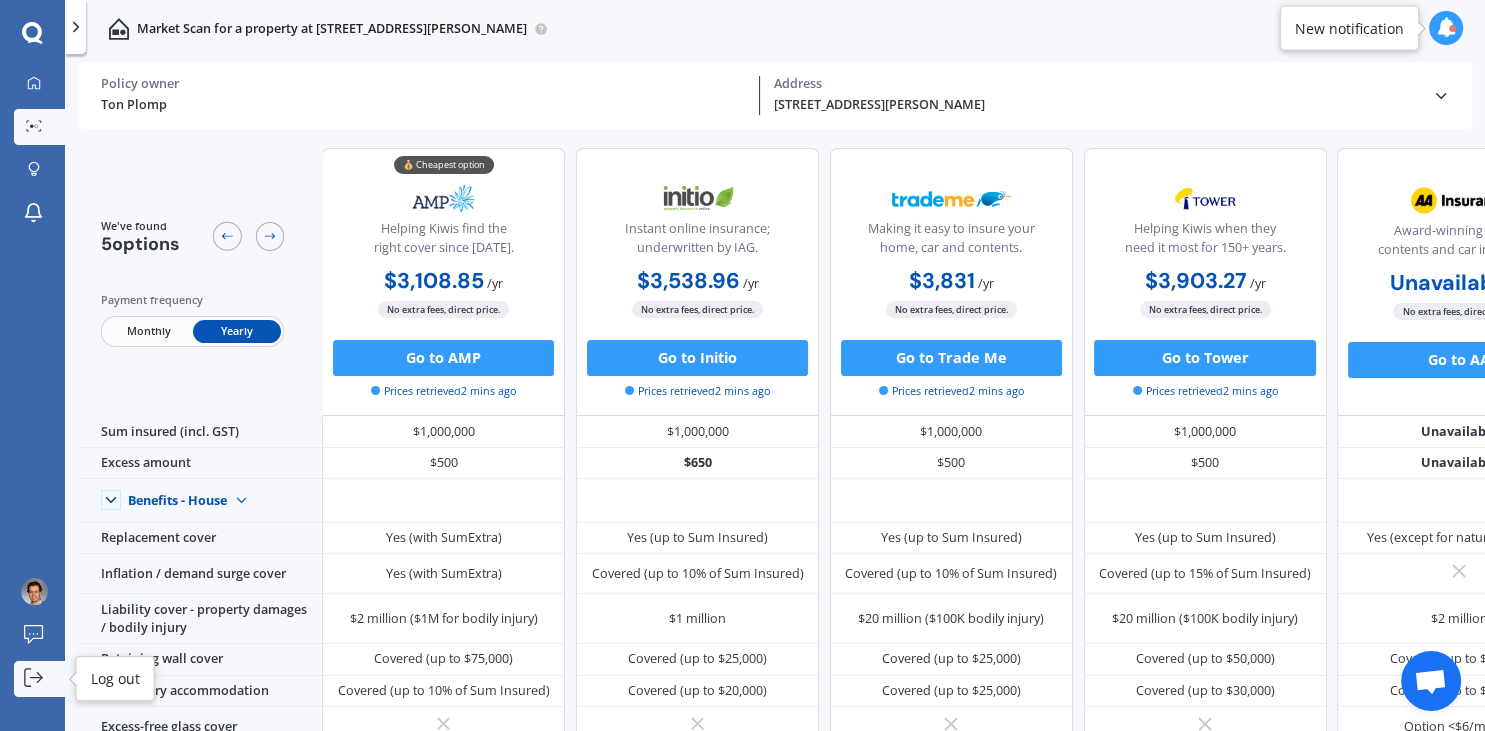 click on "Log out" at bounding box center (39, 679) 